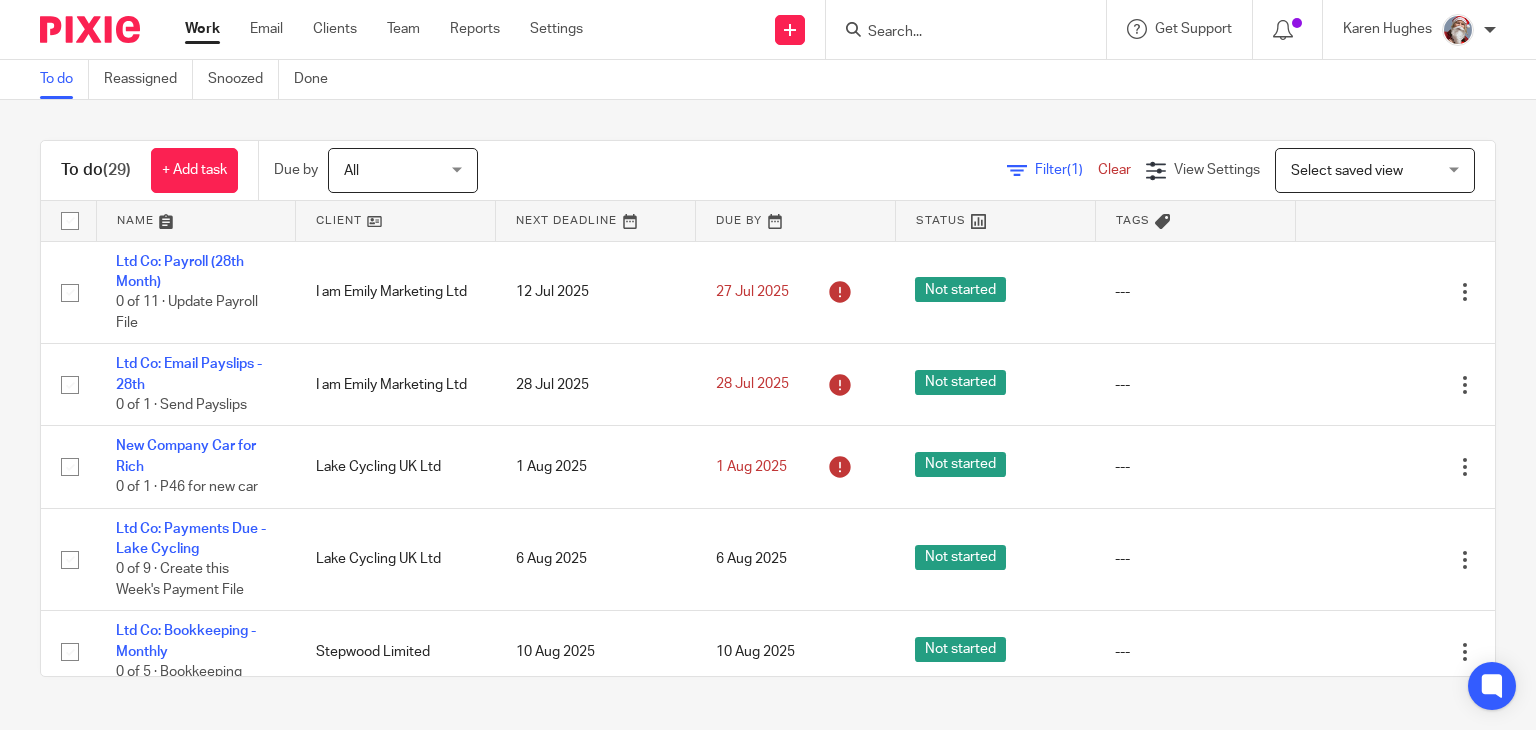 scroll, scrollTop: 0, scrollLeft: 0, axis: both 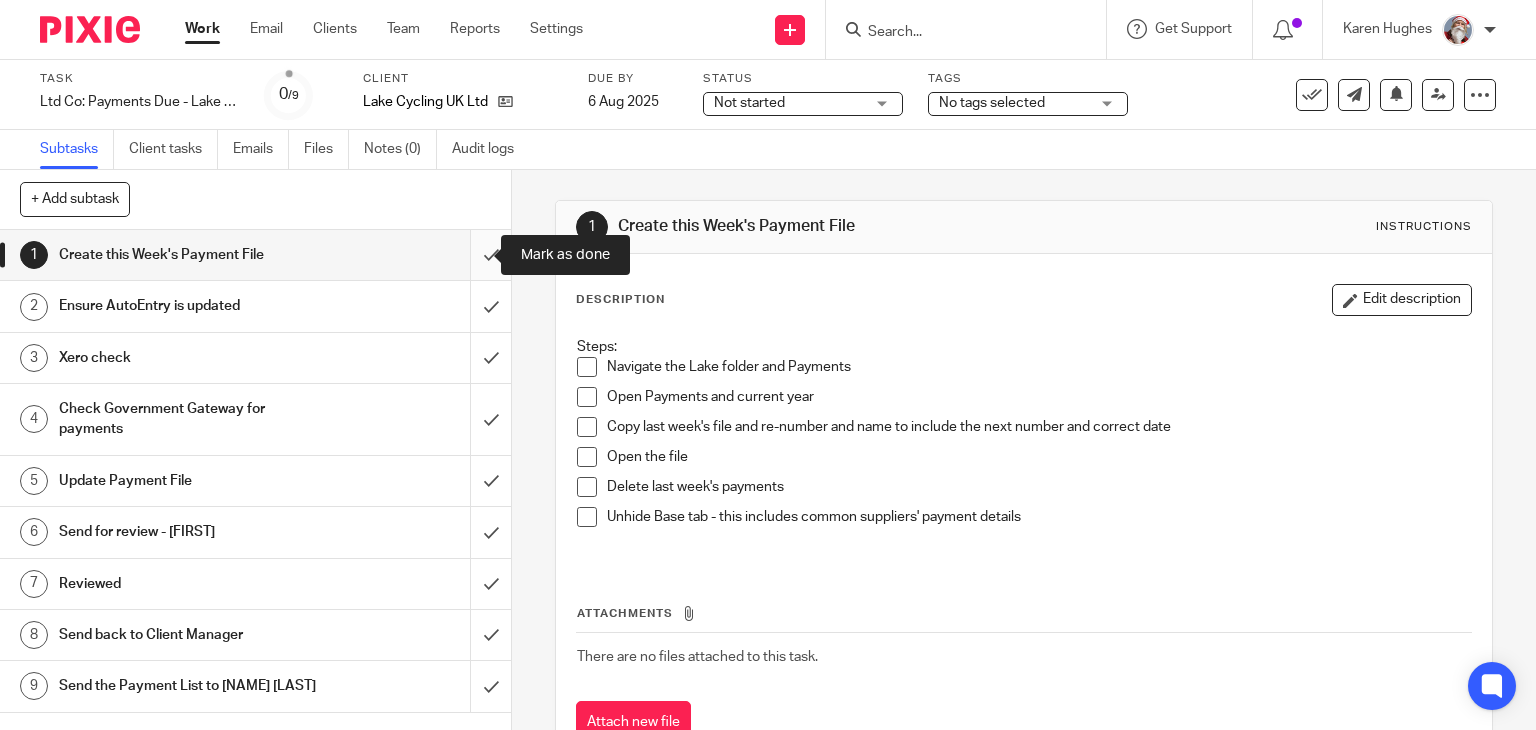 click at bounding box center [255, 255] 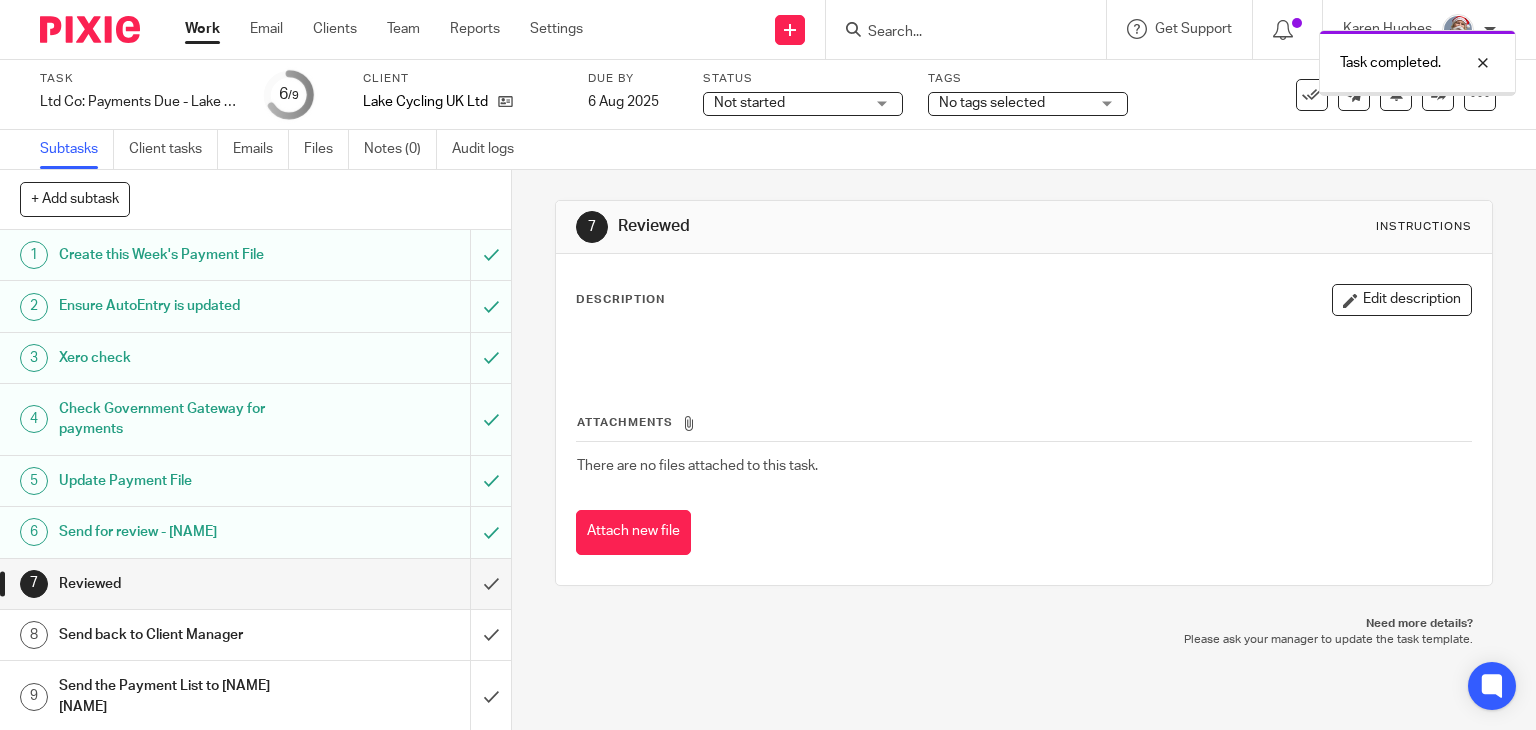 scroll, scrollTop: 0, scrollLeft: 0, axis: both 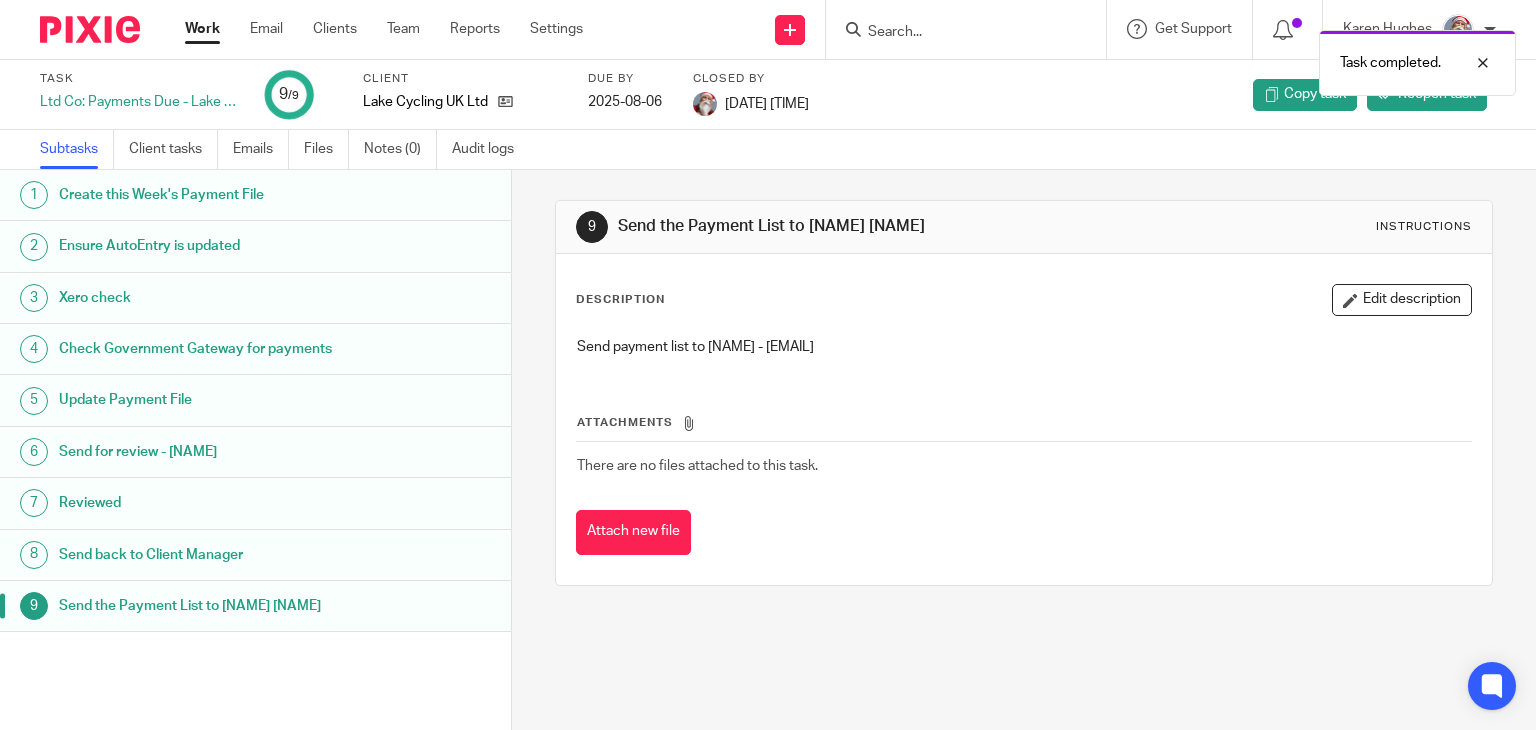 click on "Work" at bounding box center (202, 29) 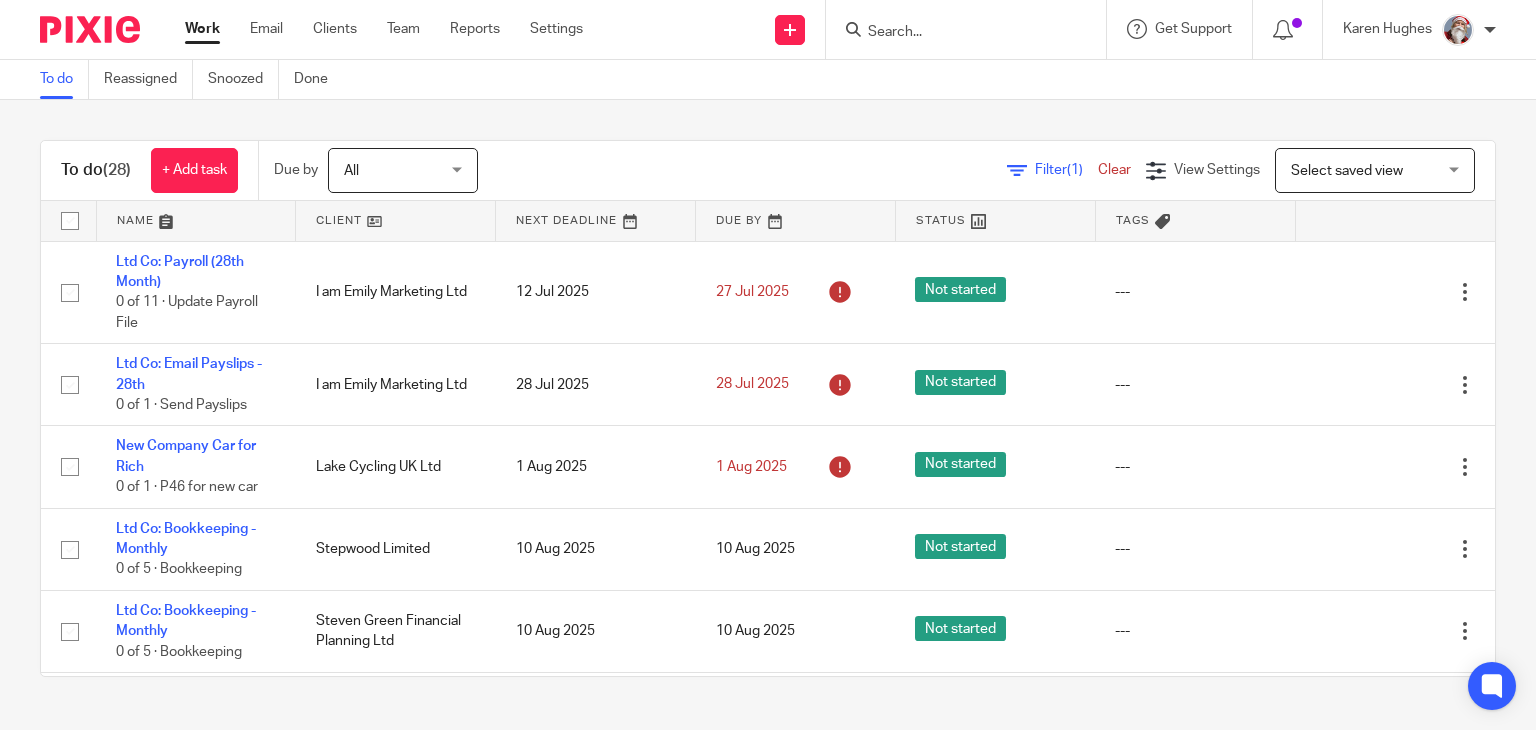 scroll, scrollTop: 0, scrollLeft: 0, axis: both 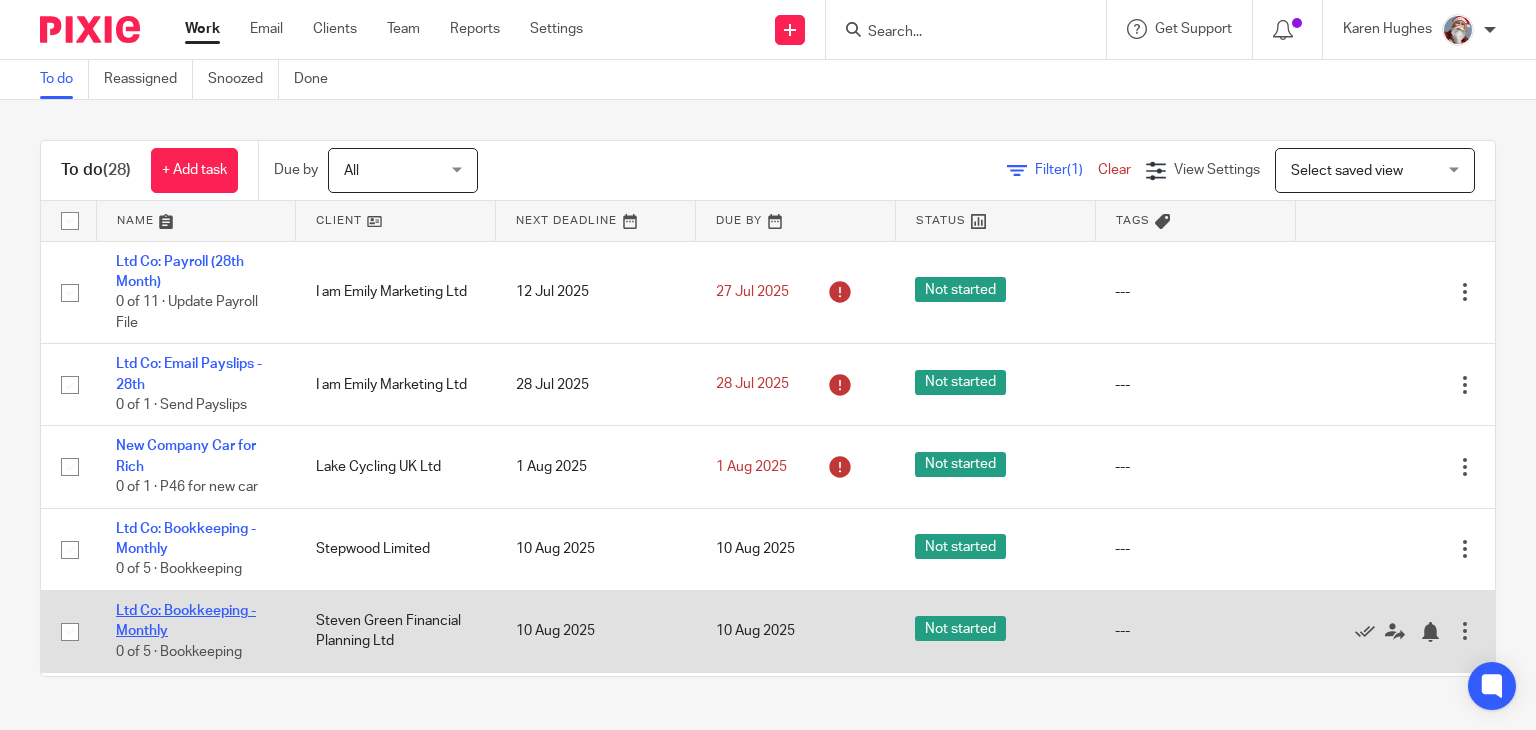 click on "Ltd Co: Bookkeeping - Monthly" at bounding box center (186, 621) 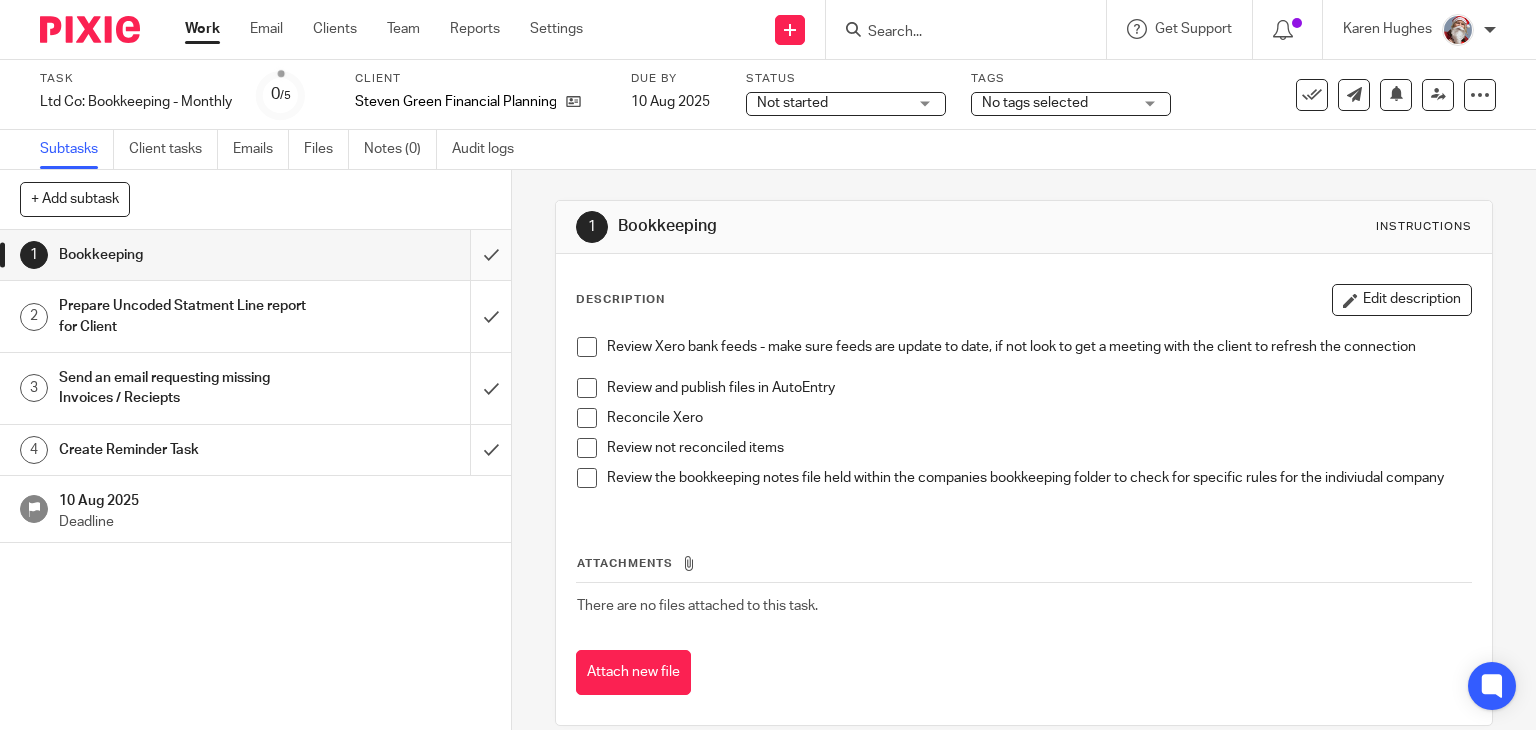 scroll, scrollTop: 0, scrollLeft: 0, axis: both 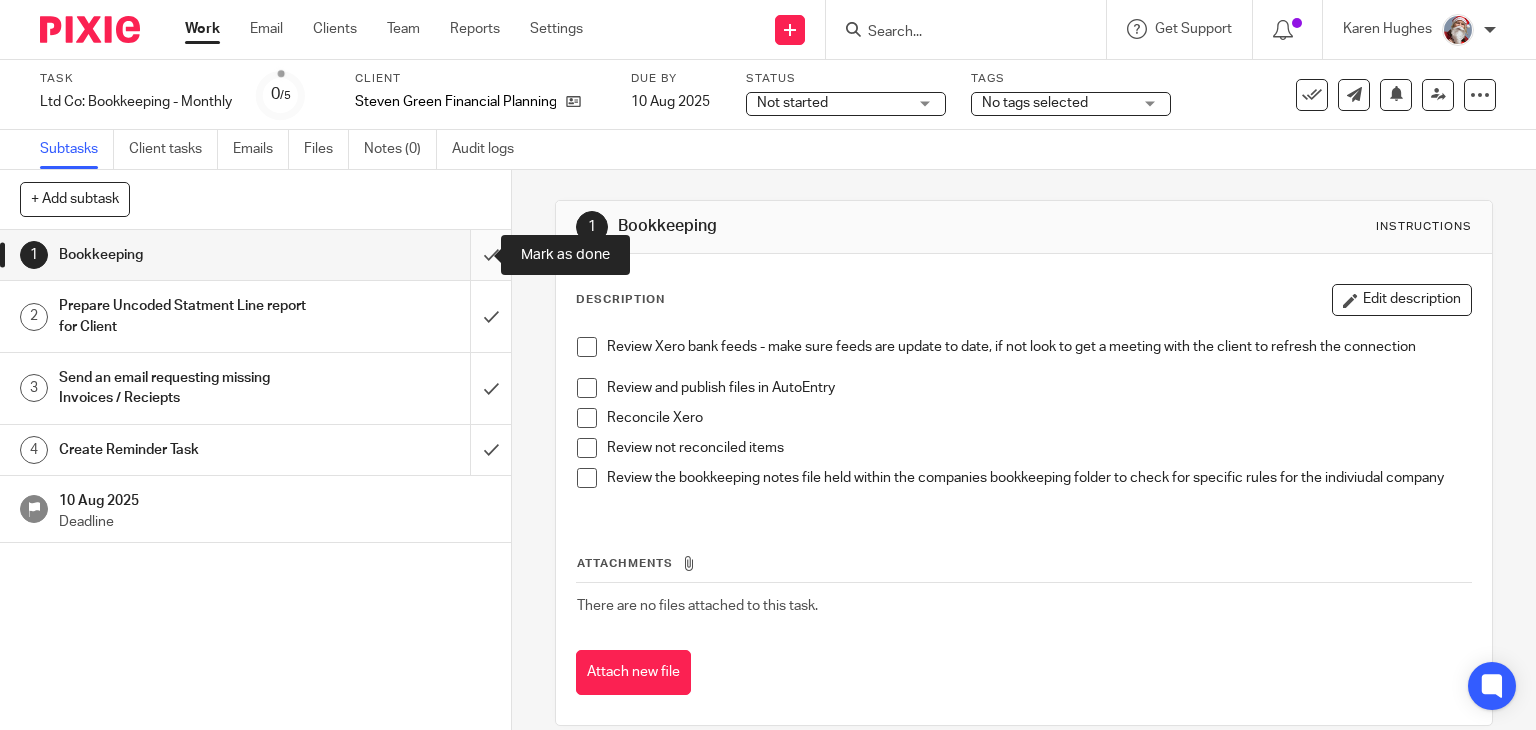 click at bounding box center (255, 255) 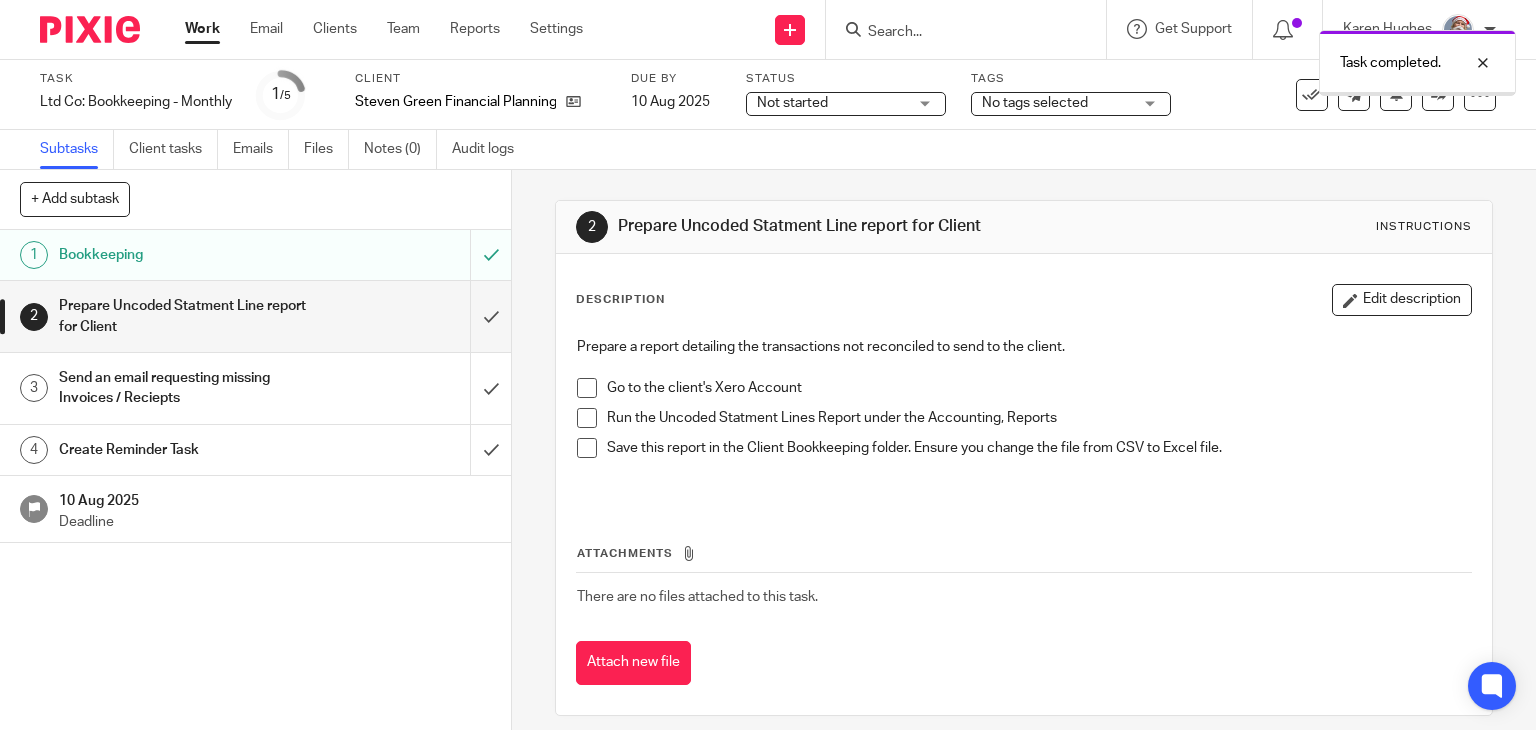 scroll, scrollTop: 0, scrollLeft: 0, axis: both 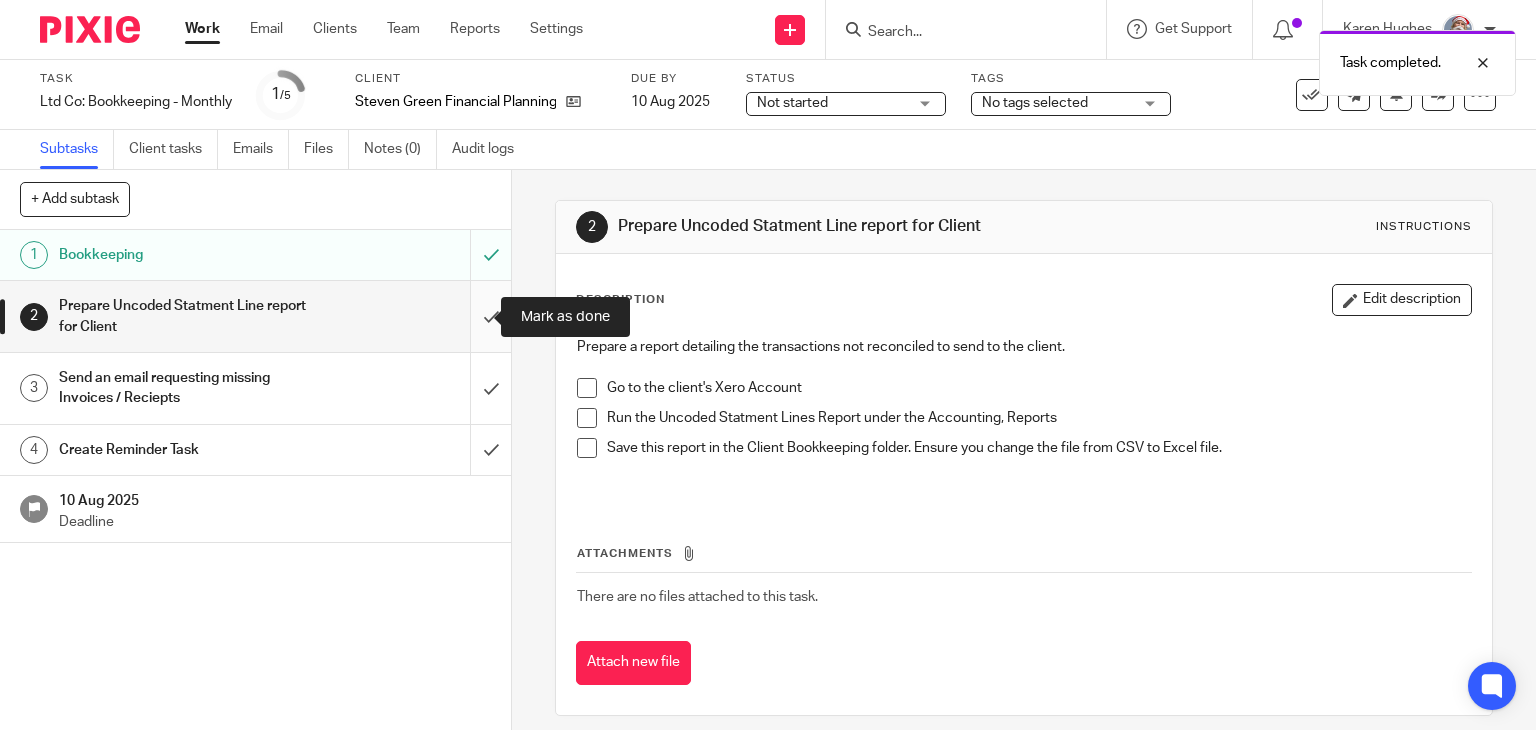 click at bounding box center [255, 316] 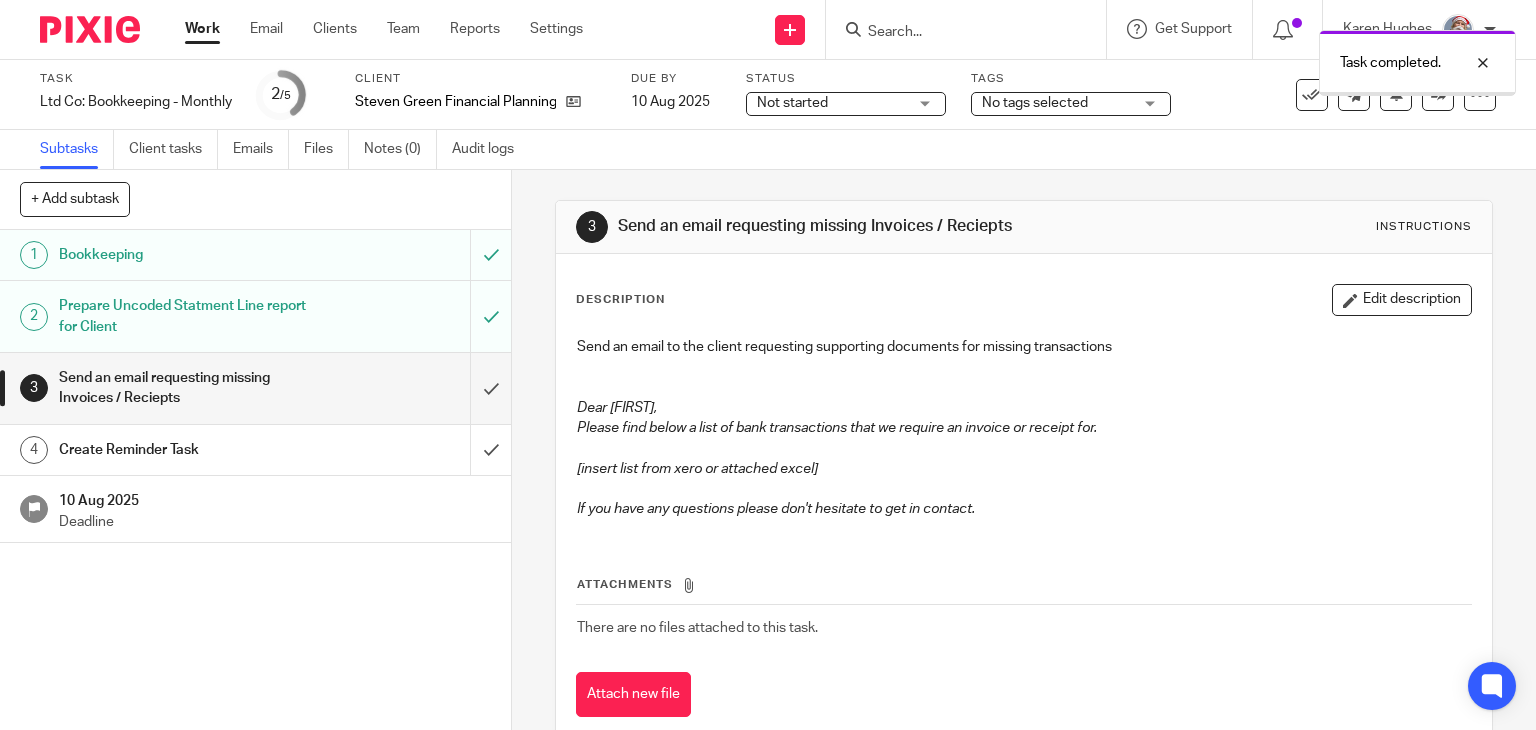 scroll, scrollTop: 0, scrollLeft: 0, axis: both 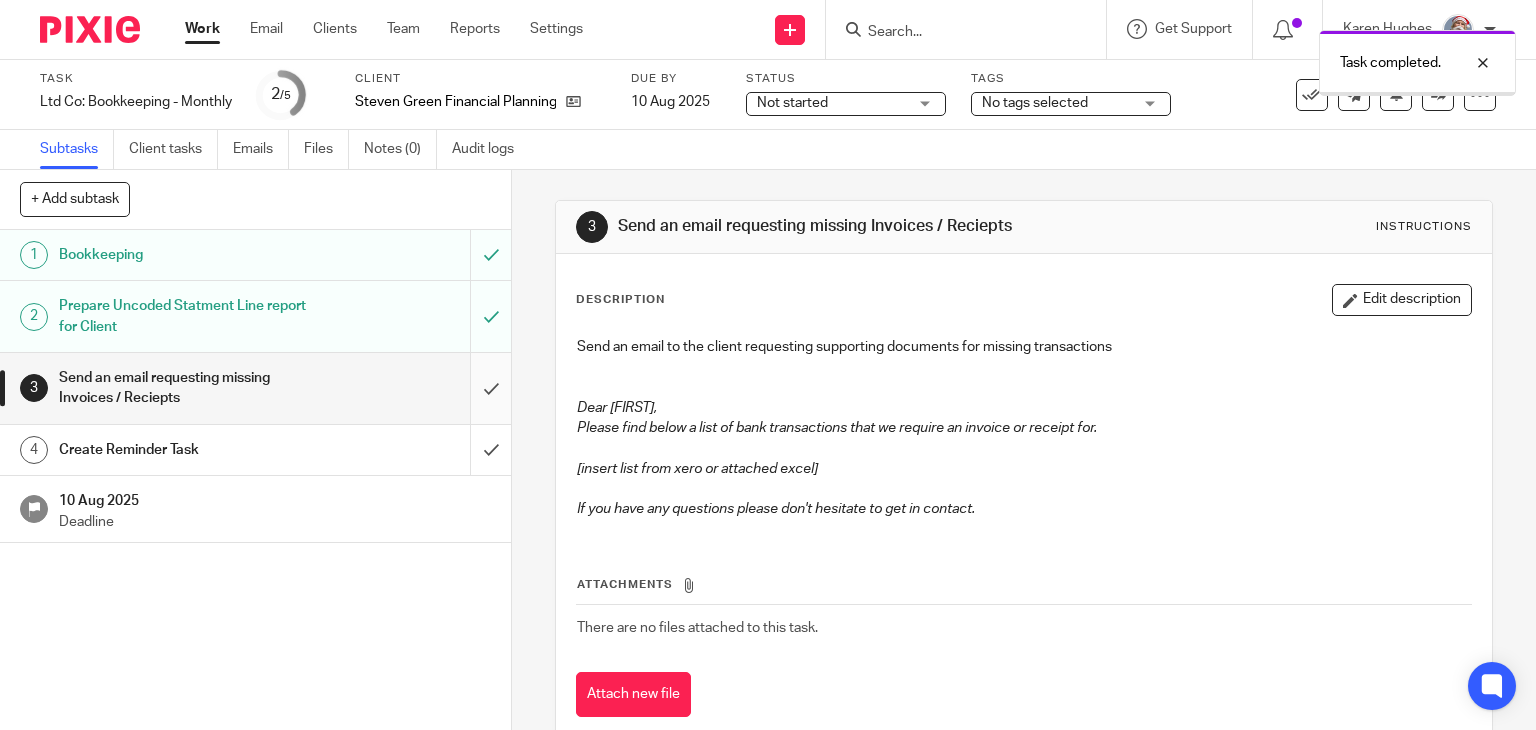 click at bounding box center [255, 388] 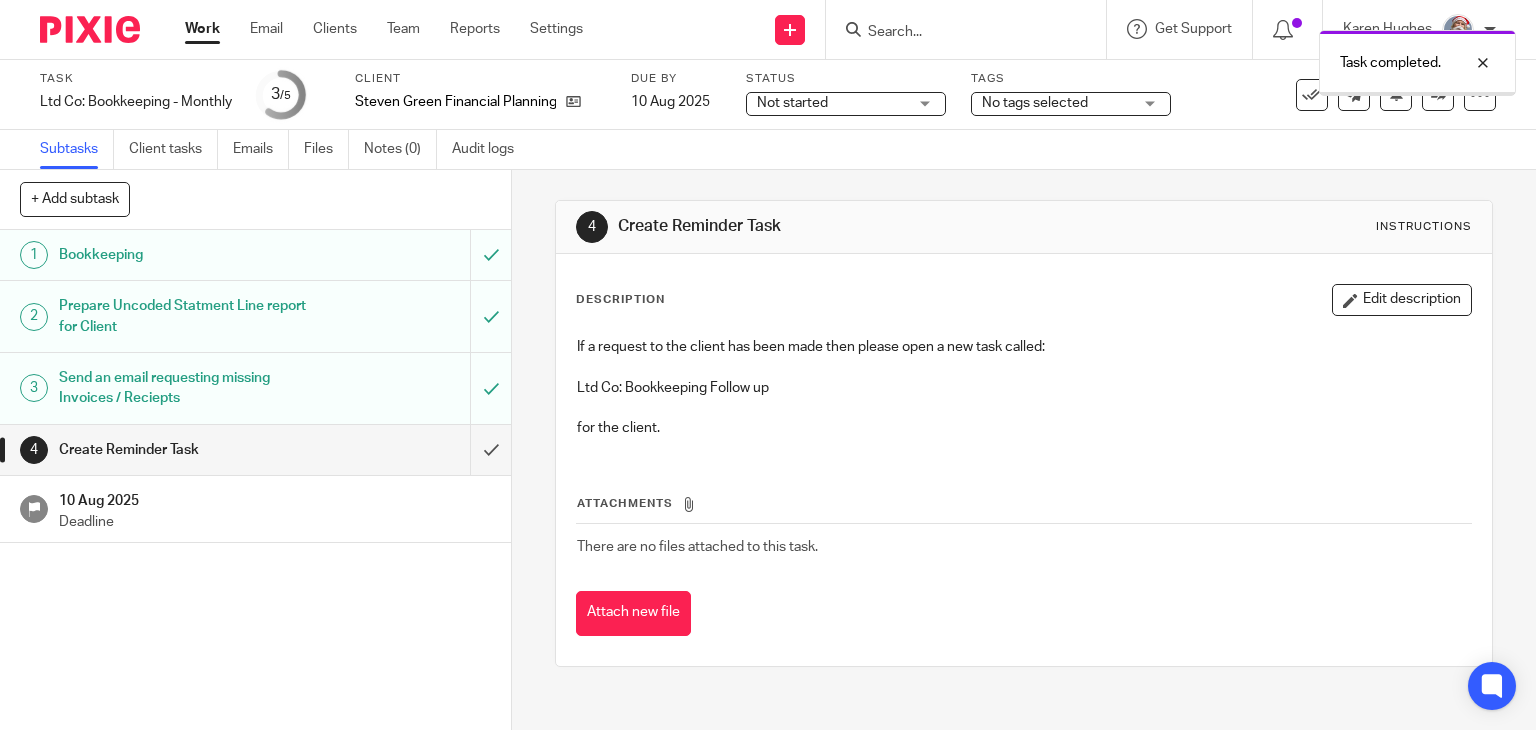click at bounding box center [255, 450] 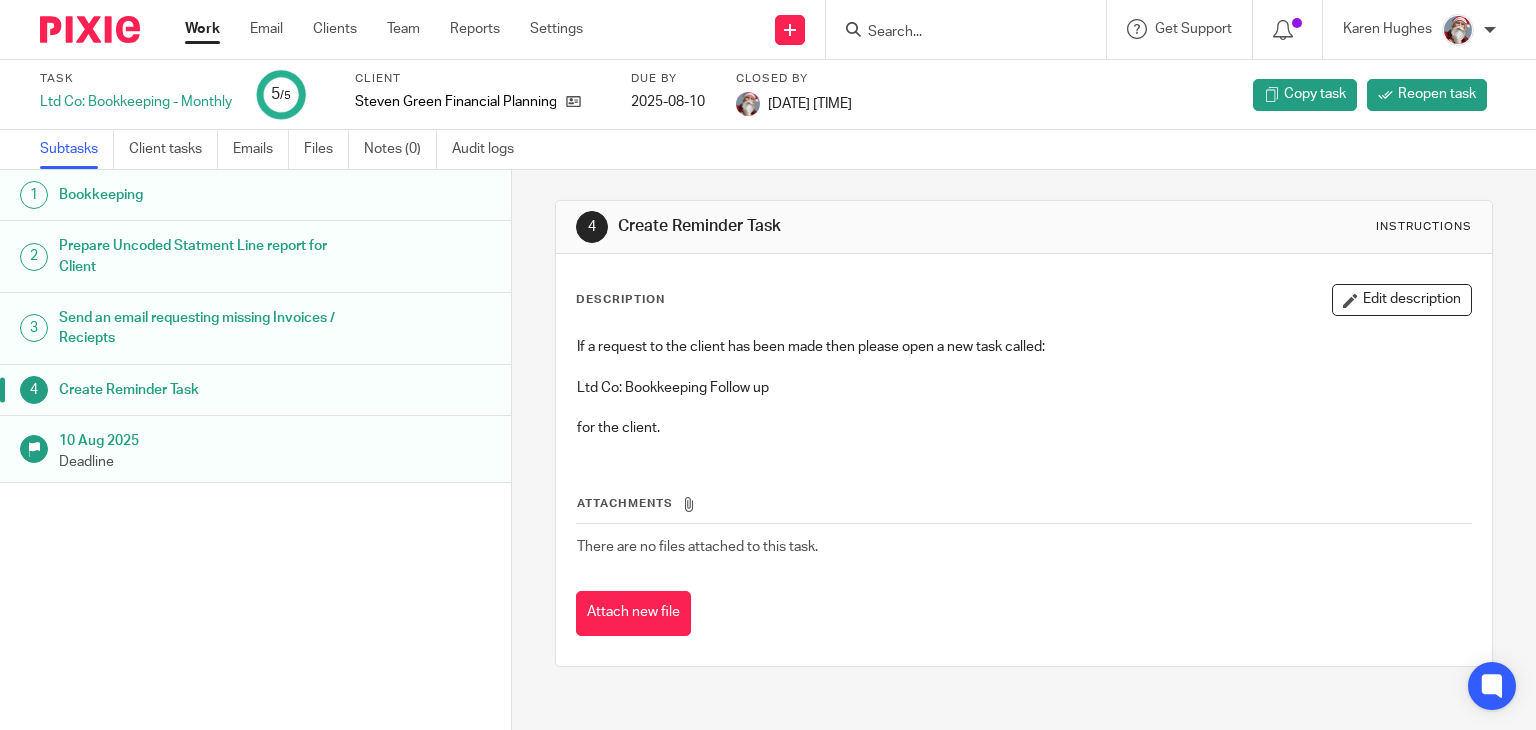 scroll, scrollTop: 0, scrollLeft: 0, axis: both 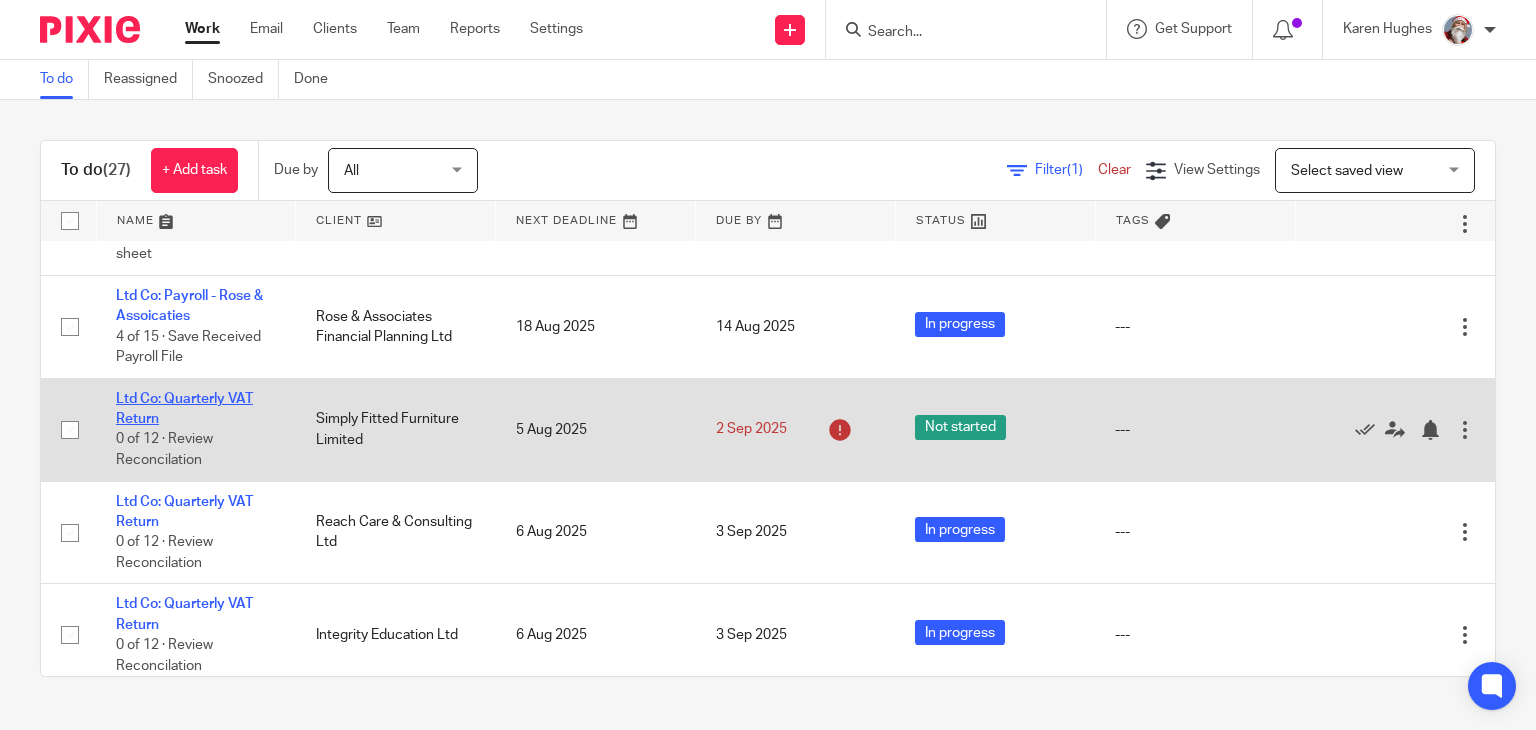 click on "Ltd Co: Quarterly VAT Return" 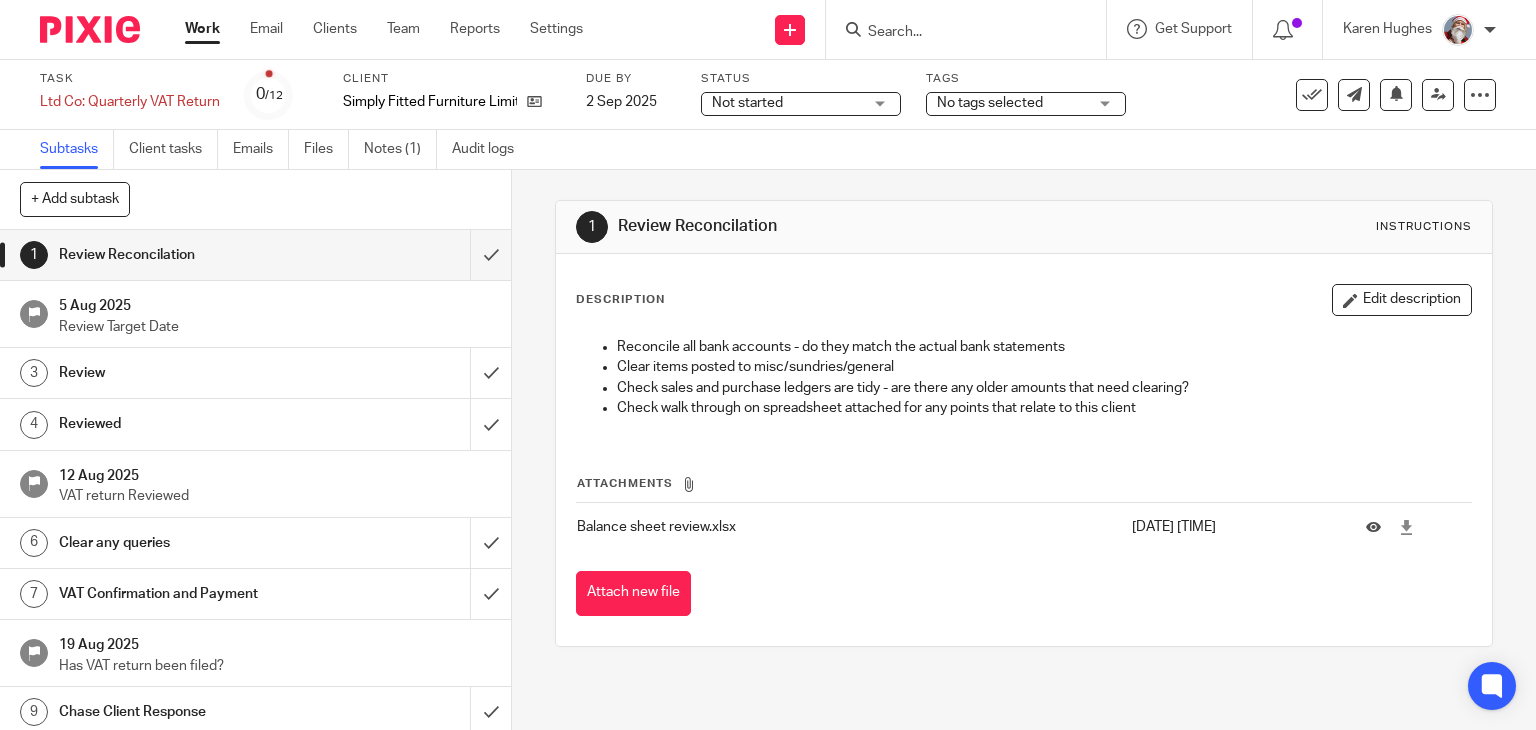 scroll, scrollTop: 0, scrollLeft: 0, axis: both 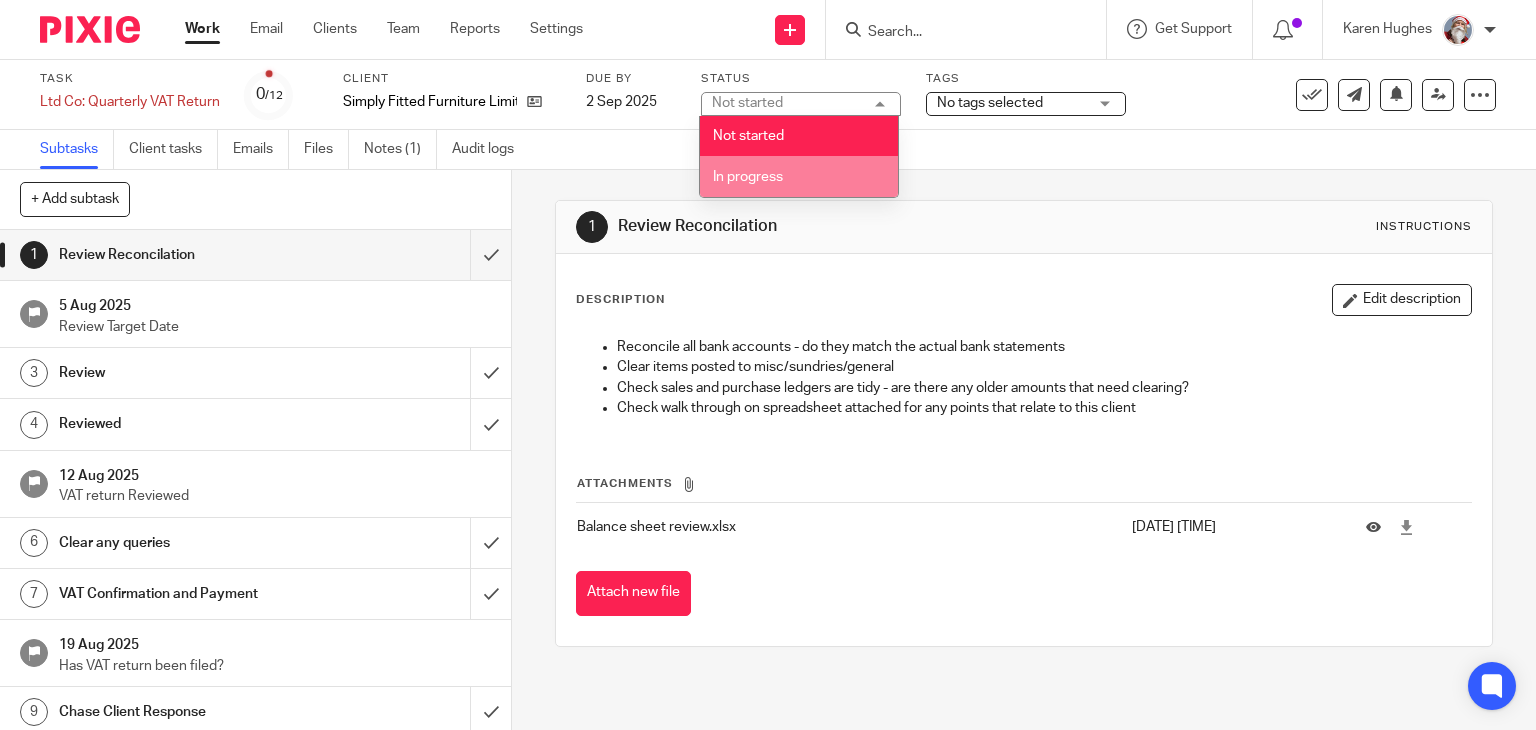 click on "In progress" at bounding box center (799, 176) 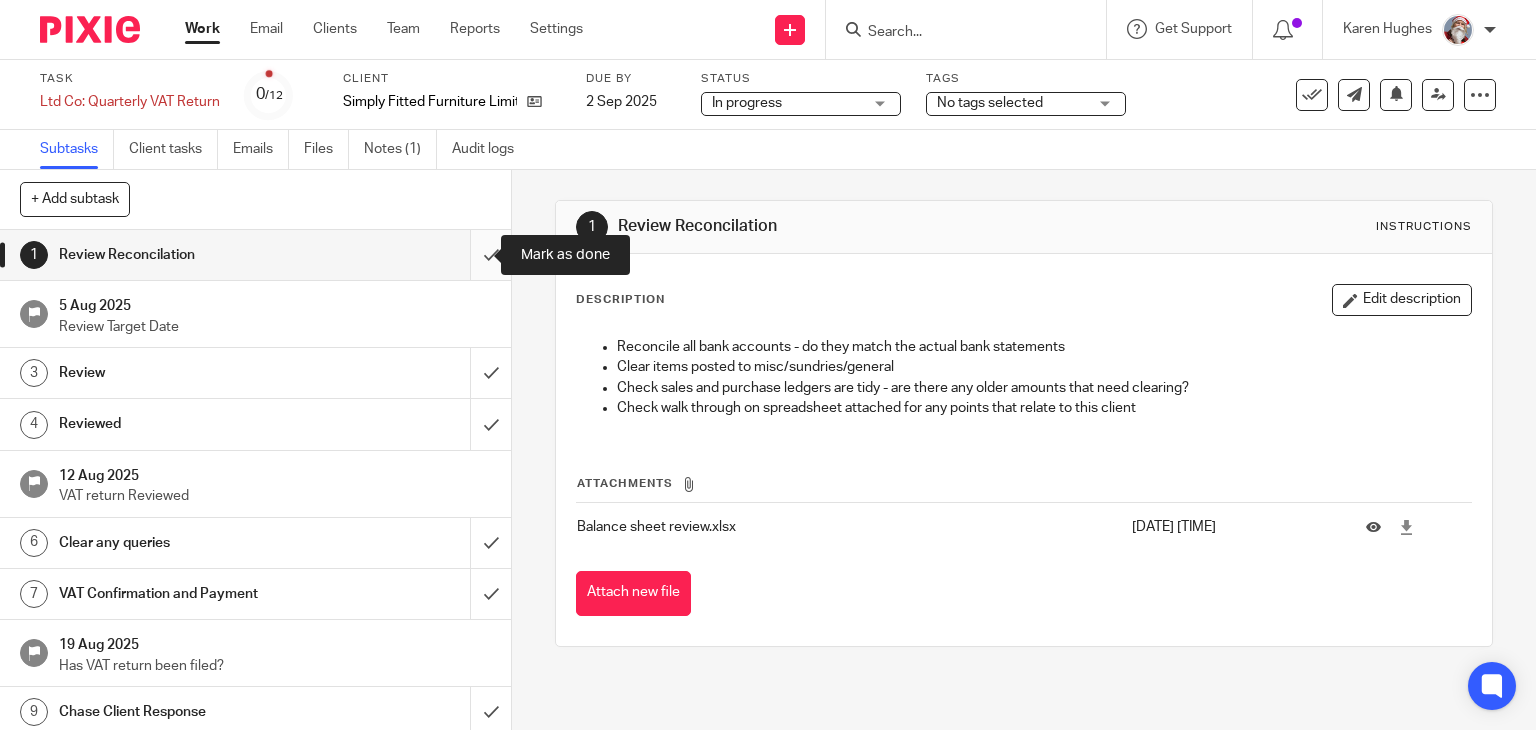 click at bounding box center [255, 255] 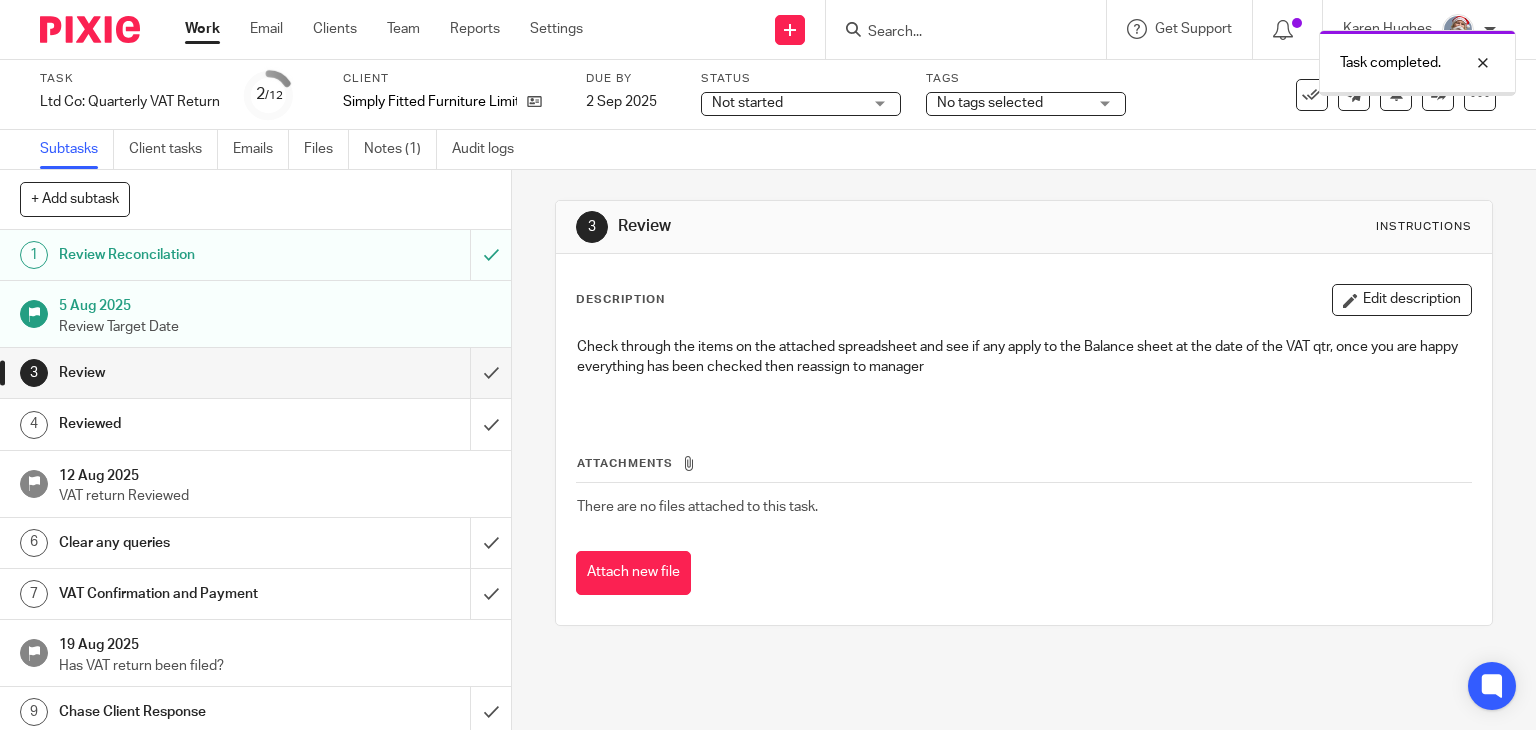 scroll, scrollTop: 0, scrollLeft: 0, axis: both 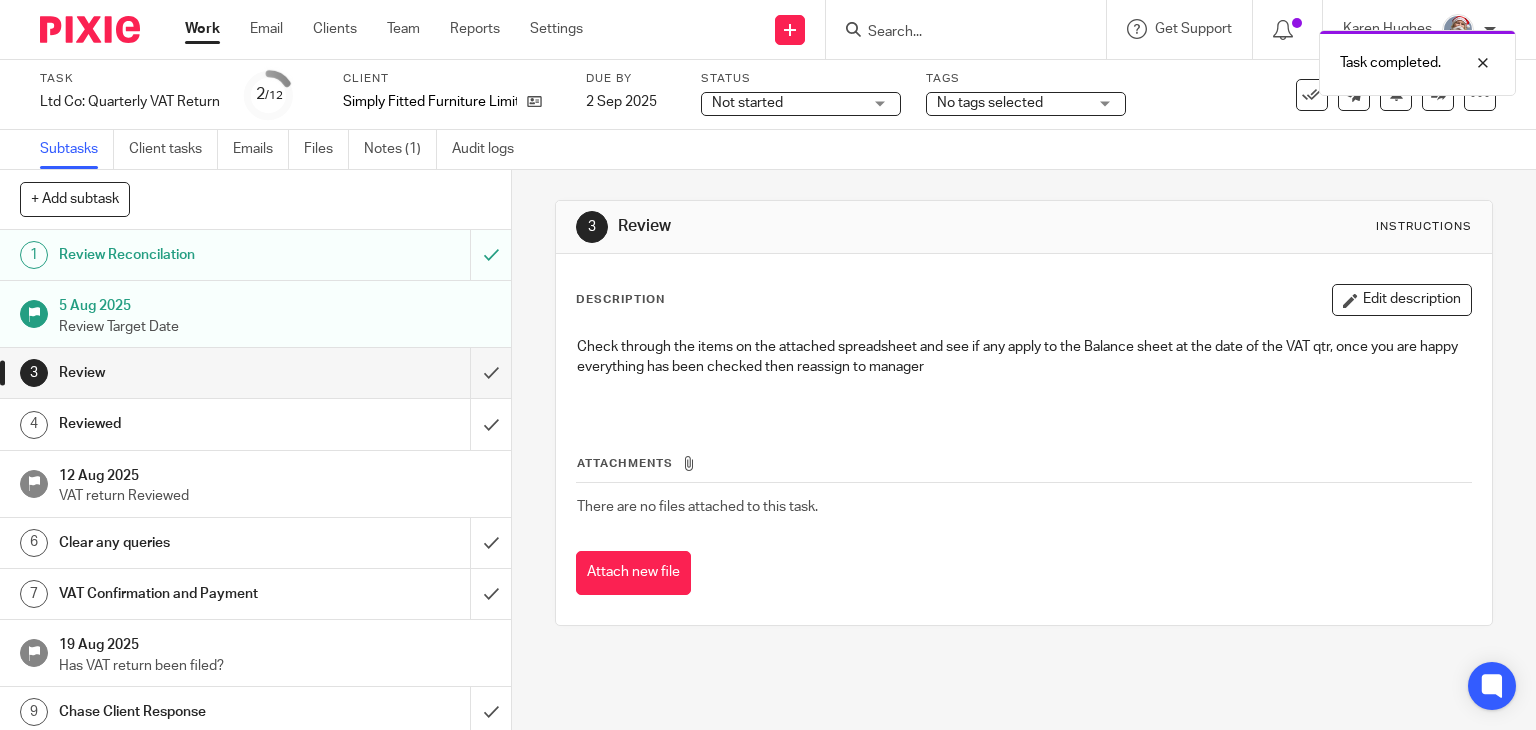 click on "Review Reconcilation" at bounding box center [189, 255] 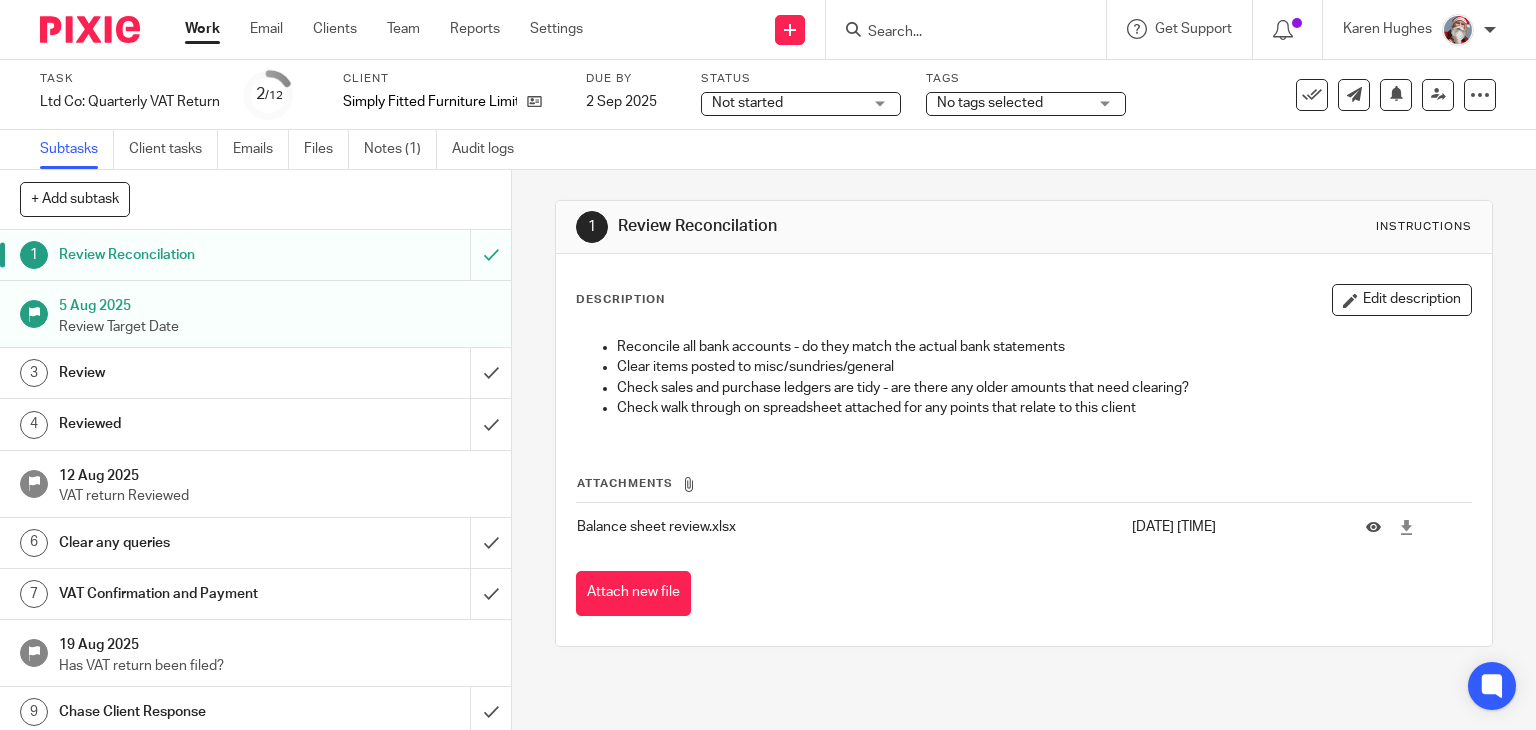 scroll, scrollTop: 0, scrollLeft: 0, axis: both 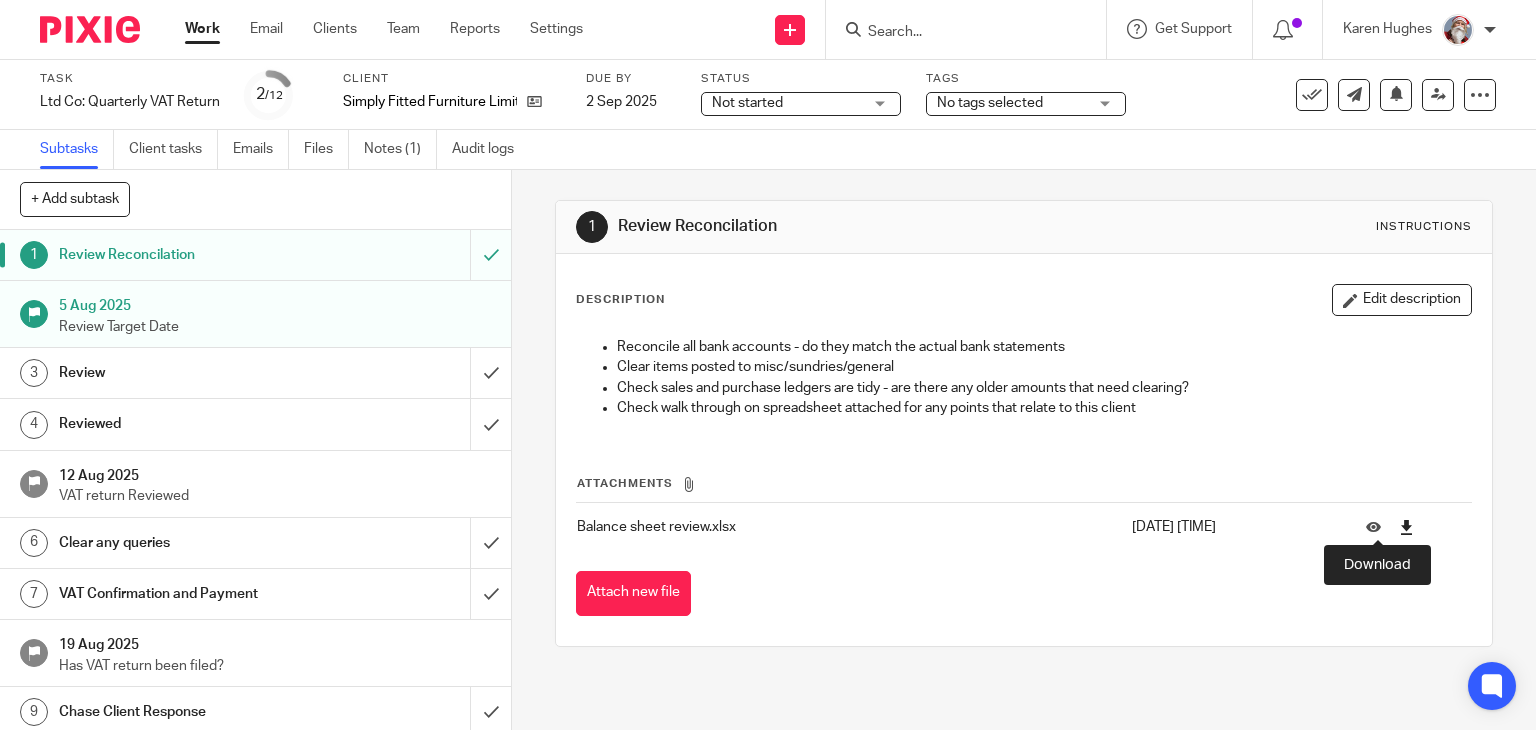 click at bounding box center (1406, 527) 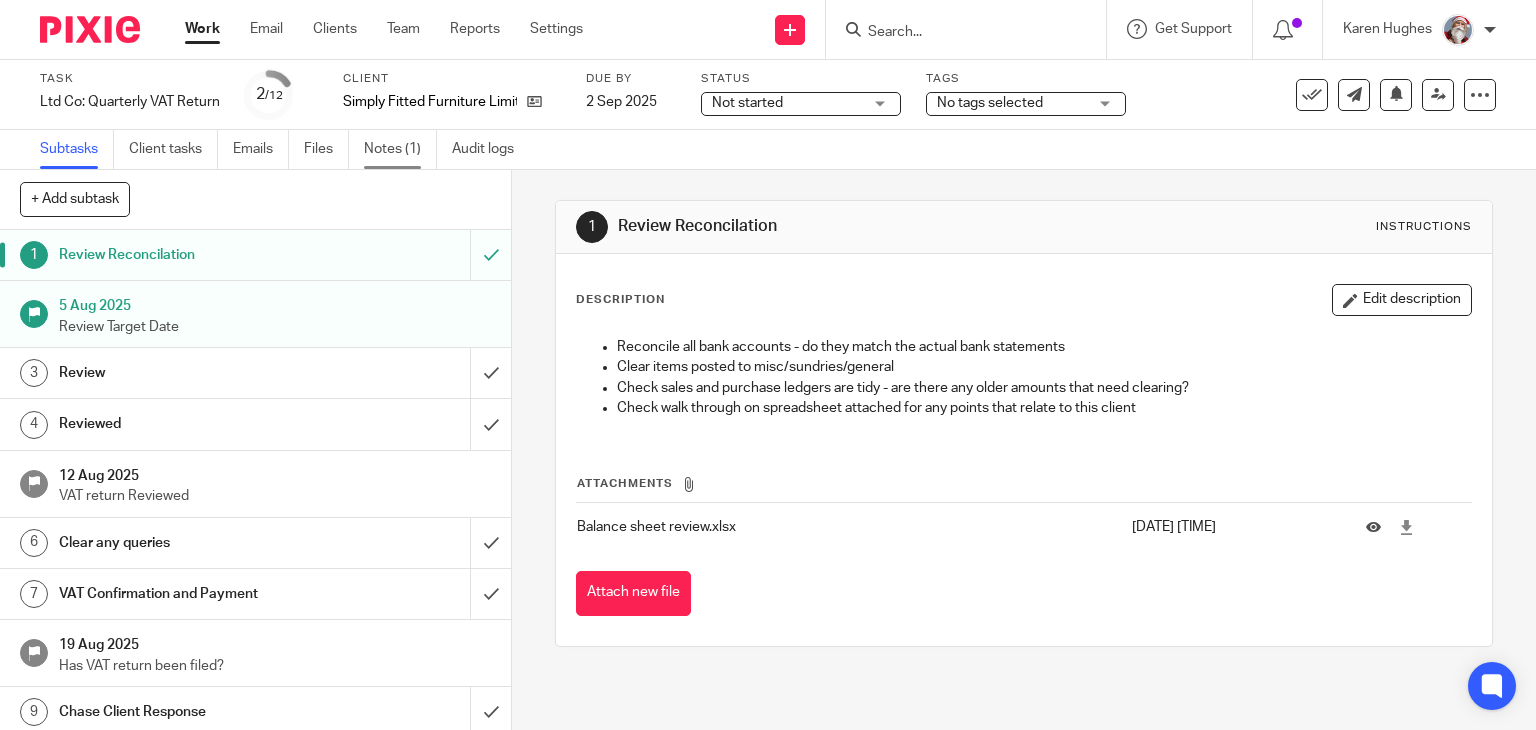 click on "Notes (1)" at bounding box center (400, 149) 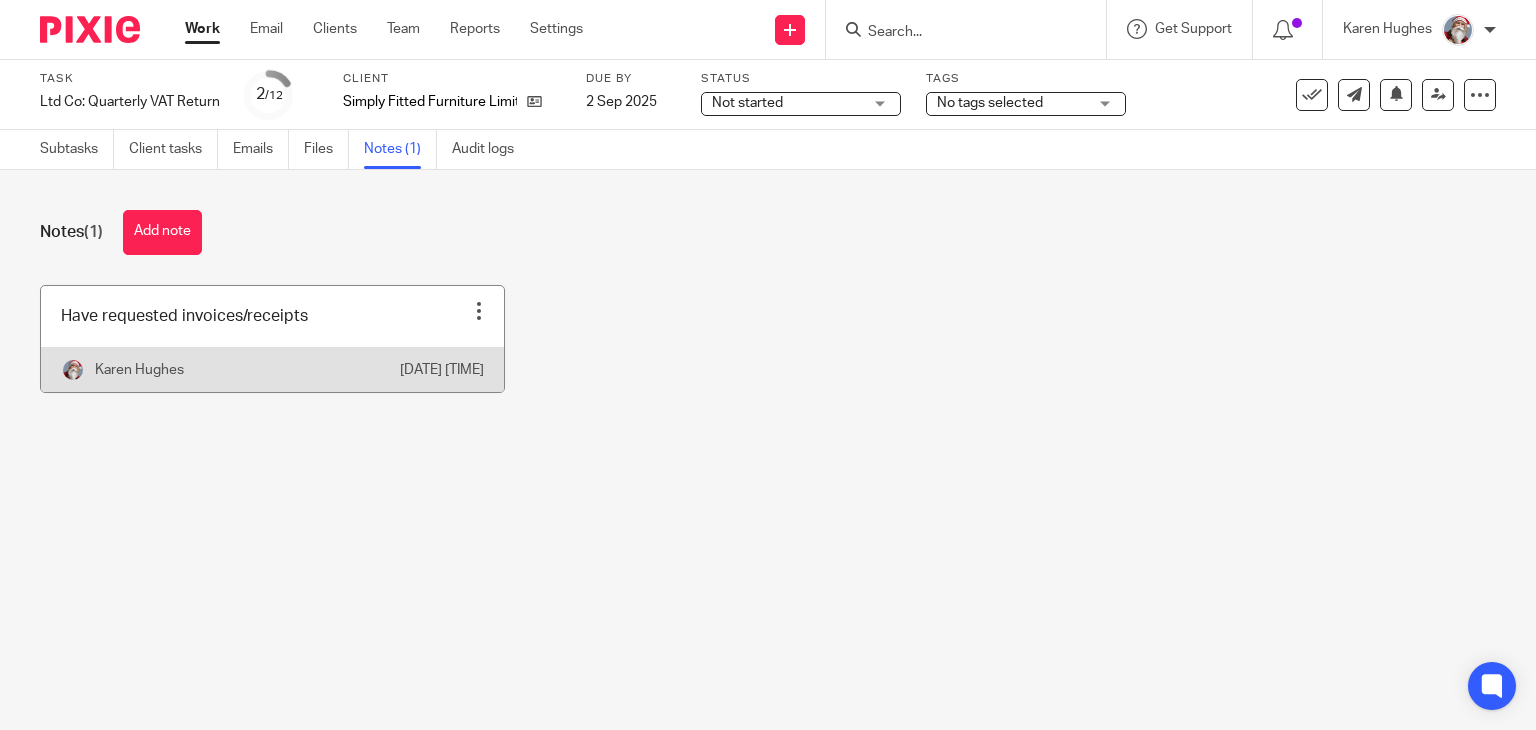 scroll, scrollTop: 0, scrollLeft: 0, axis: both 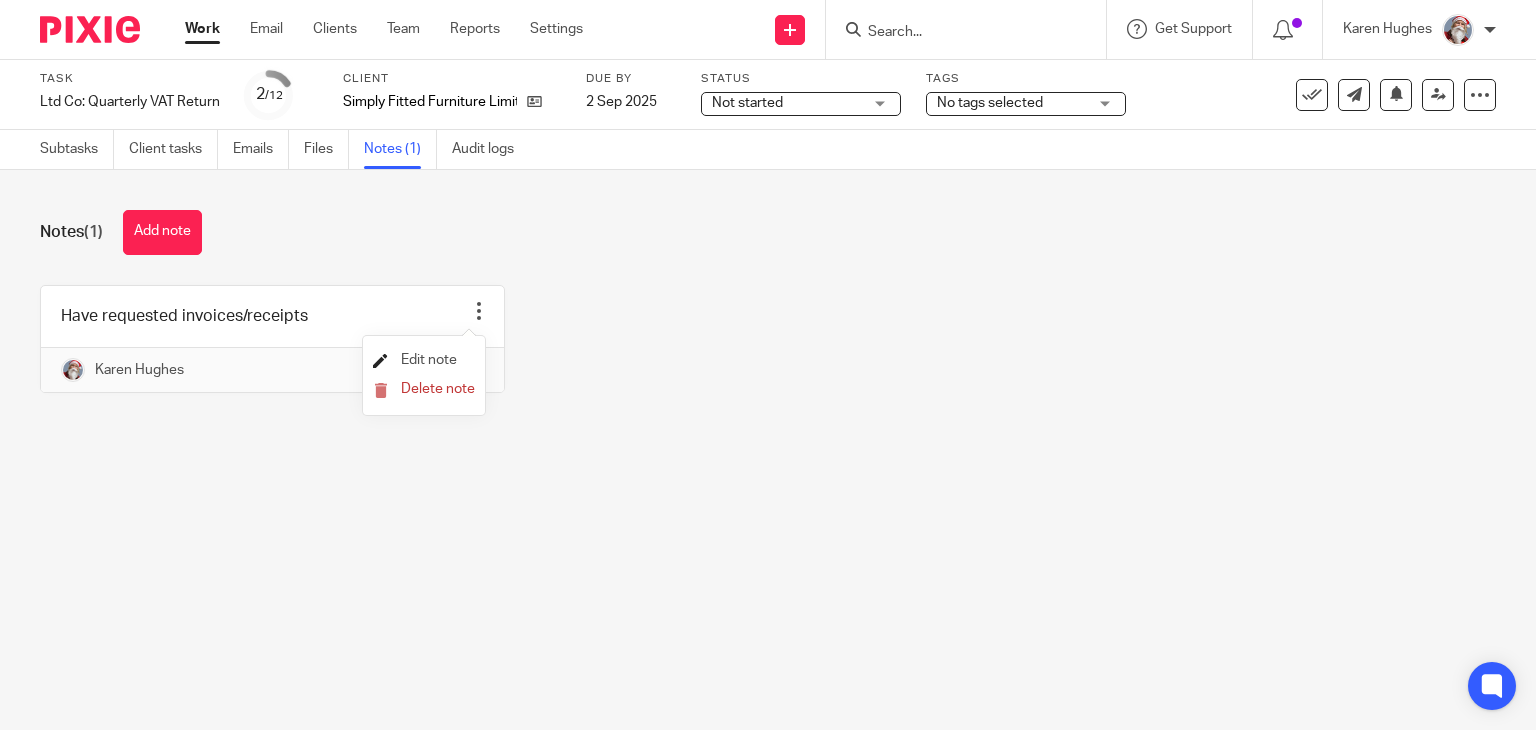 click on "Edit note" at bounding box center [429, 360] 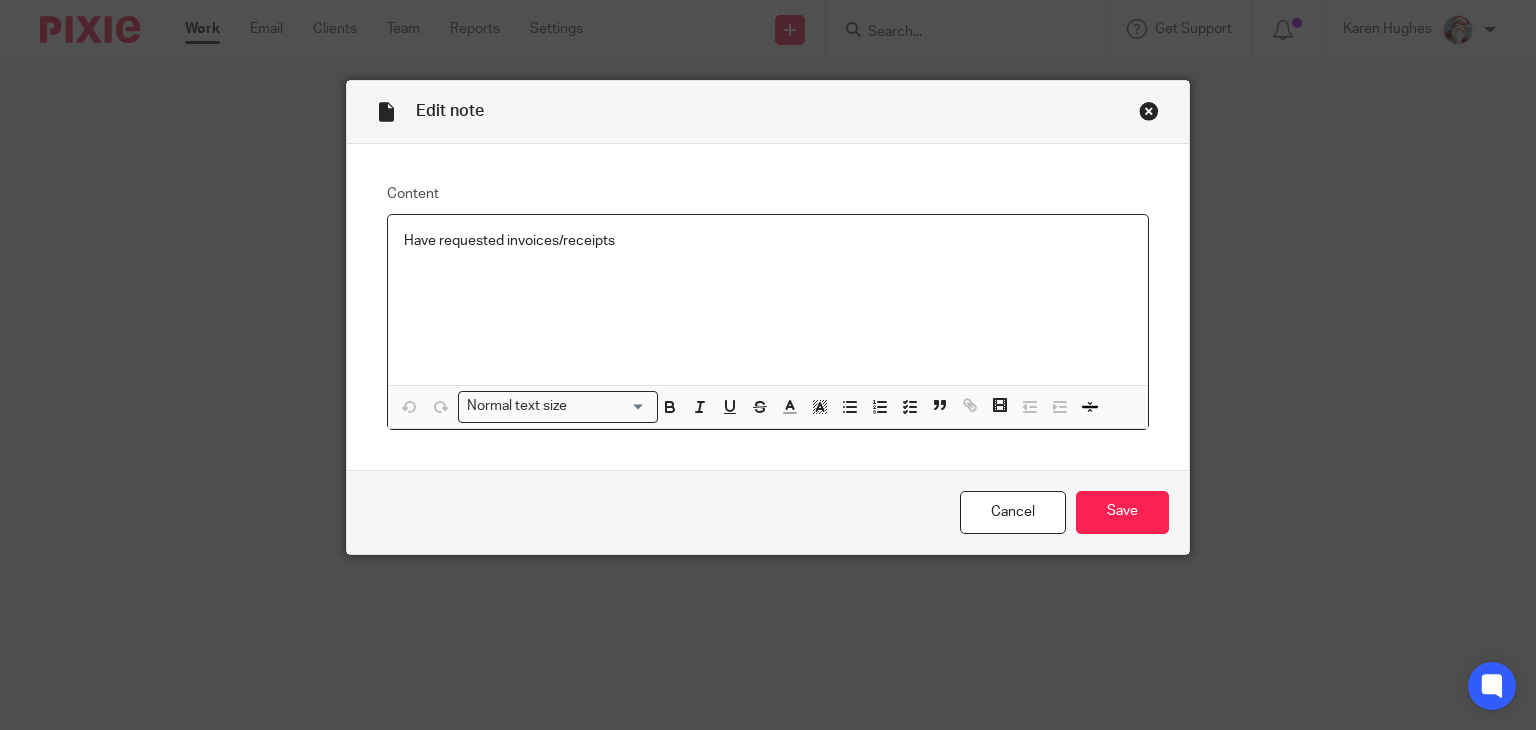 scroll, scrollTop: 0, scrollLeft: 0, axis: both 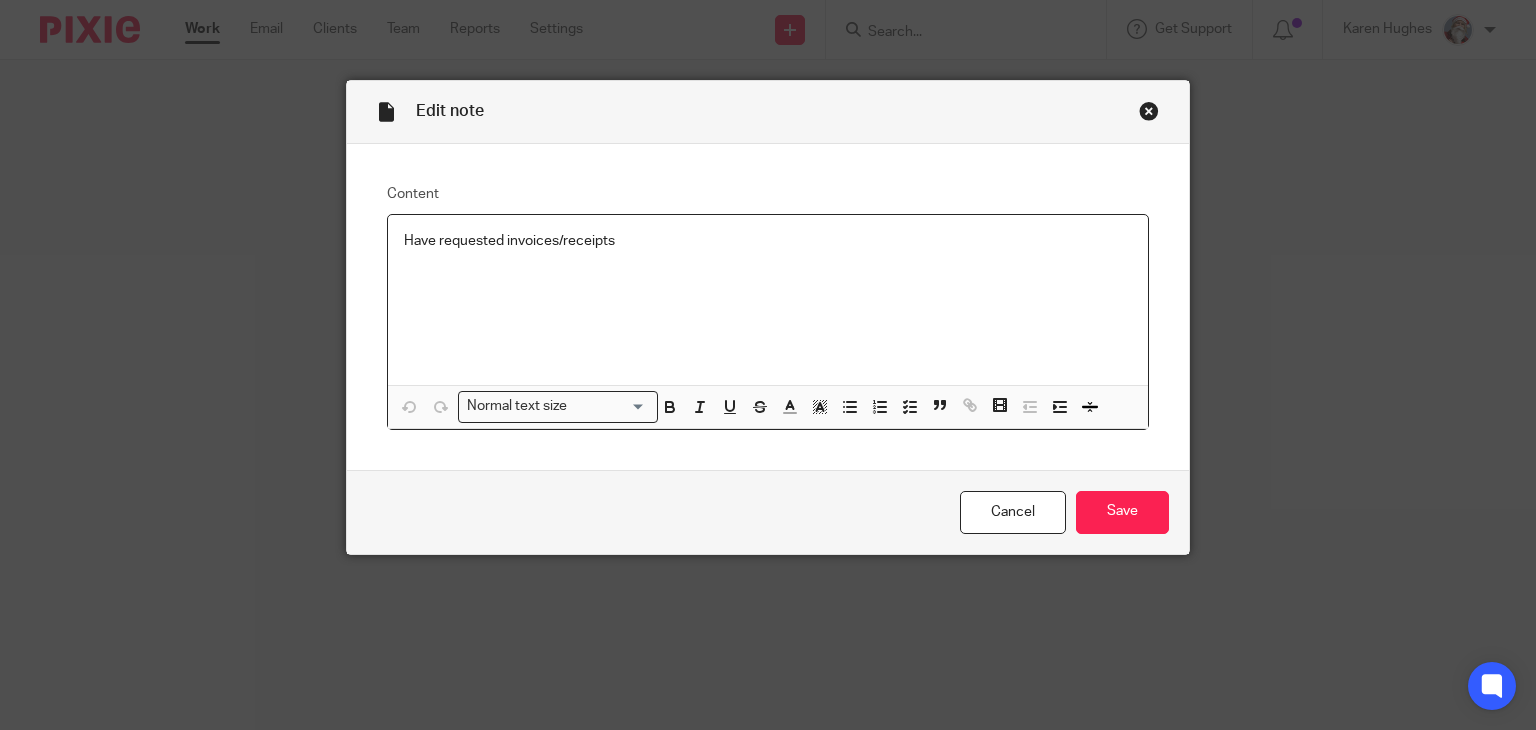 type 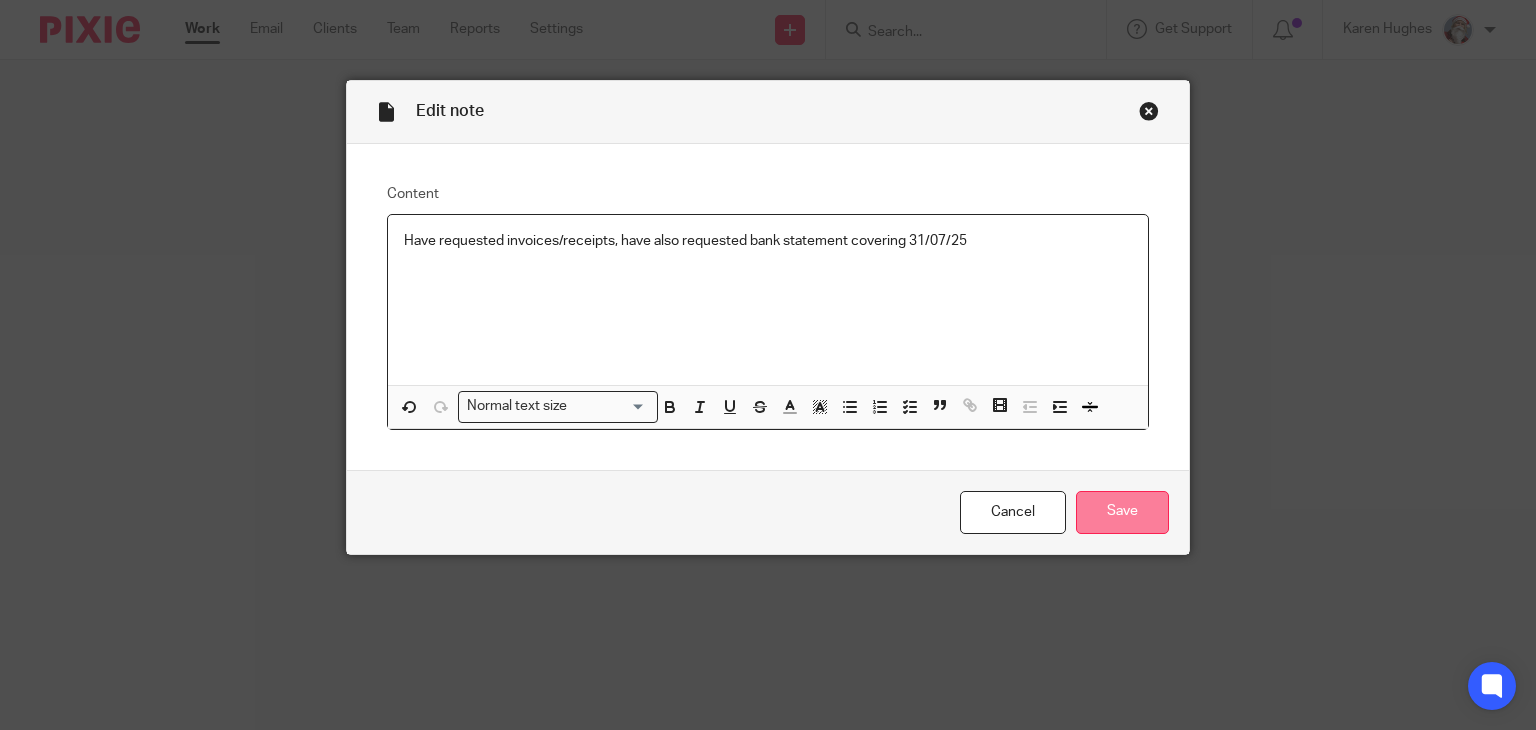 click on "Save" at bounding box center [1122, 512] 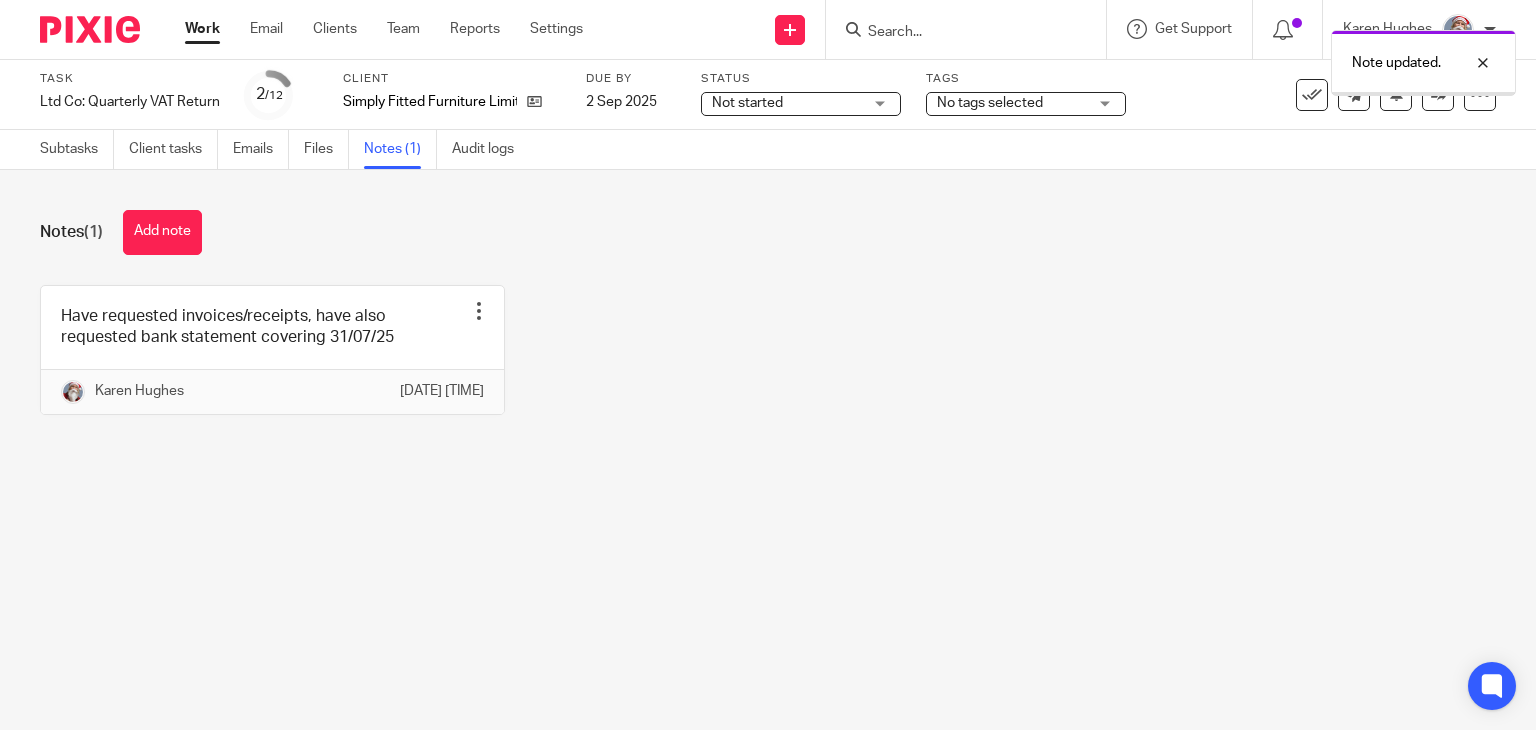 scroll, scrollTop: 0, scrollLeft: 0, axis: both 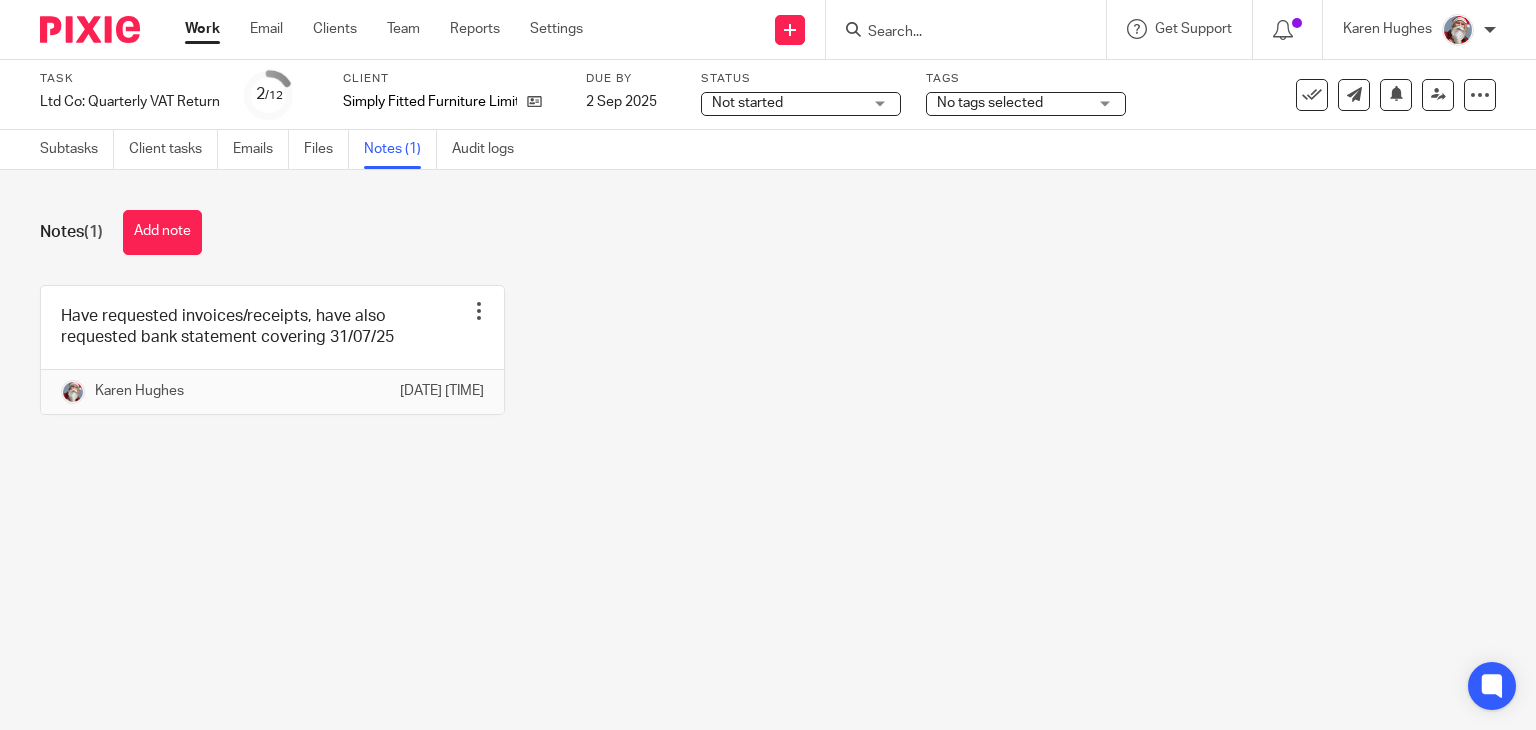 click on "Work" at bounding box center (202, 29) 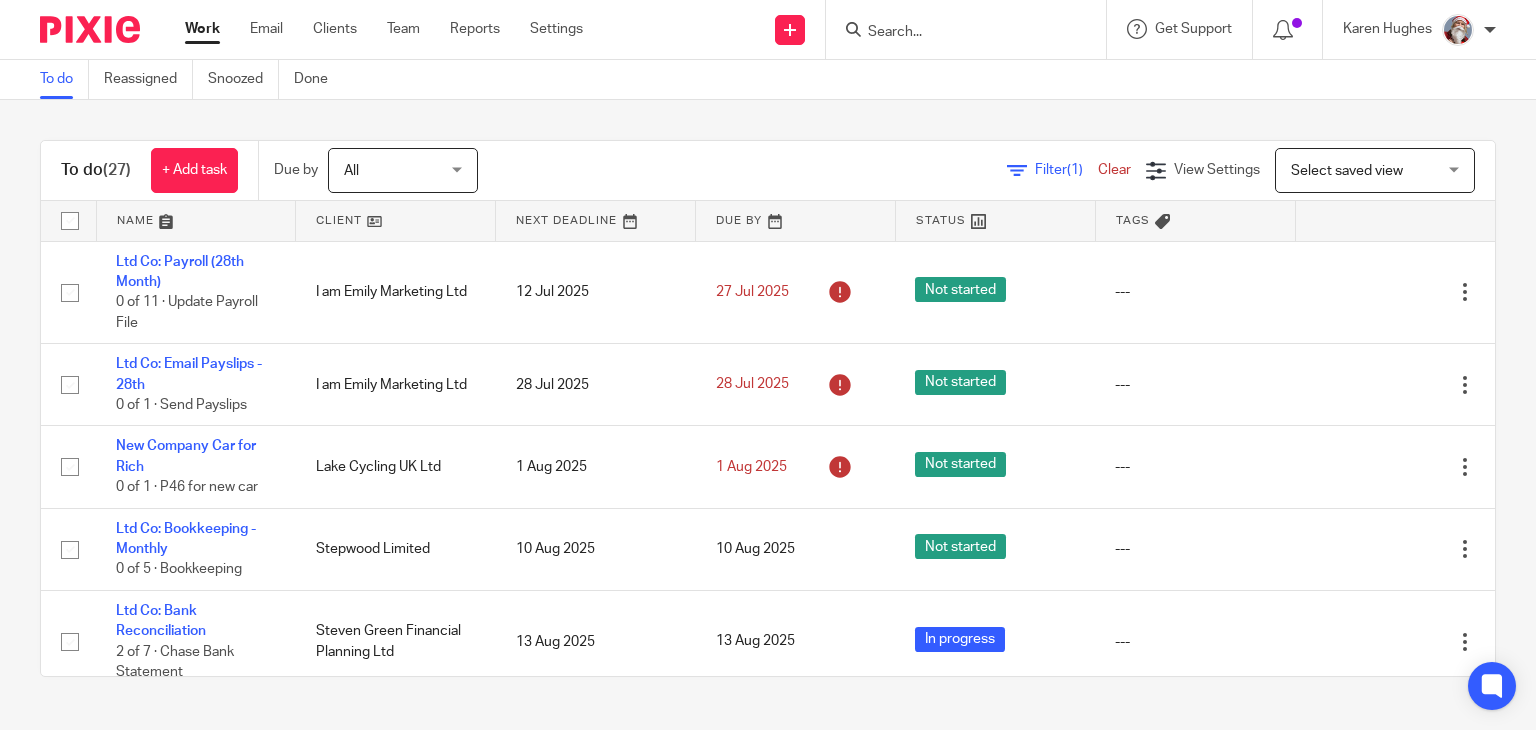 scroll, scrollTop: 0, scrollLeft: 0, axis: both 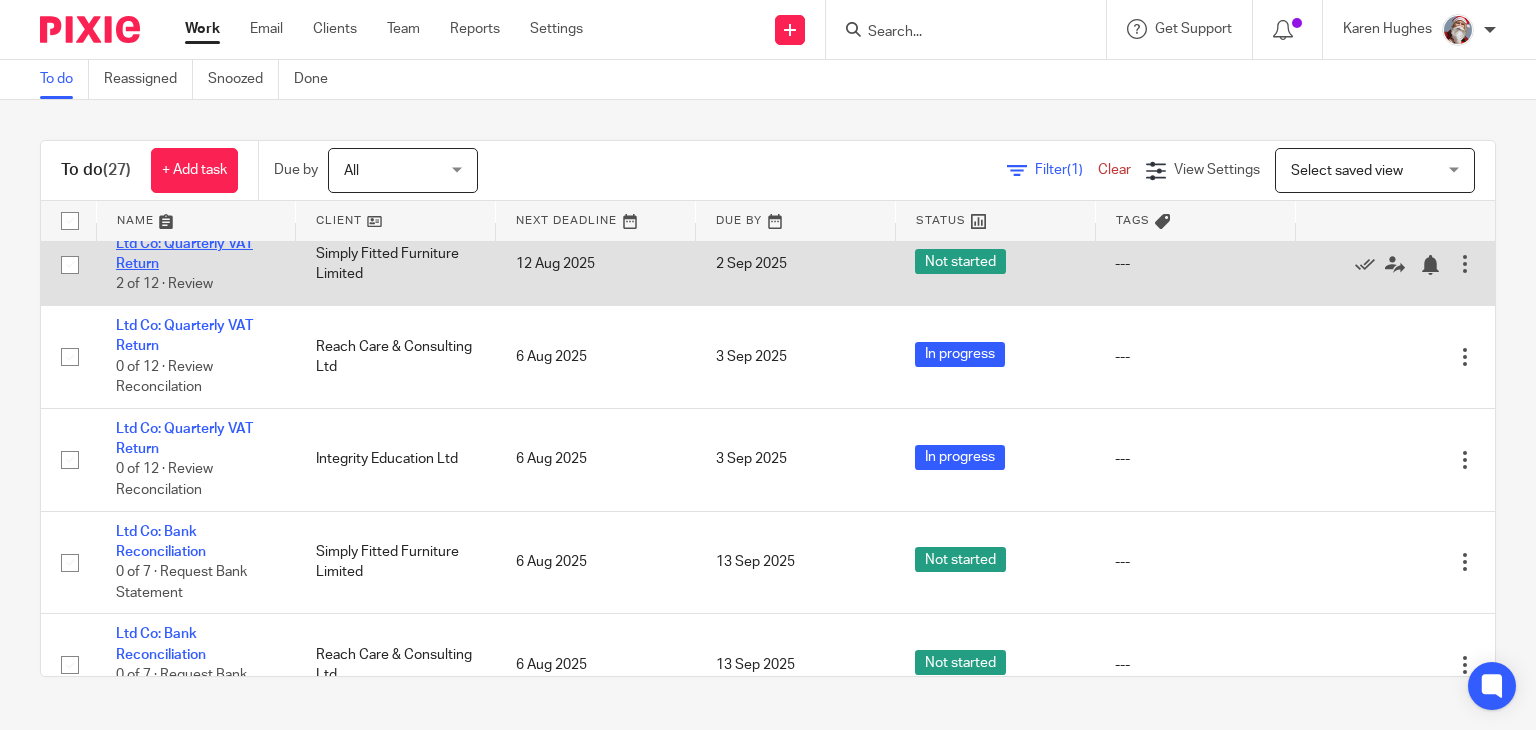 click on "Ltd Co: Quarterly VAT Return" 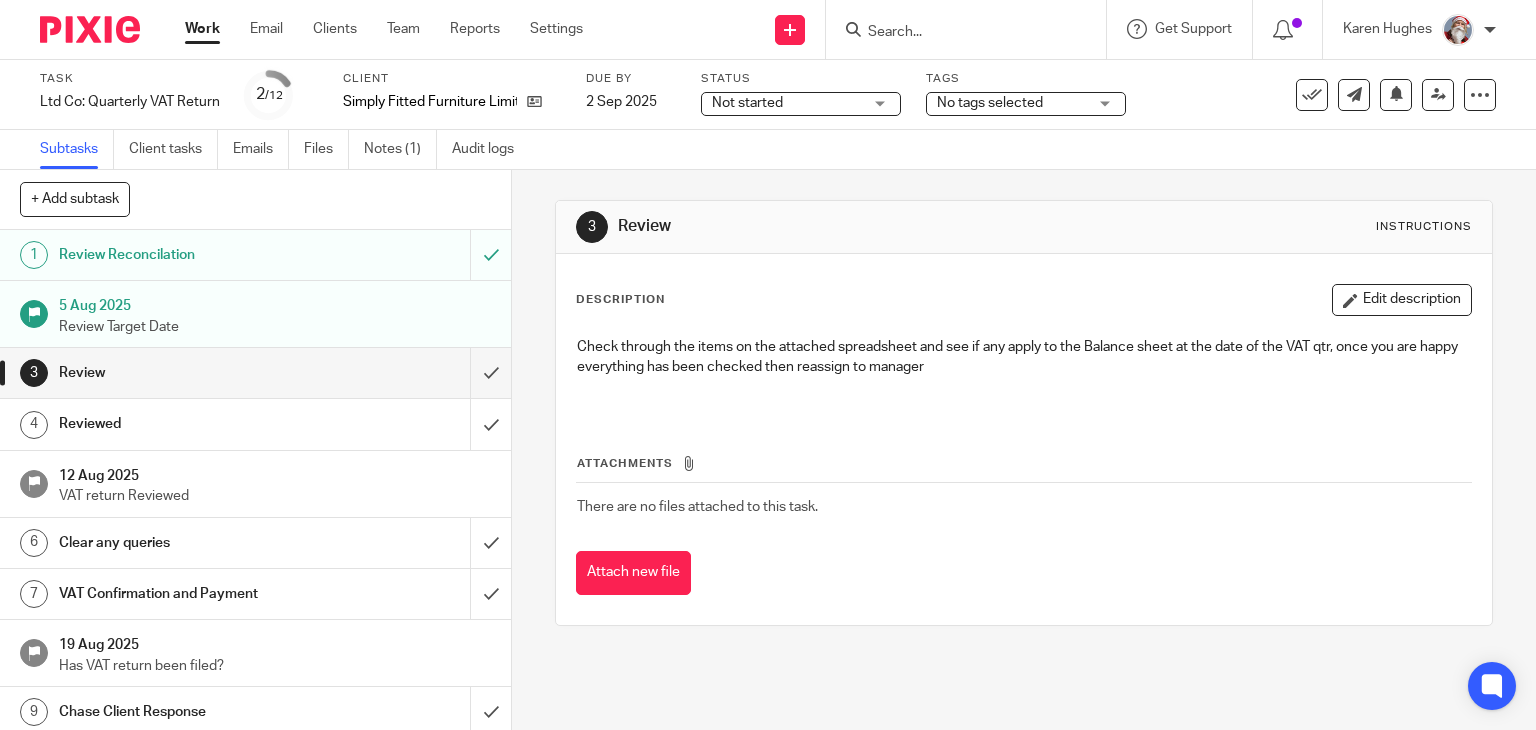 scroll, scrollTop: 0, scrollLeft: 0, axis: both 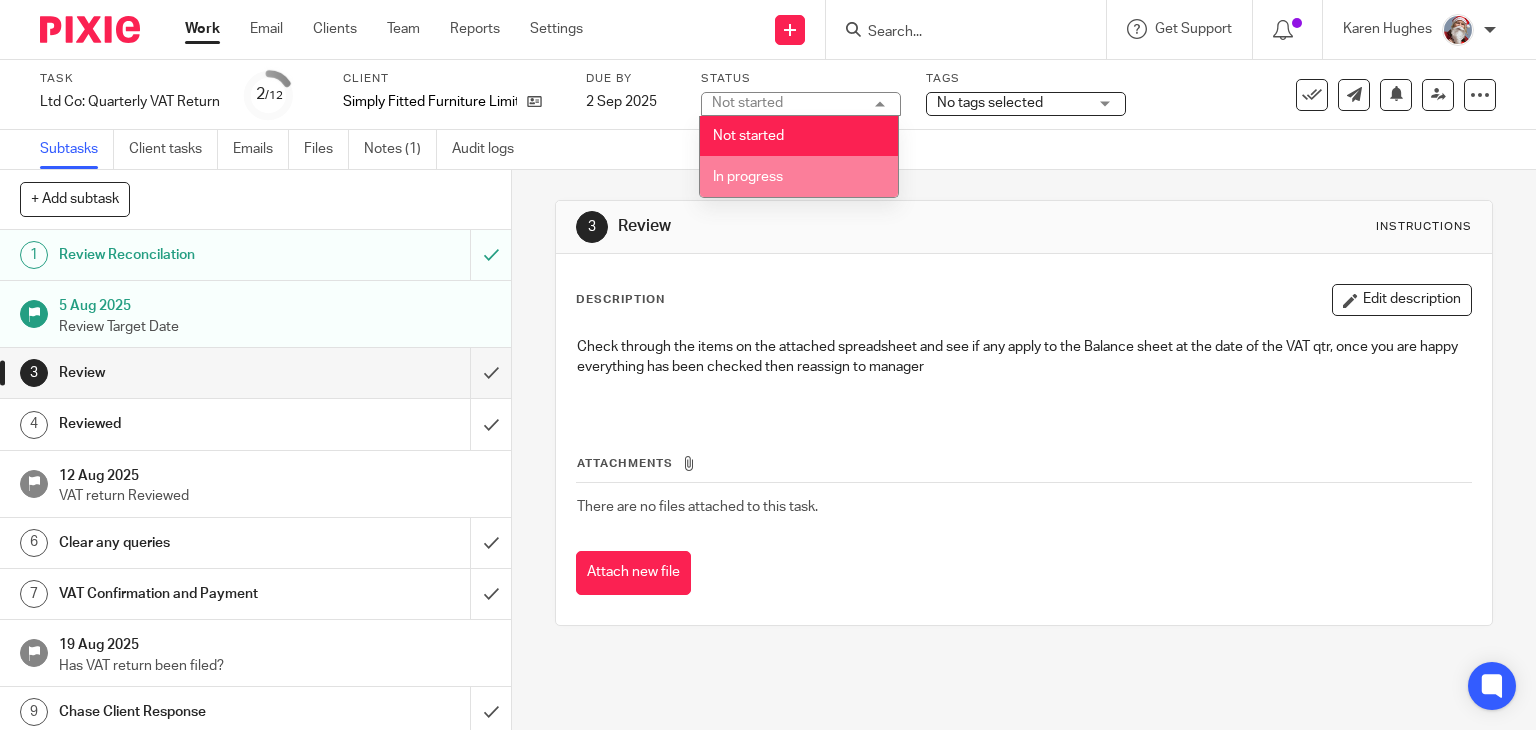 click on "In progress" at bounding box center [748, 177] 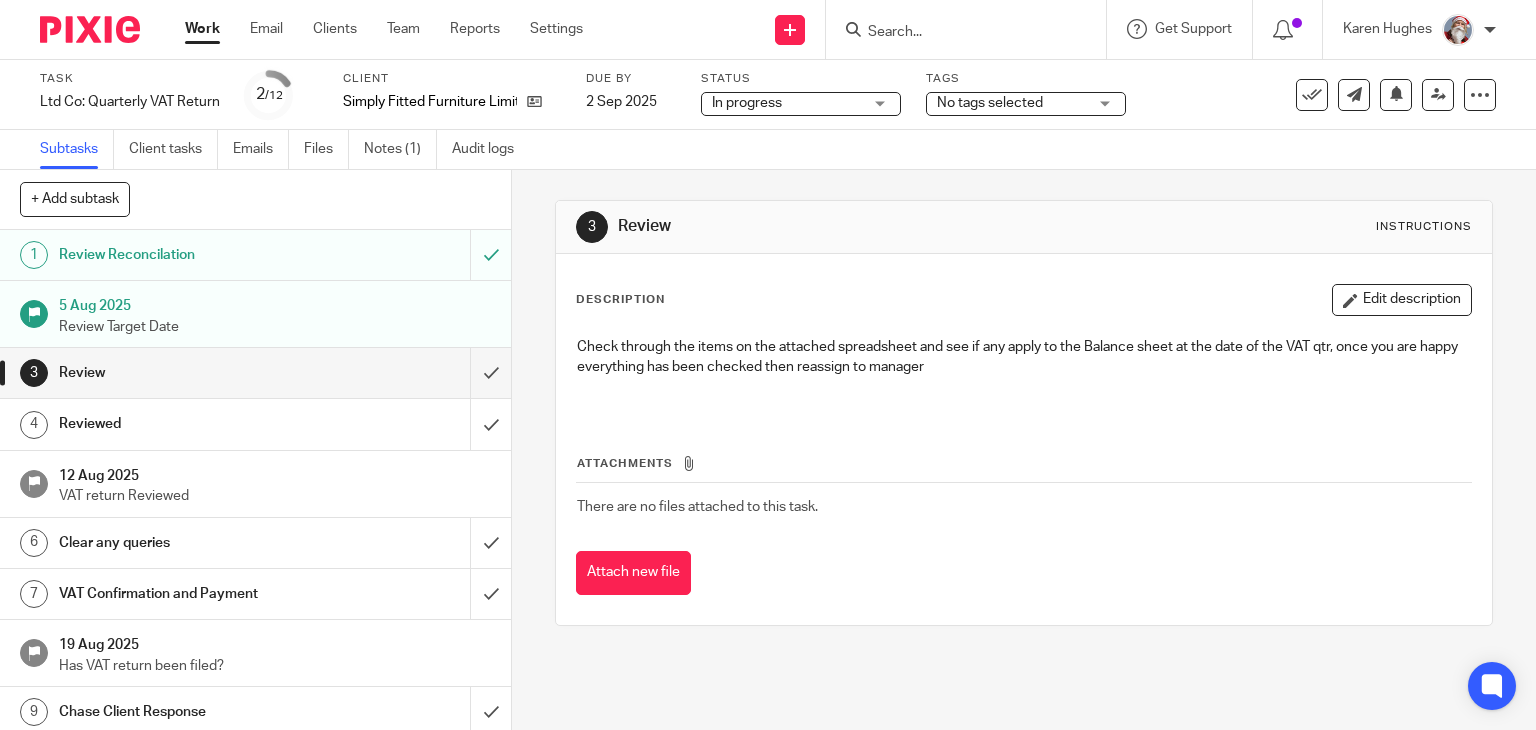click on "In progress" at bounding box center [787, 103] 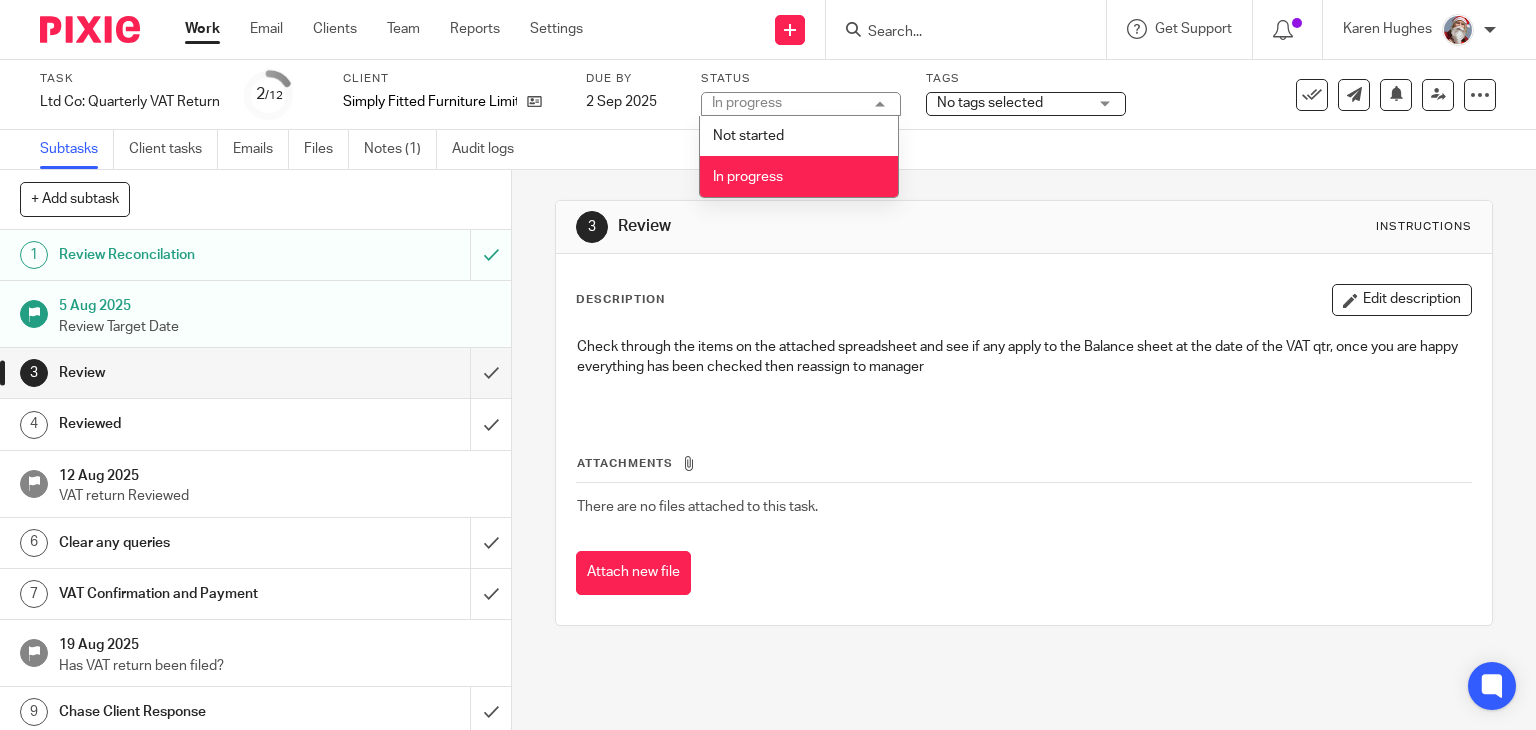 click on "In progress" at bounding box center (799, 176) 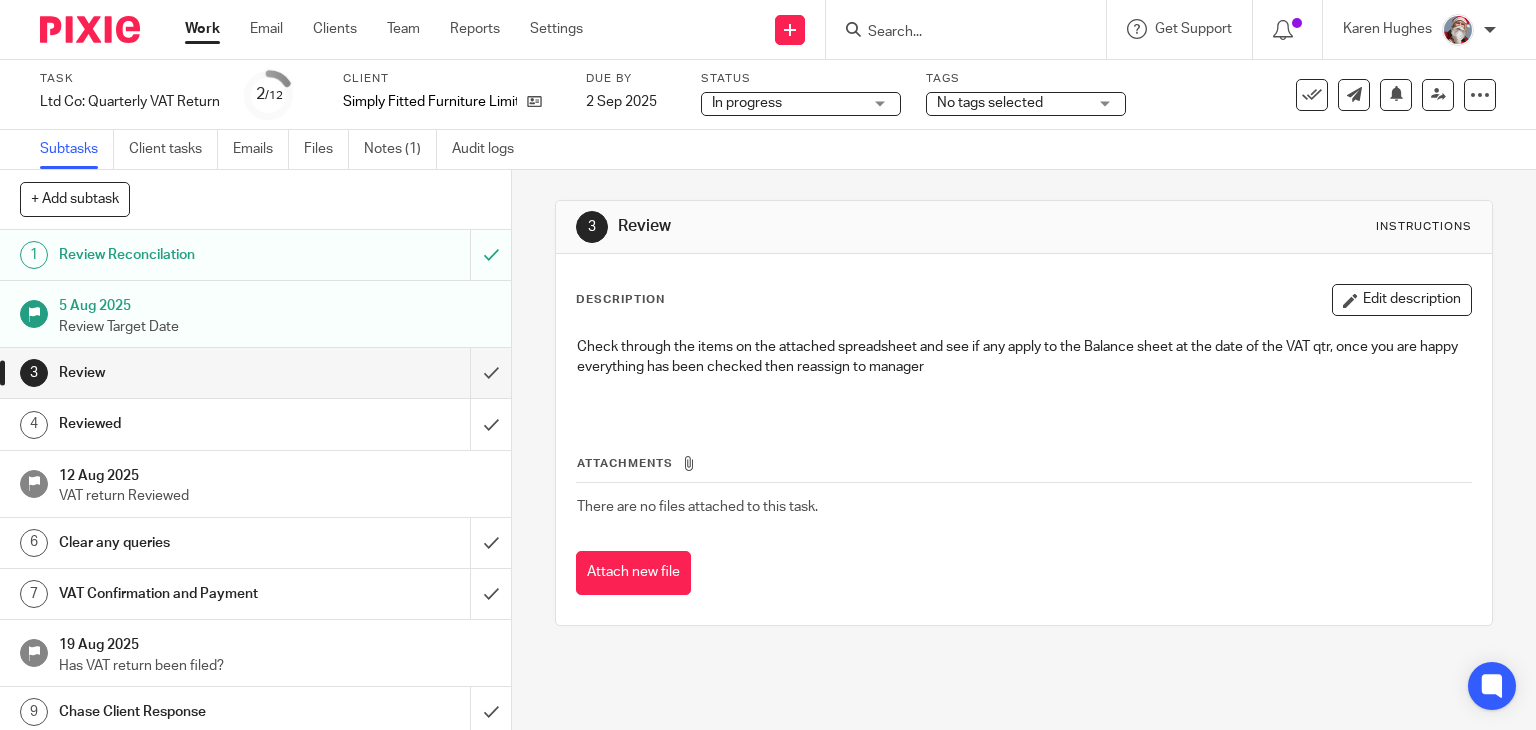 click on "3
Review
Instructions
Description
Edit description
Check through the items on the attached spreadsheet and see if any apply to the Balance sheet at the date of the VAT qtr, once you are happy everything has been checked then reassign to manager           Attachments     There are no files attached to this task.   Attach new file" at bounding box center (1024, 413) 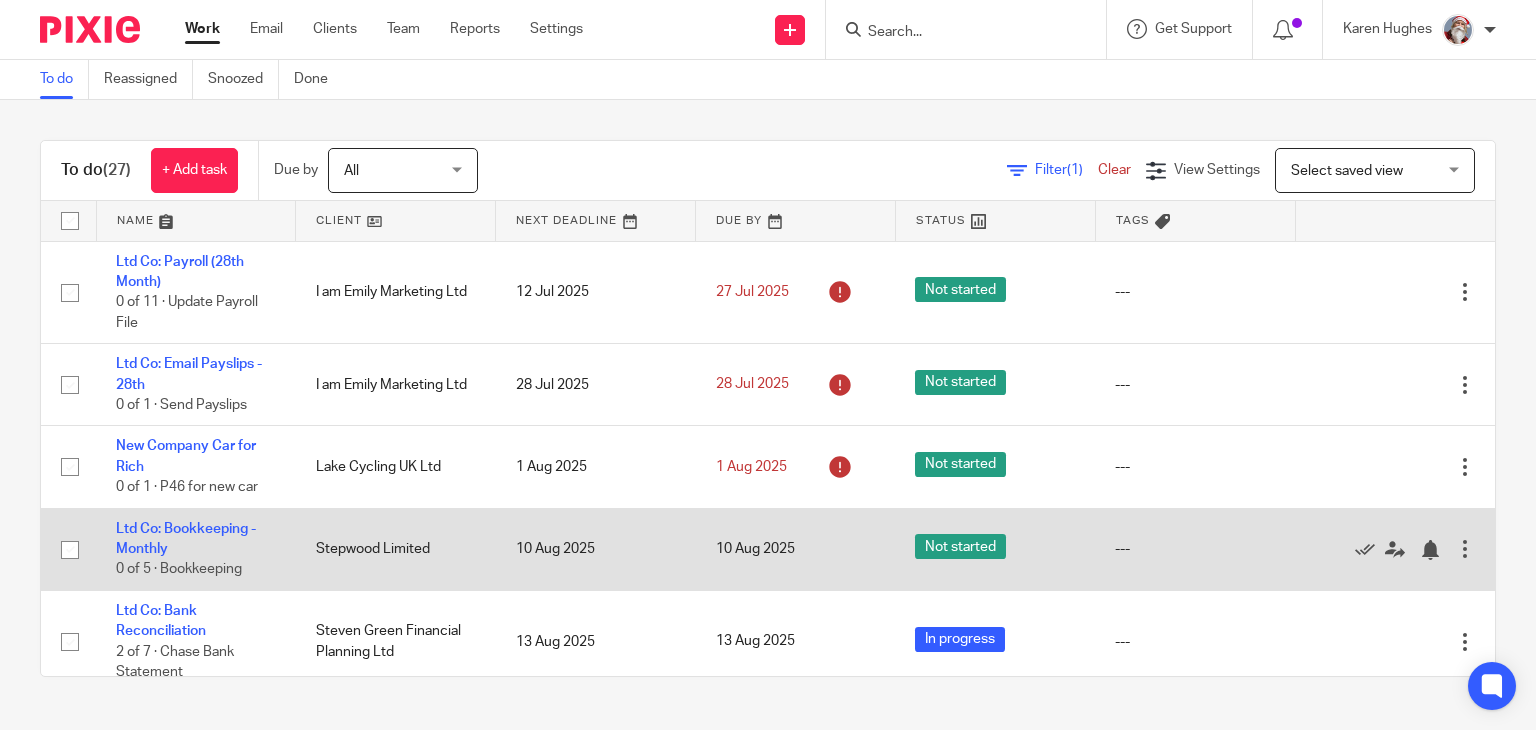 scroll, scrollTop: 0, scrollLeft: 0, axis: both 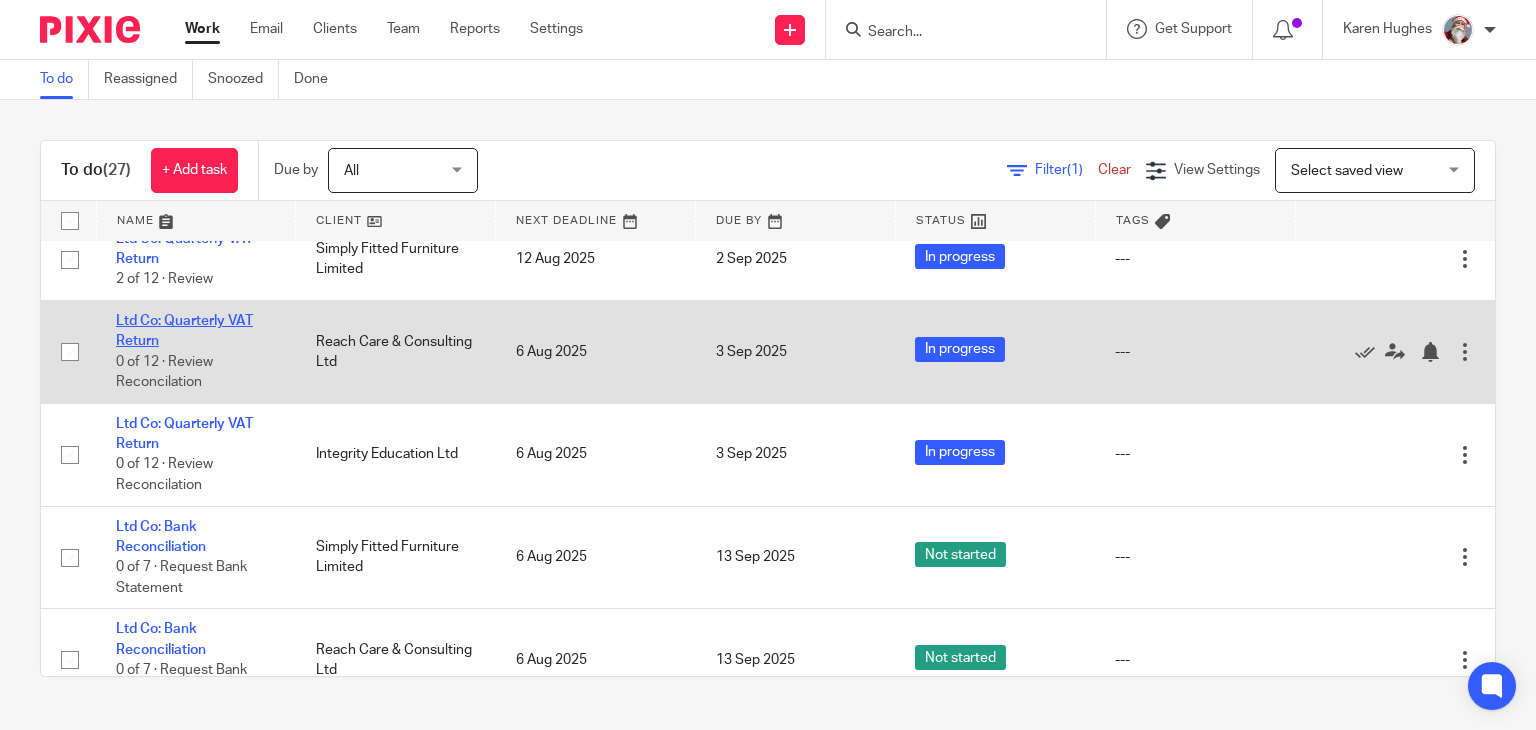 click on "Ltd Co: Quarterly VAT Return" 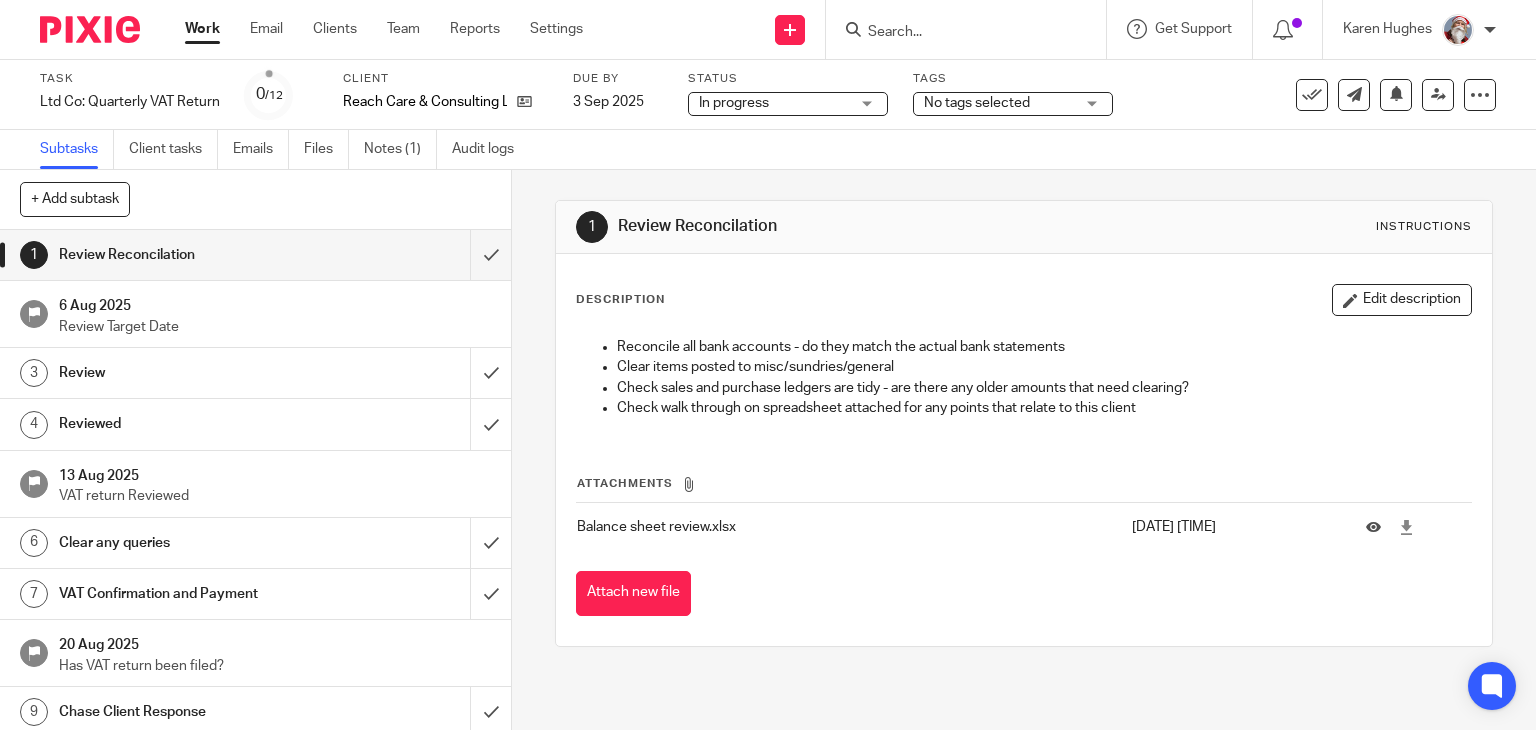 scroll, scrollTop: 0, scrollLeft: 0, axis: both 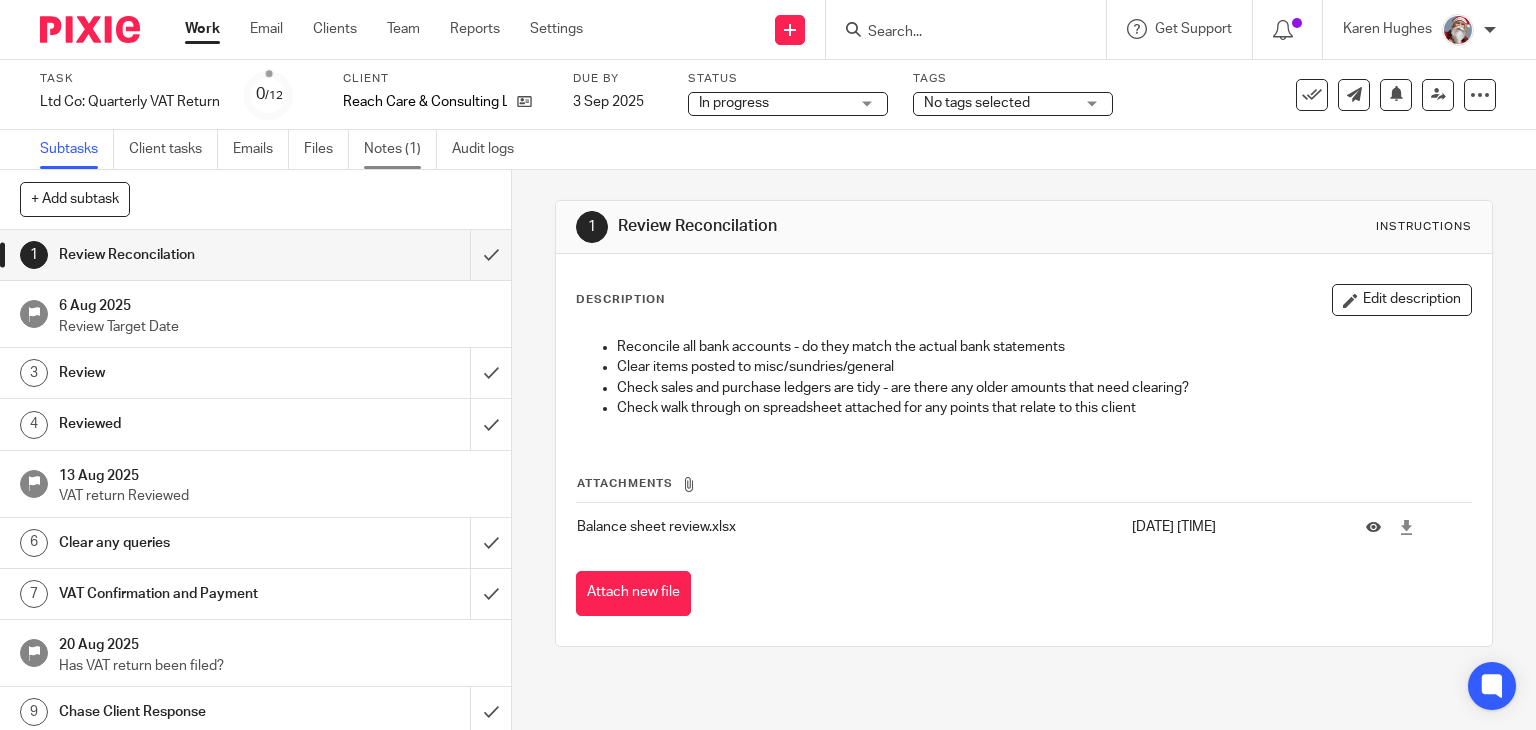 click on "Notes (1)" at bounding box center [400, 149] 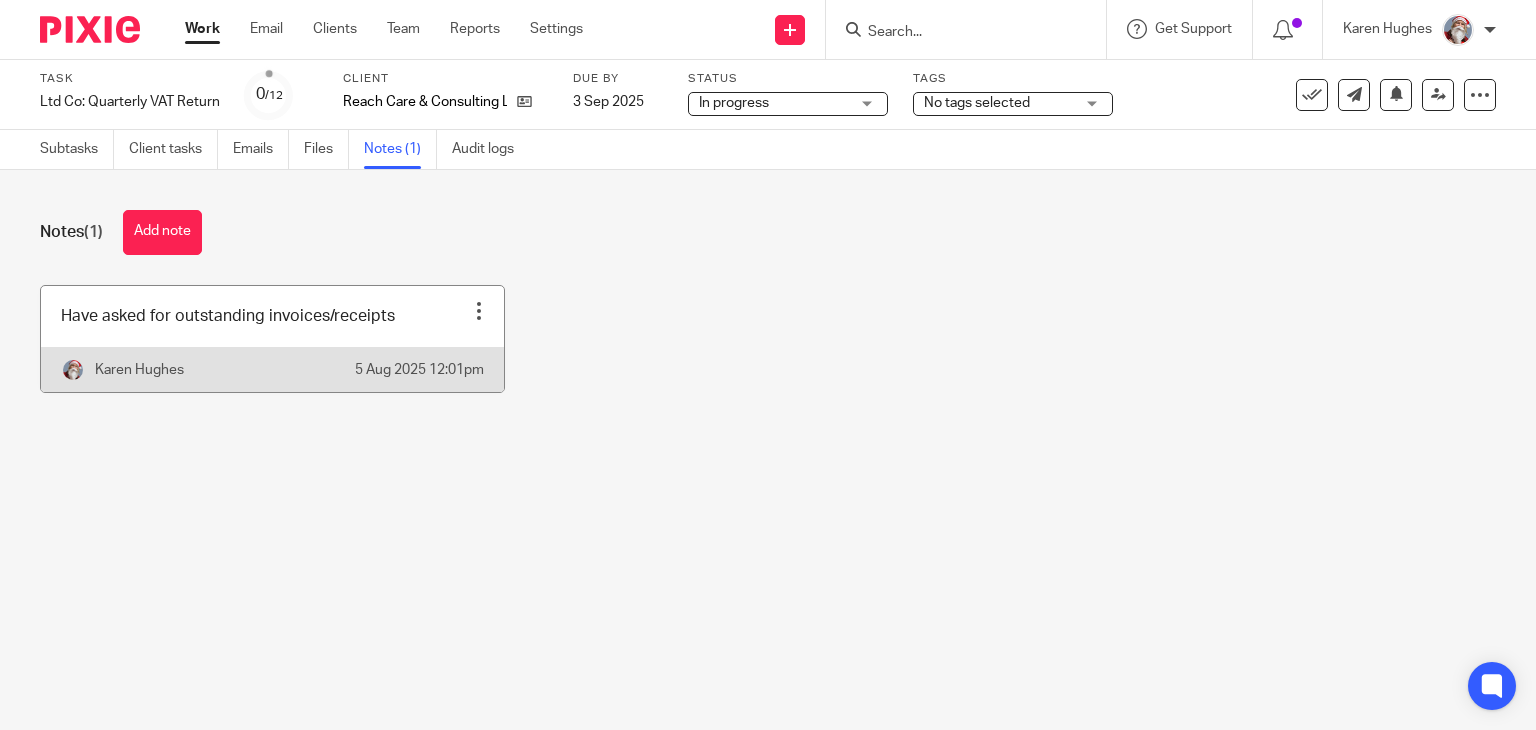 scroll, scrollTop: 0, scrollLeft: 0, axis: both 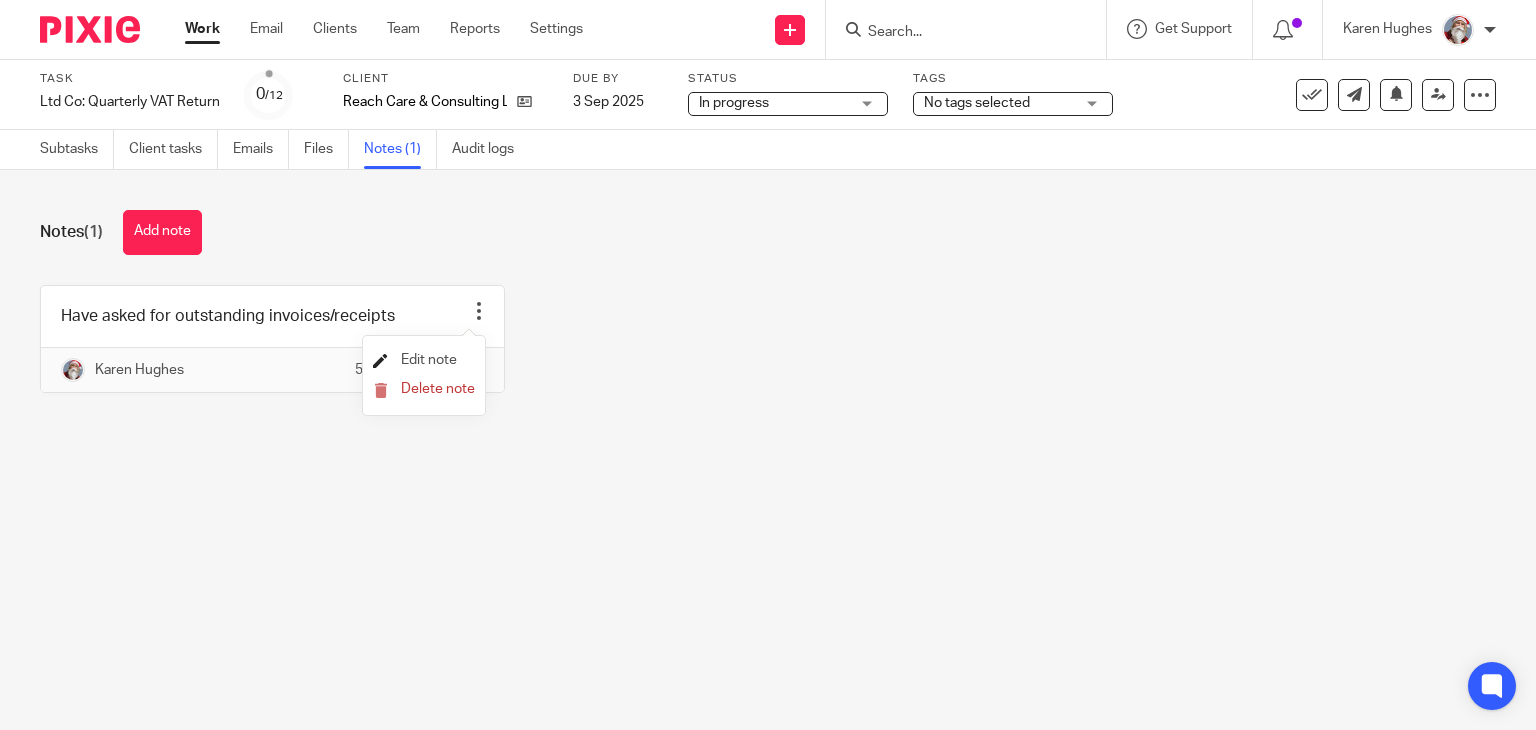 click on "Edit note" at bounding box center [429, 360] 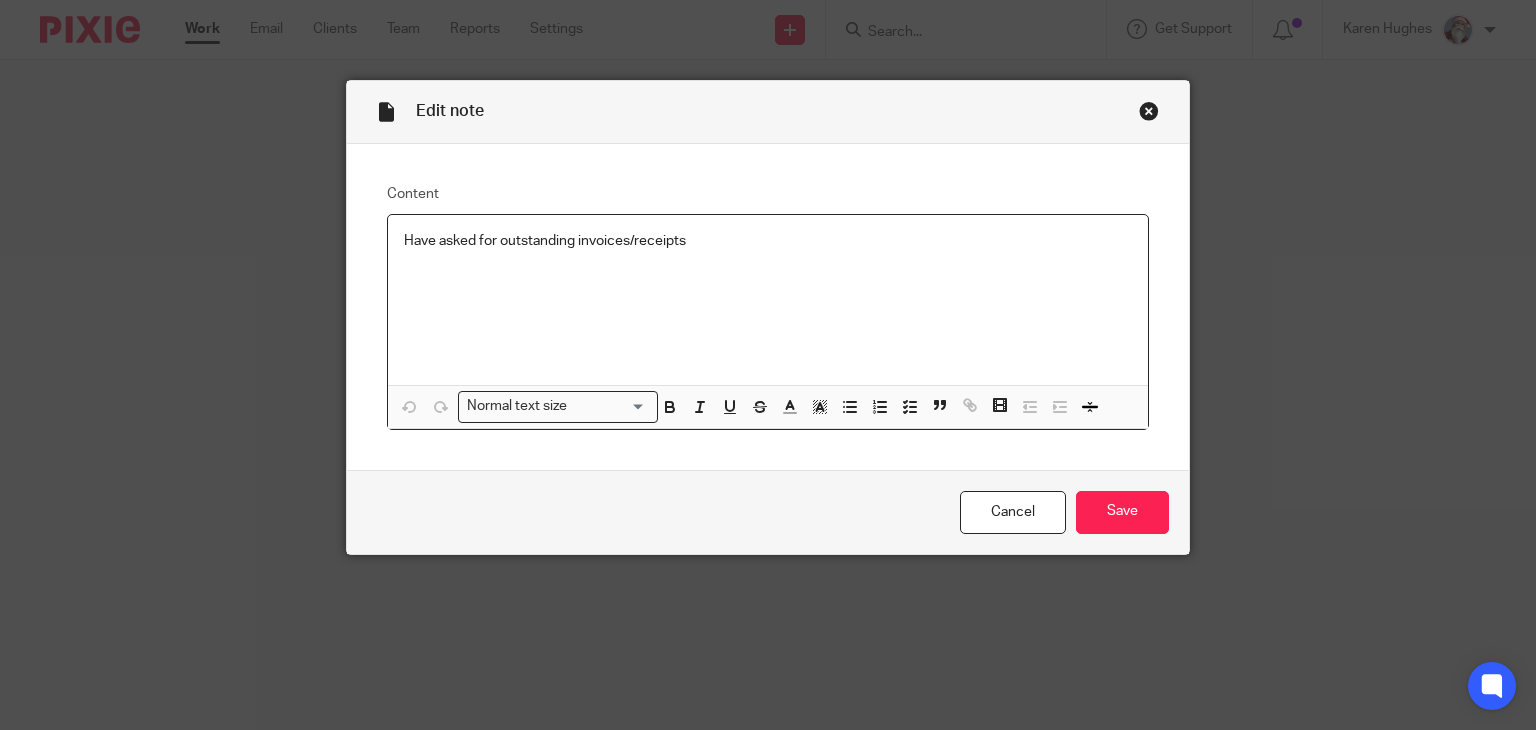 scroll, scrollTop: 0, scrollLeft: 0, axis: both 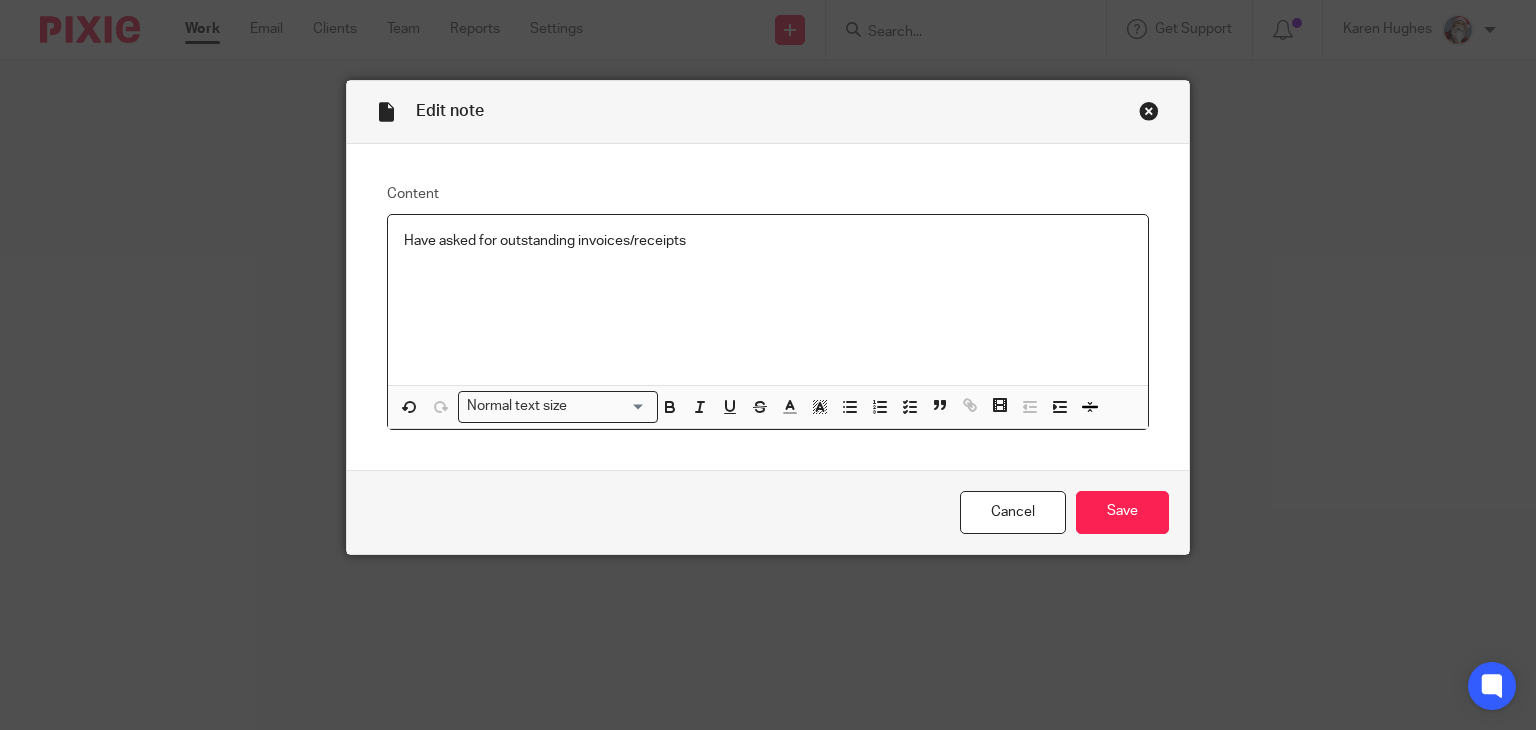 type 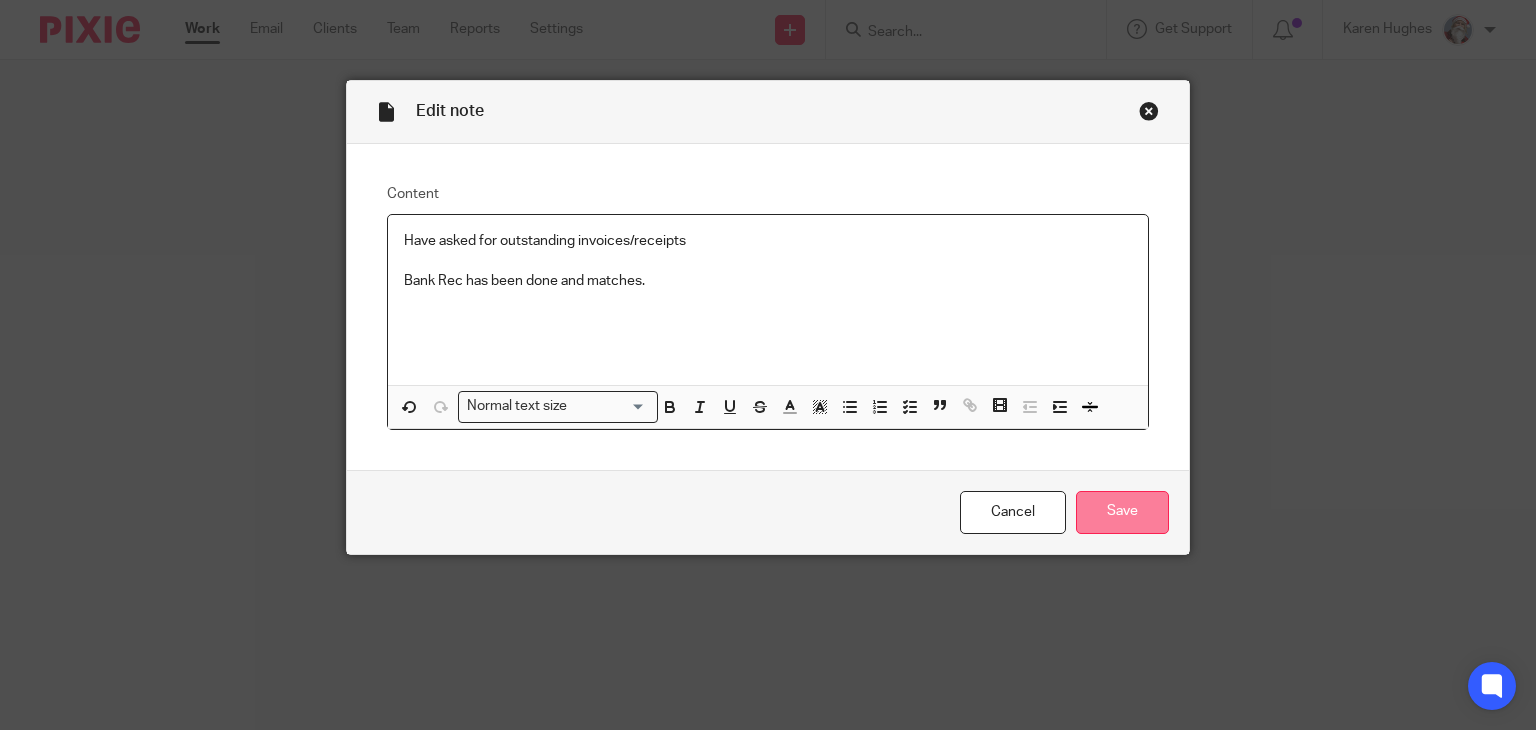 click on "Save" at bounding box center [1122, 512] 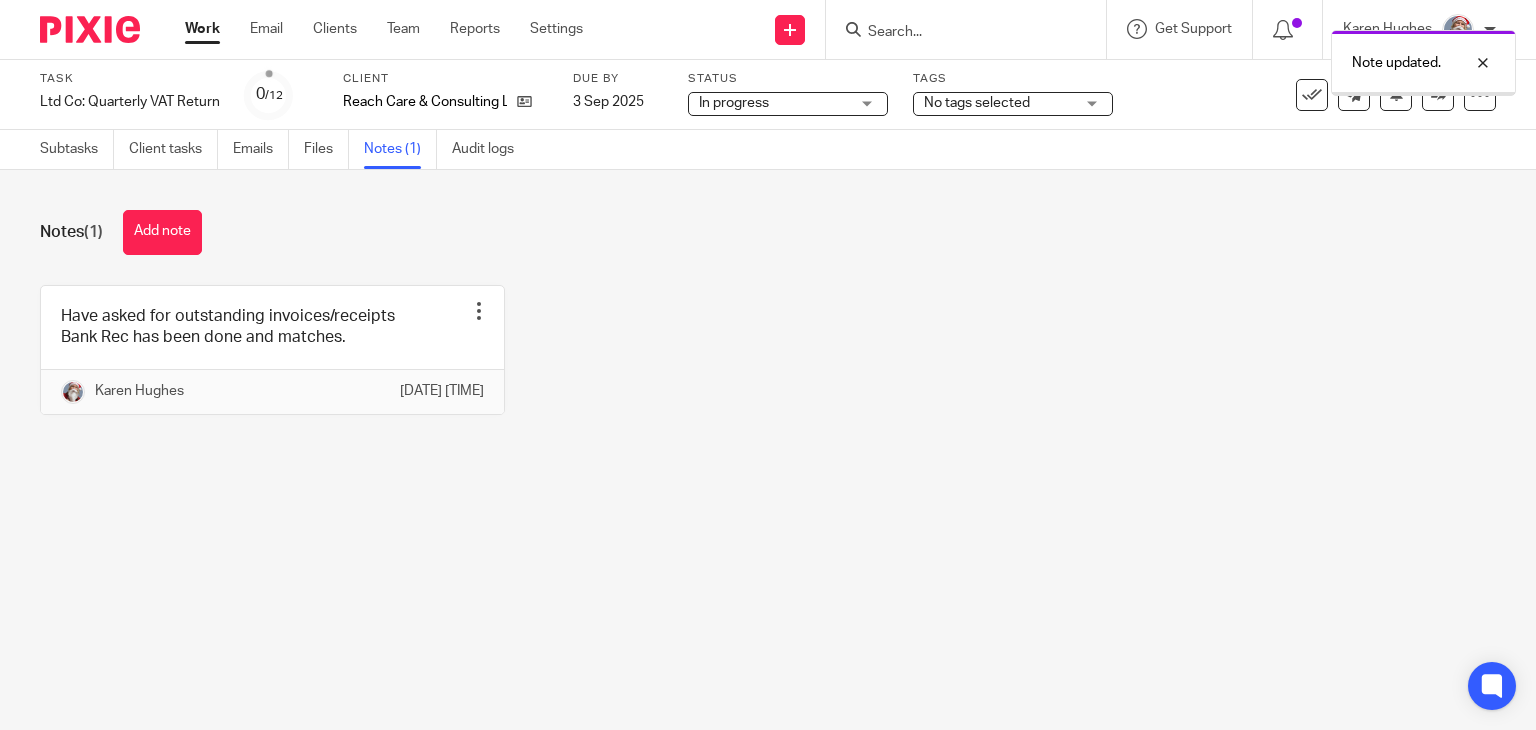 scroll, scrollTop: 0, scrollLeft: 0, axis: both 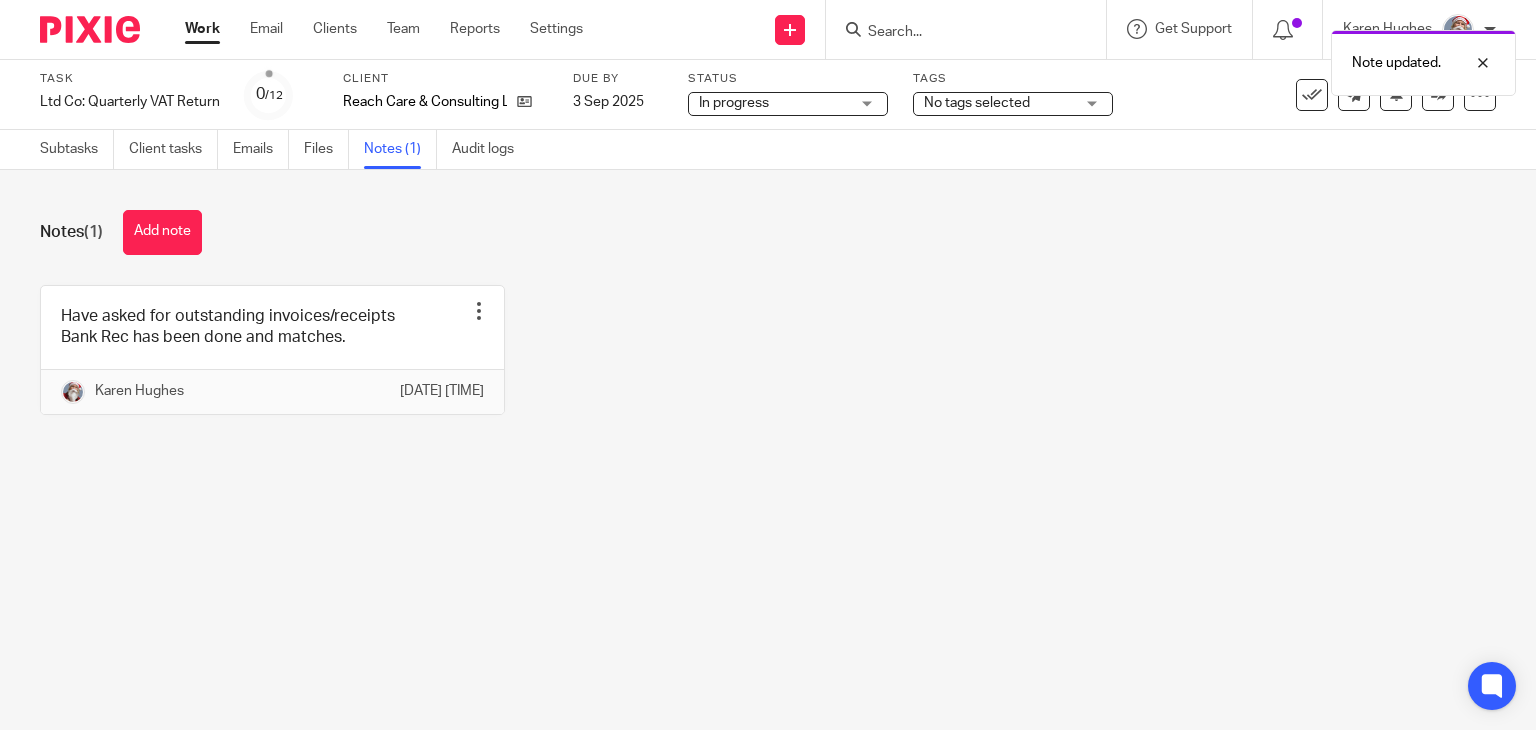 click on "Work" at bounding box center [202, 29] 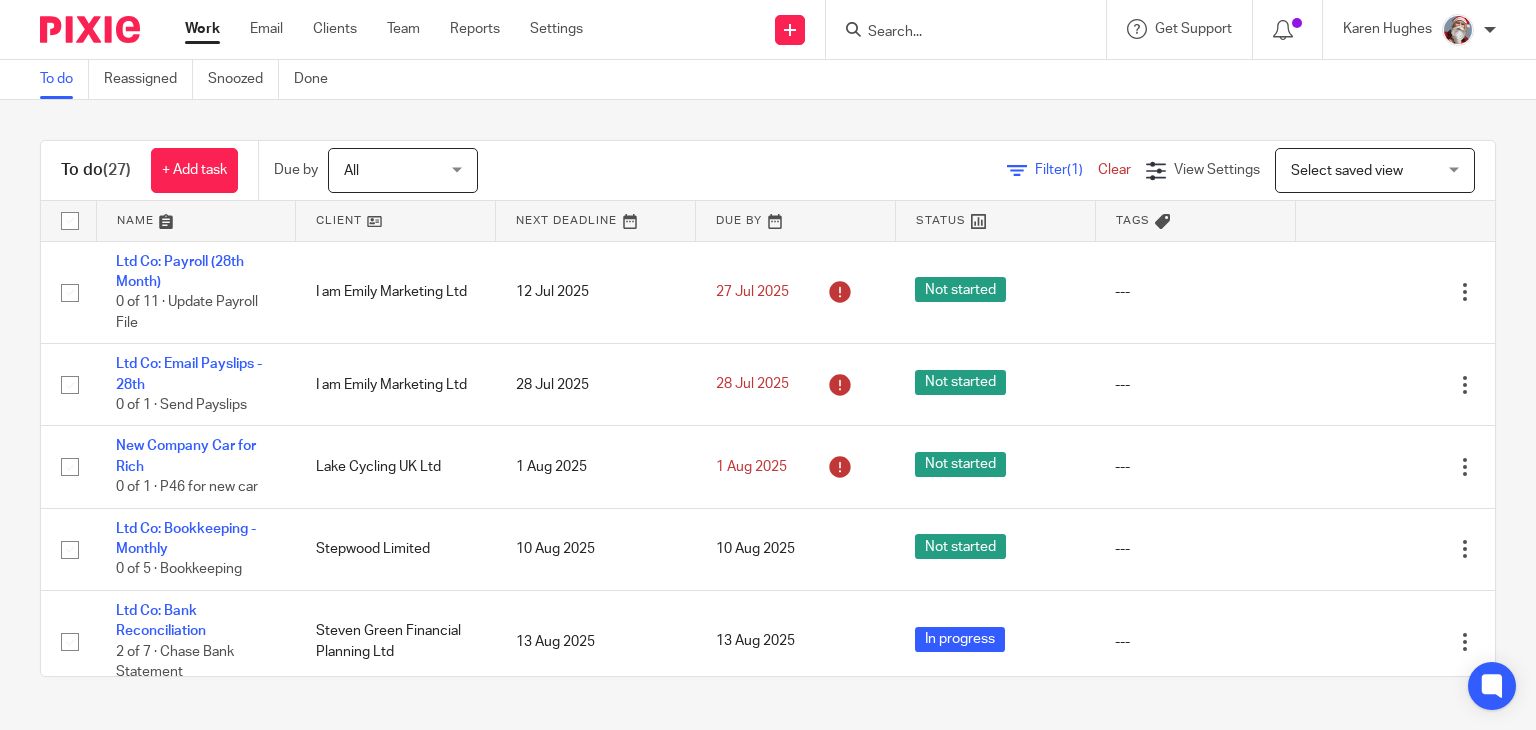 scroll, scrollTop: 0, scrollLeft: 0, axis: both 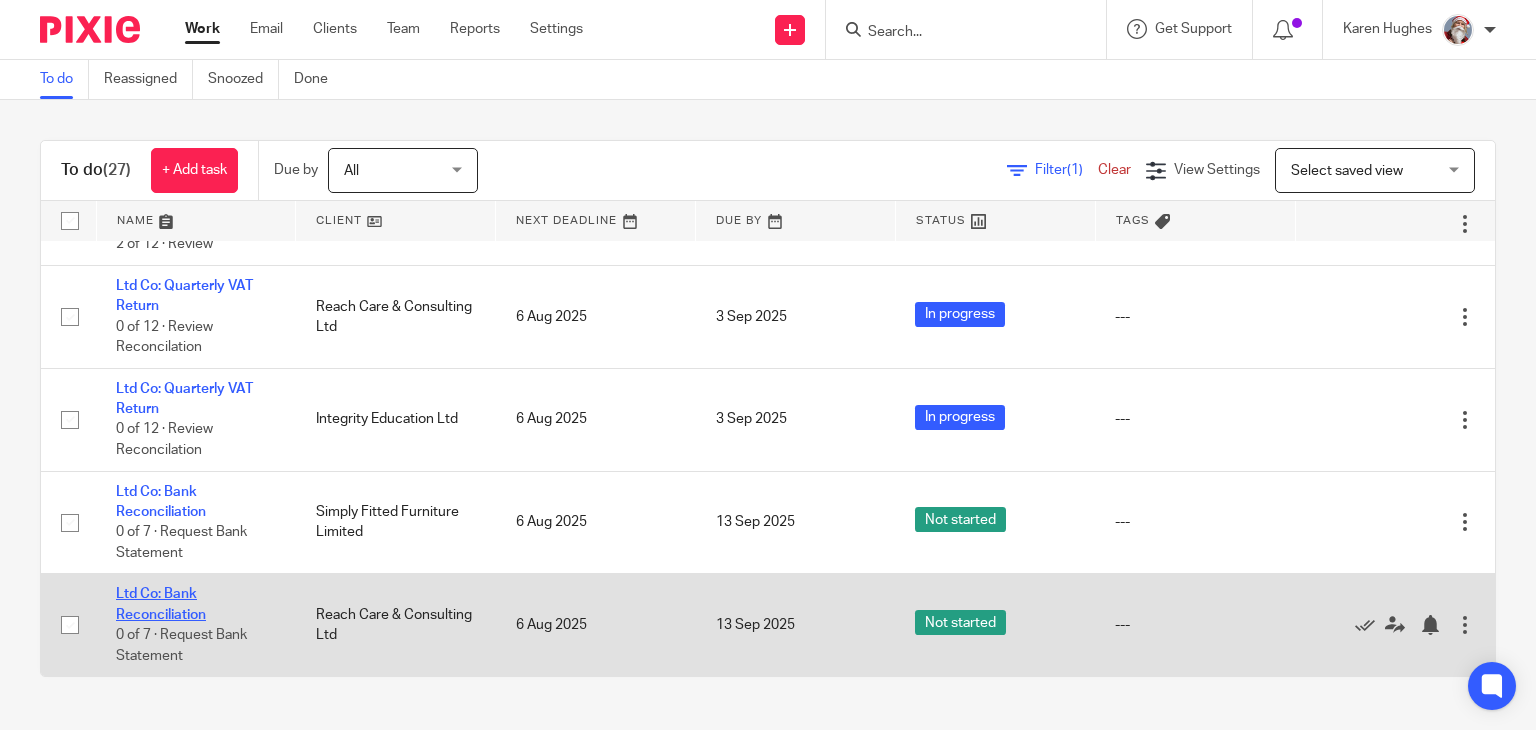 click on "Ltd Co: Bank Reconciliation" 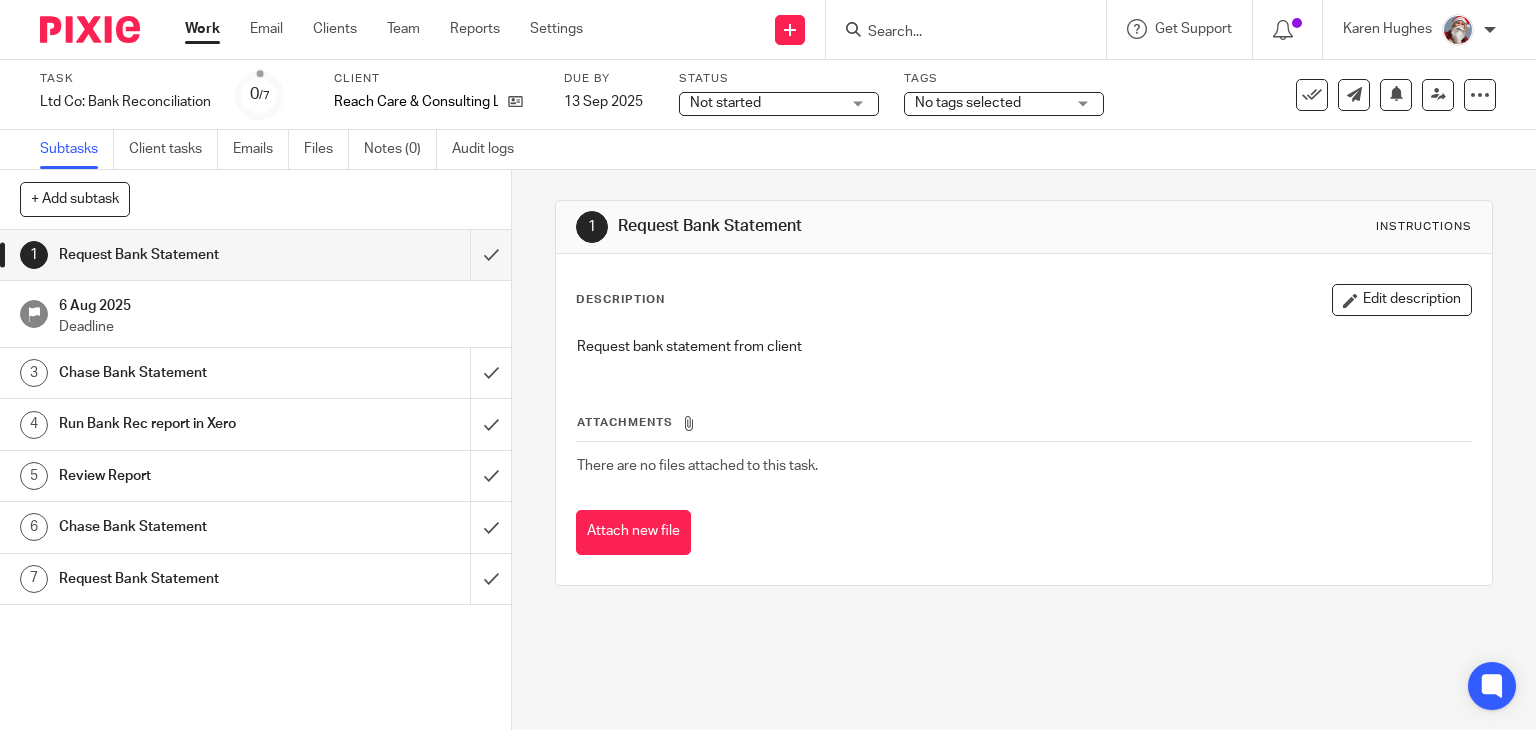 scroll, scrollTop: 0, scrollLeft: 0, axis: both 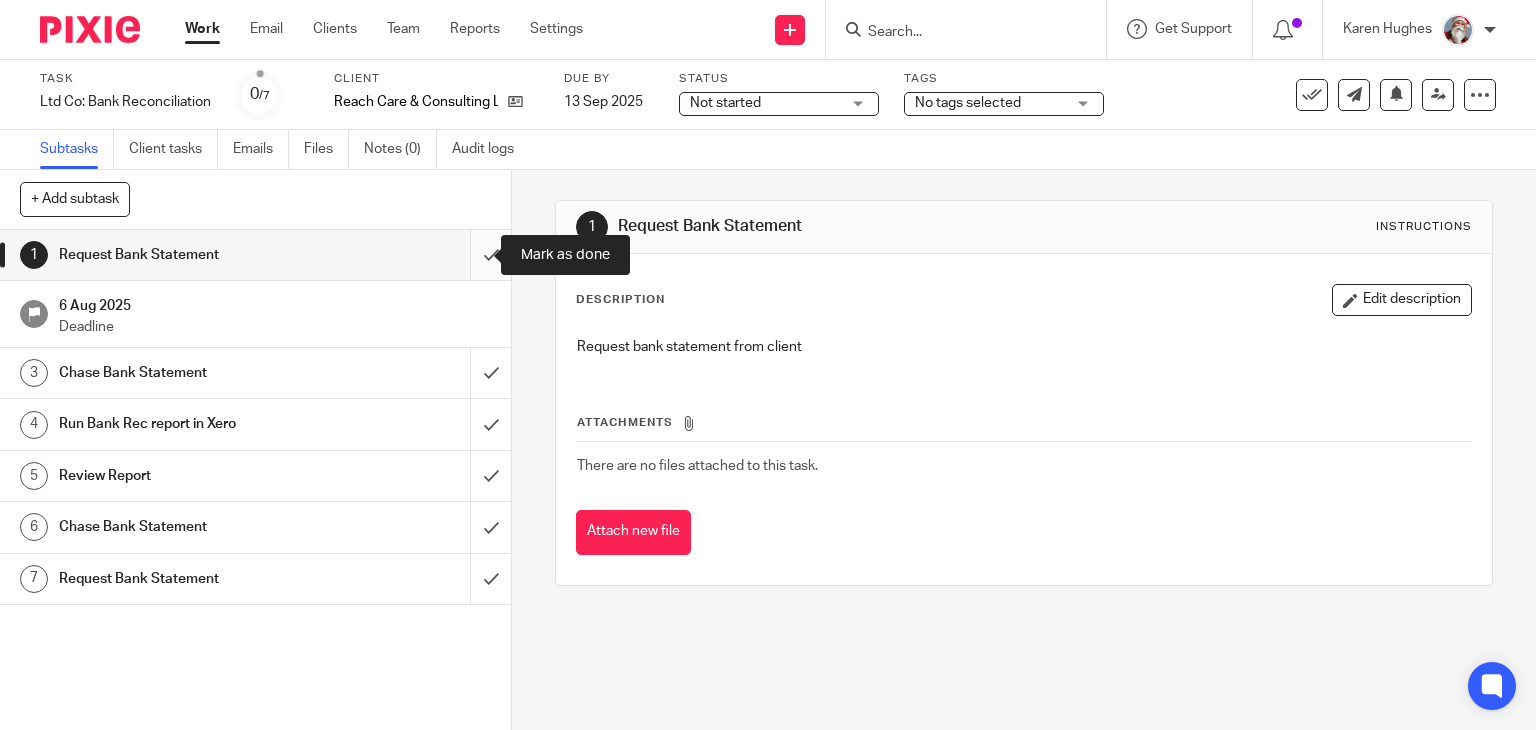 click at bounding box center (255, 255) 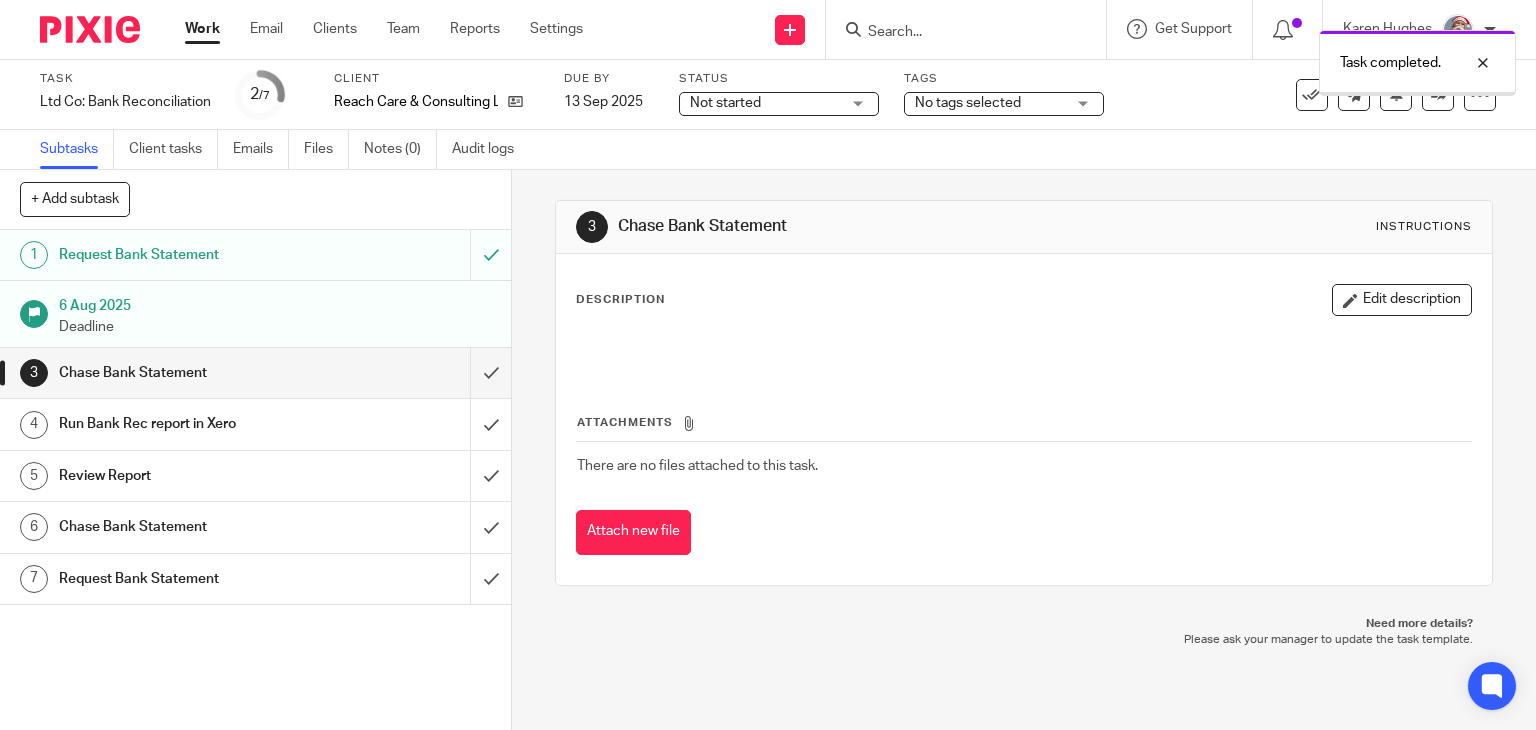 click at bounding box center [255, 373] 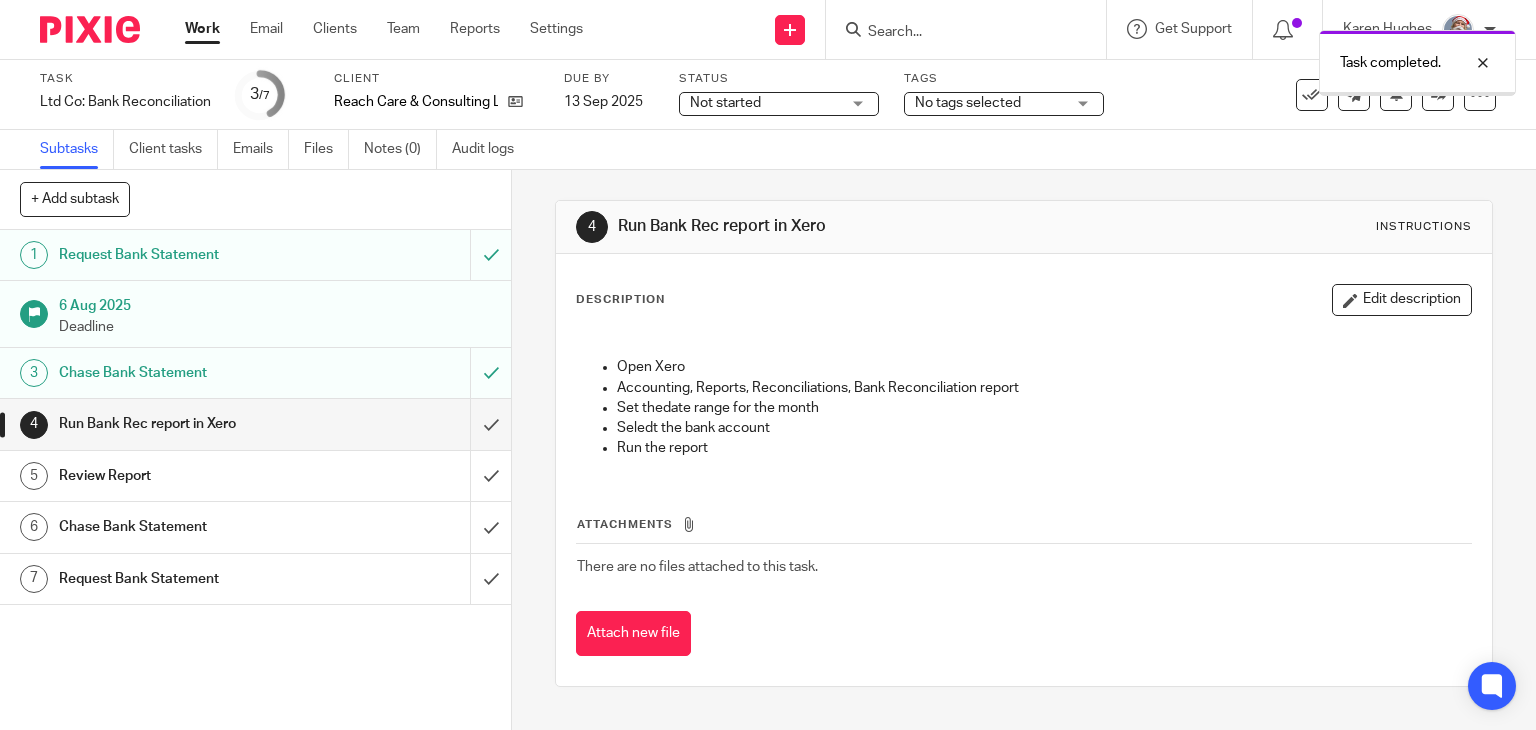 scroll, scrollTop: 0, scrollLeft: 0, axis: both 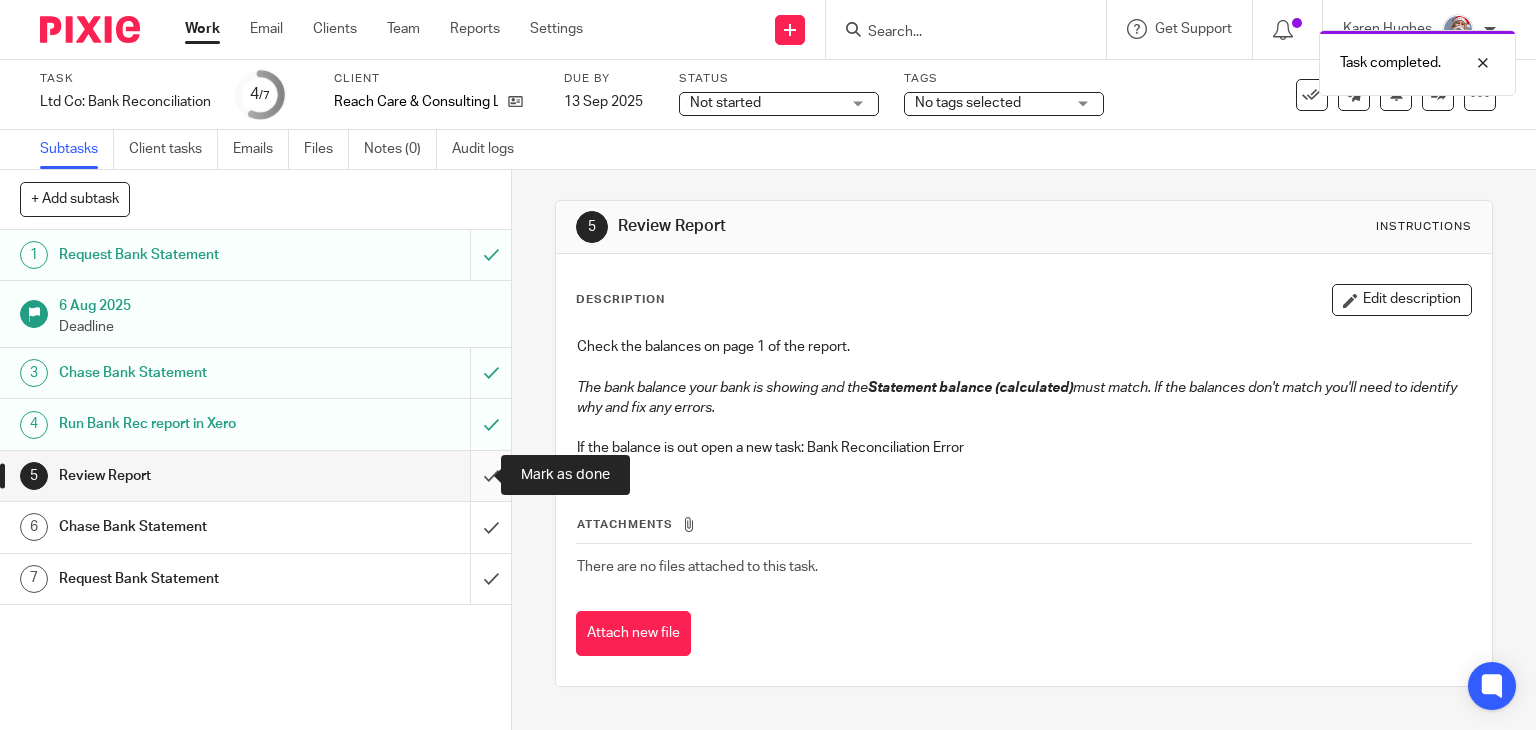 click at bounding box center [255, 476] 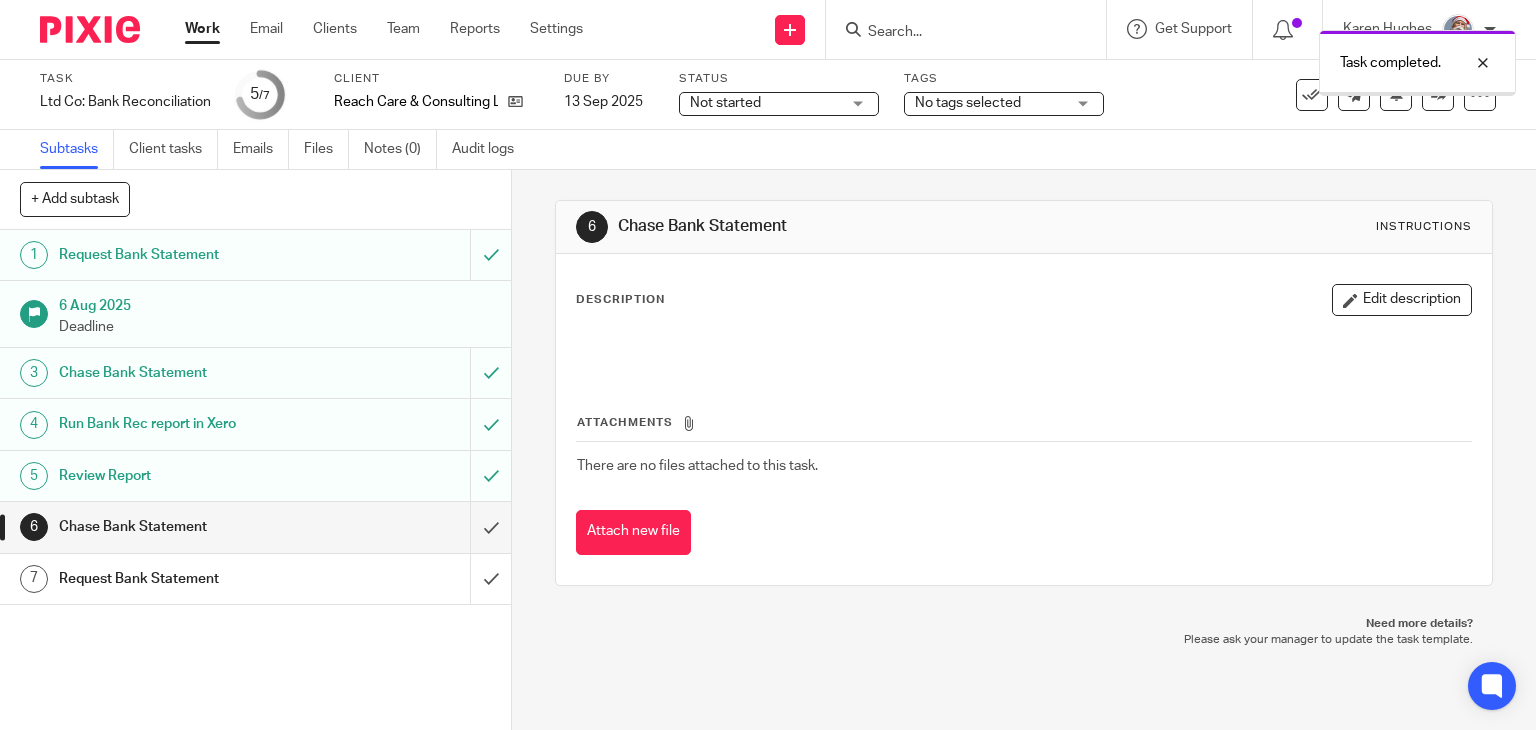 click at bounding box center [255, 527] 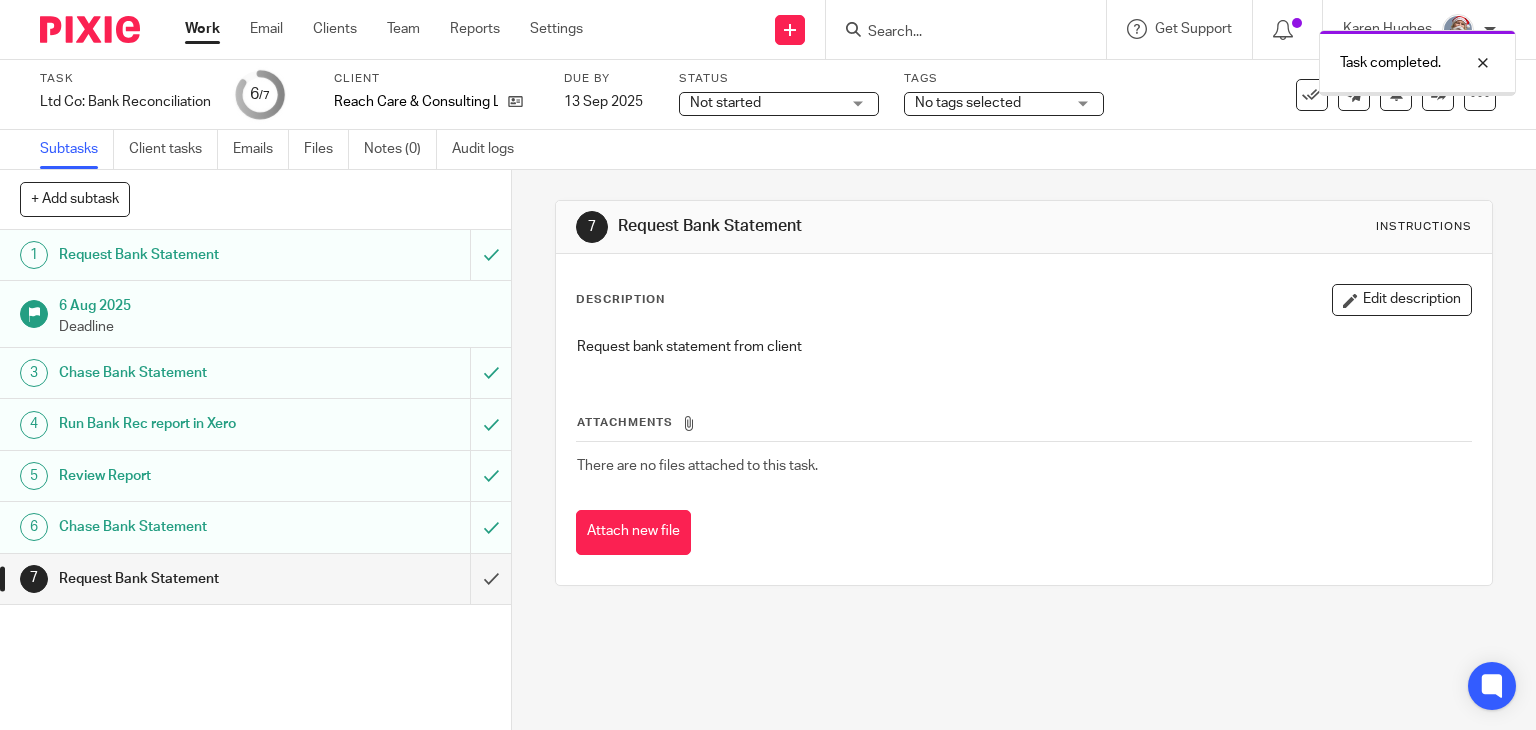 scroll, scrollTop: 0, scrollLeft: 0, axis: both 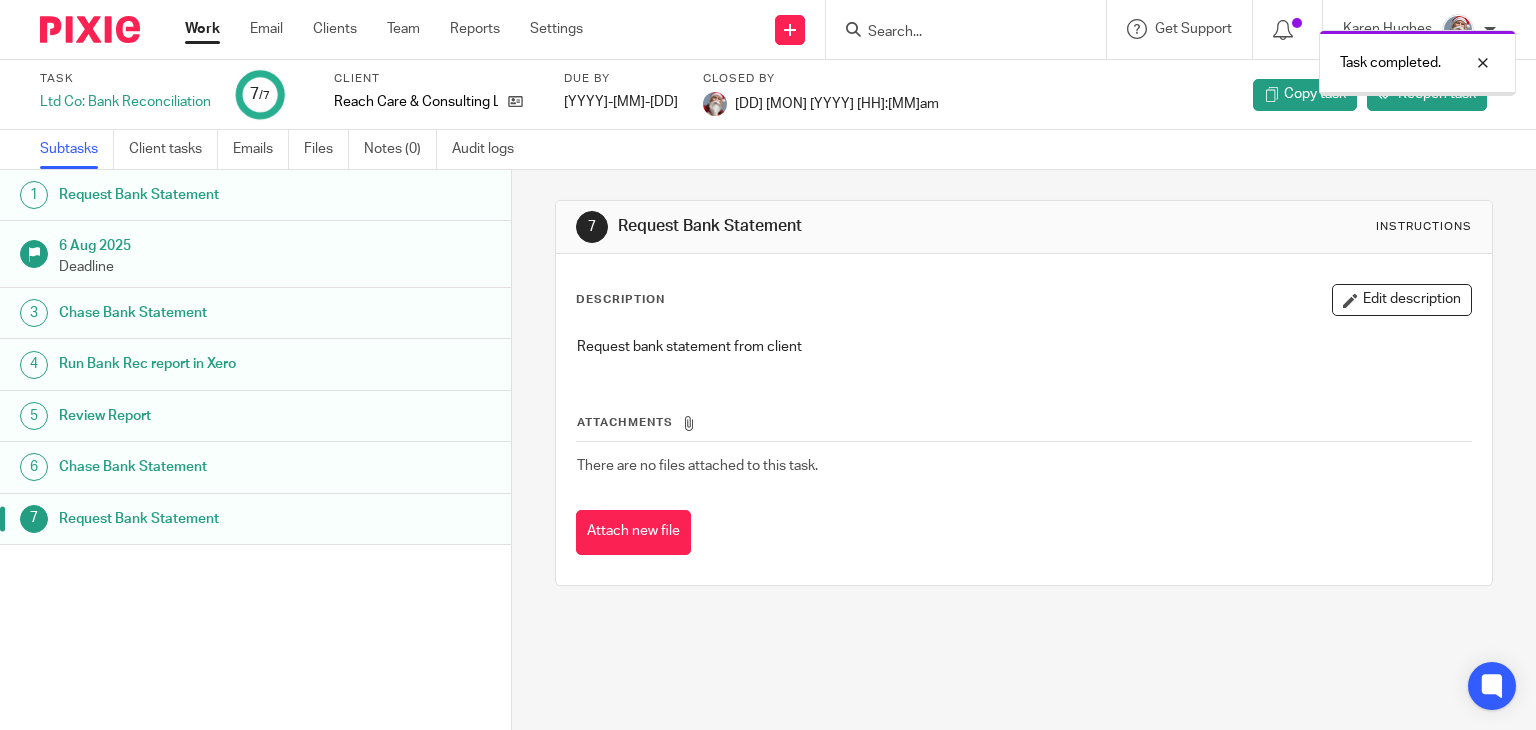click on "Work" at bounding box center [202, 29] 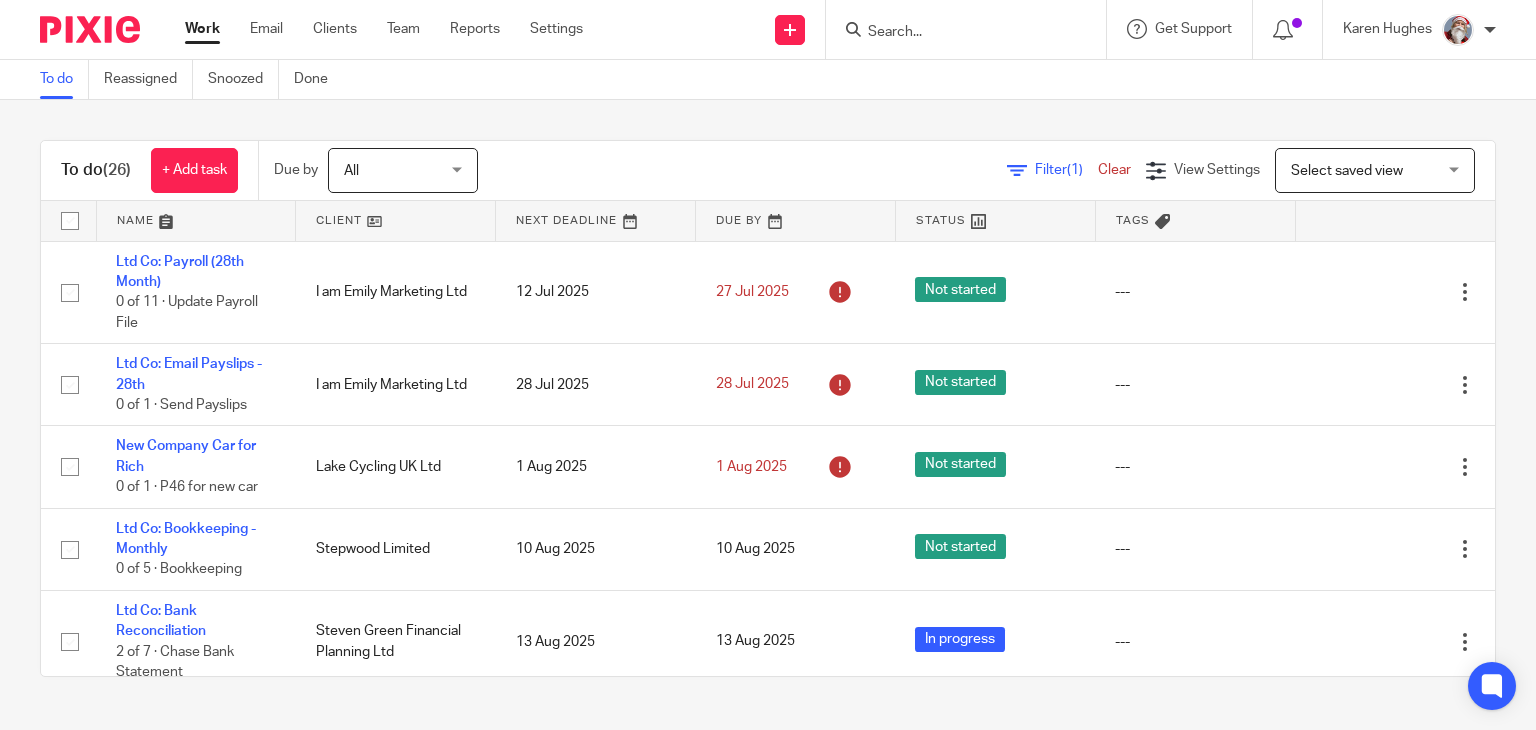 scroll, scrollTop: 0, scrollLeft: 0, axis: both 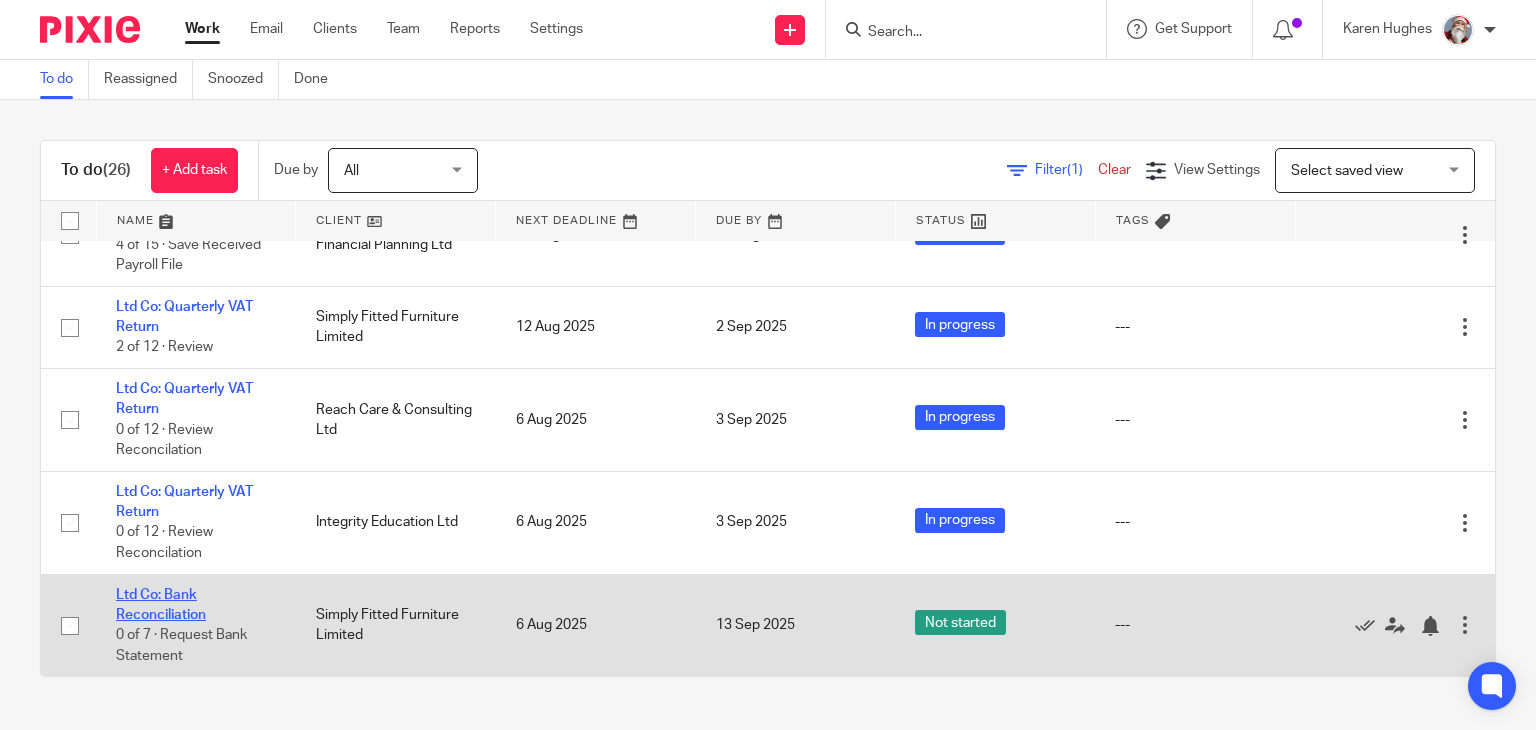 click on "Ltd Co: Bank Reconciliation" 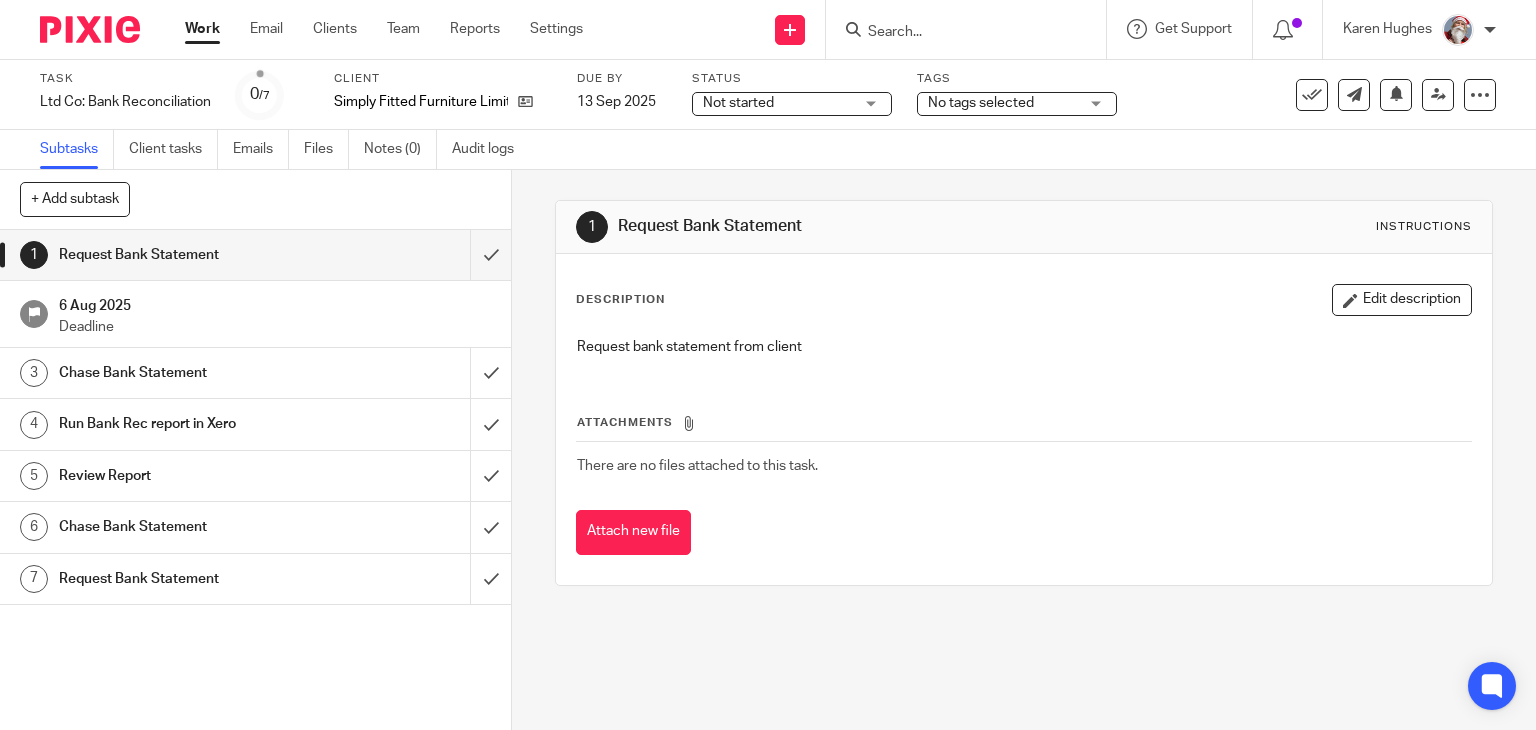 scroll, scrollTop: 0, scrollLeft: 0, axis: both 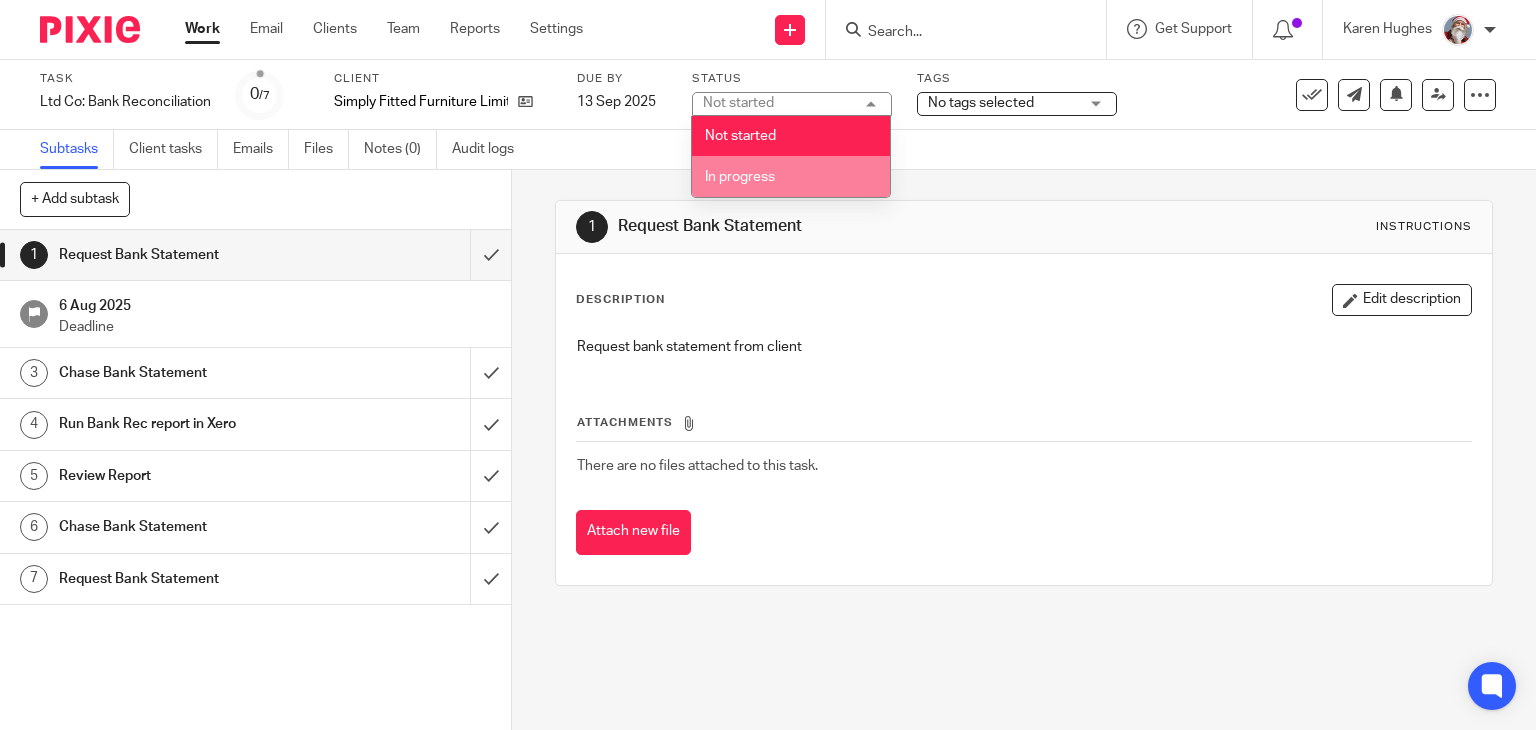 click on "In progress" at bounding box center (740, 177) 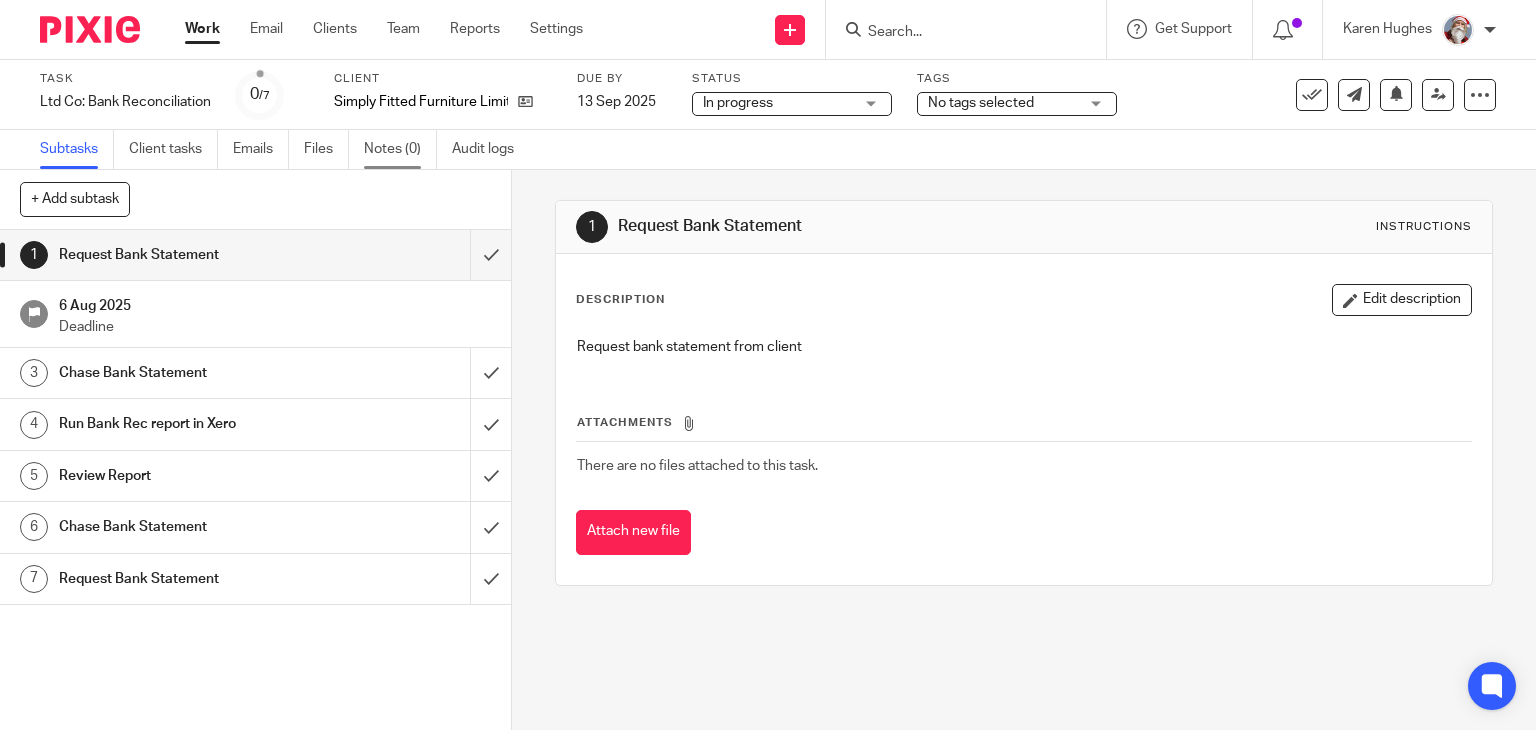 click on "Notes (0)" at bounding box center [400, 149] 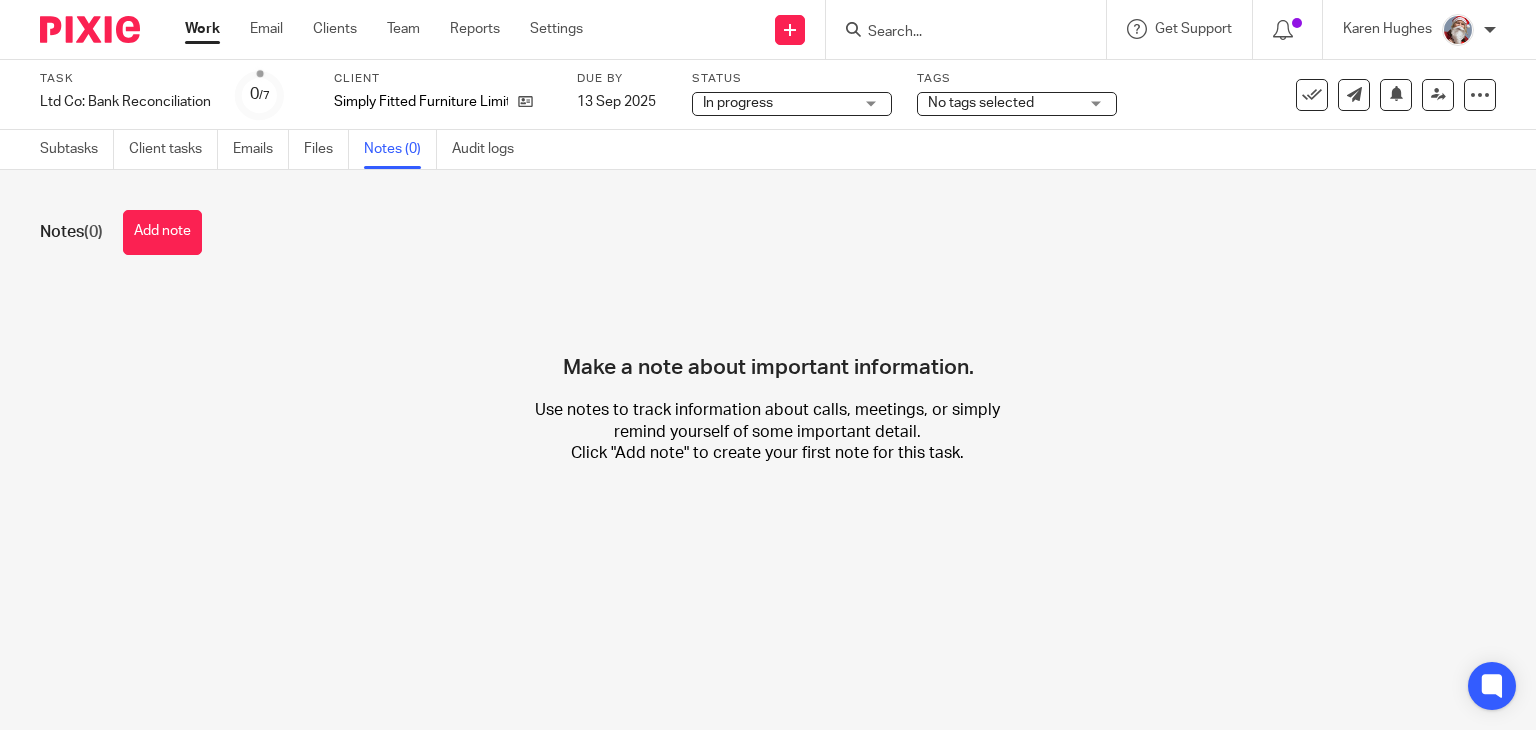 scroll, scrollTop: 0, scrollLeft: 0, axis: both 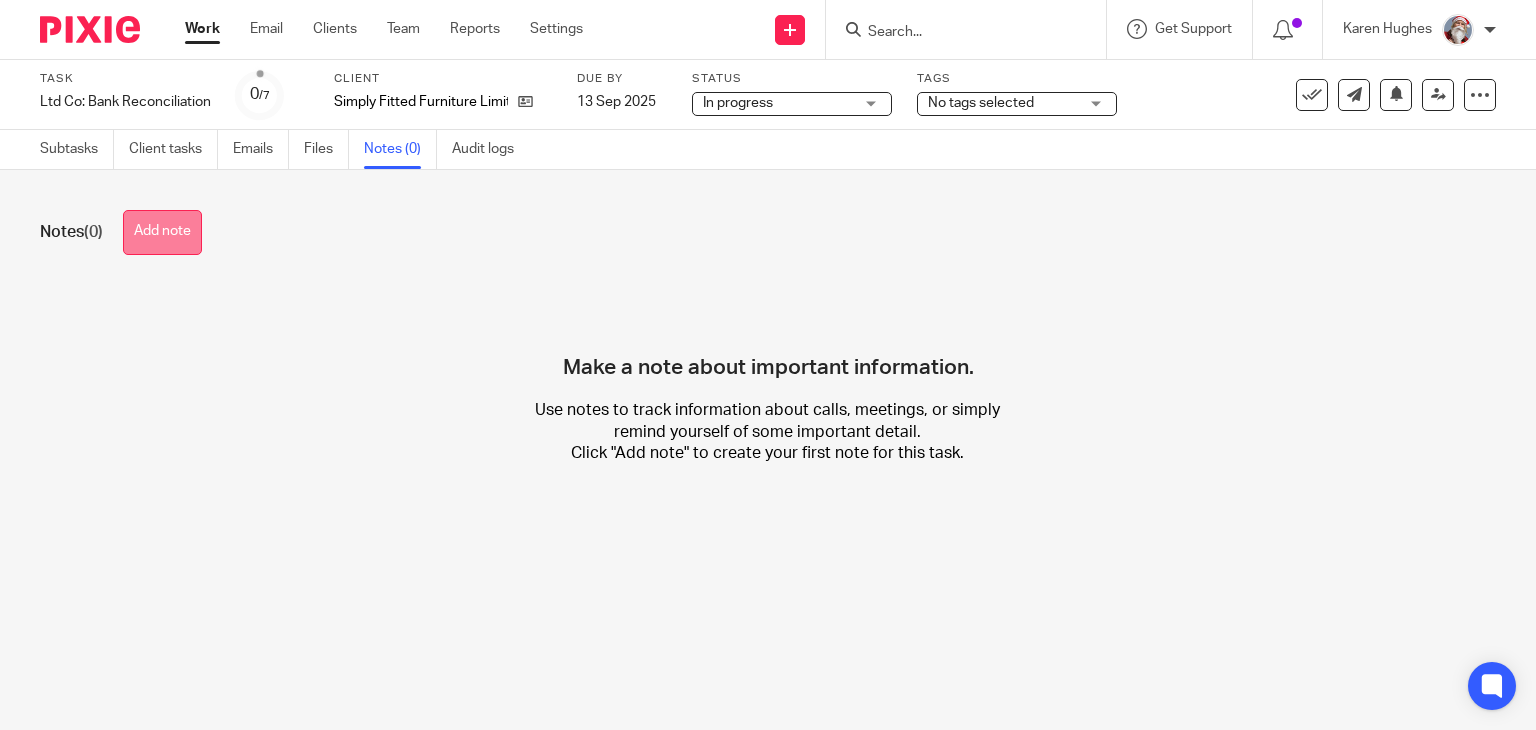 click on "Add note" at bounding box center (162, 232) 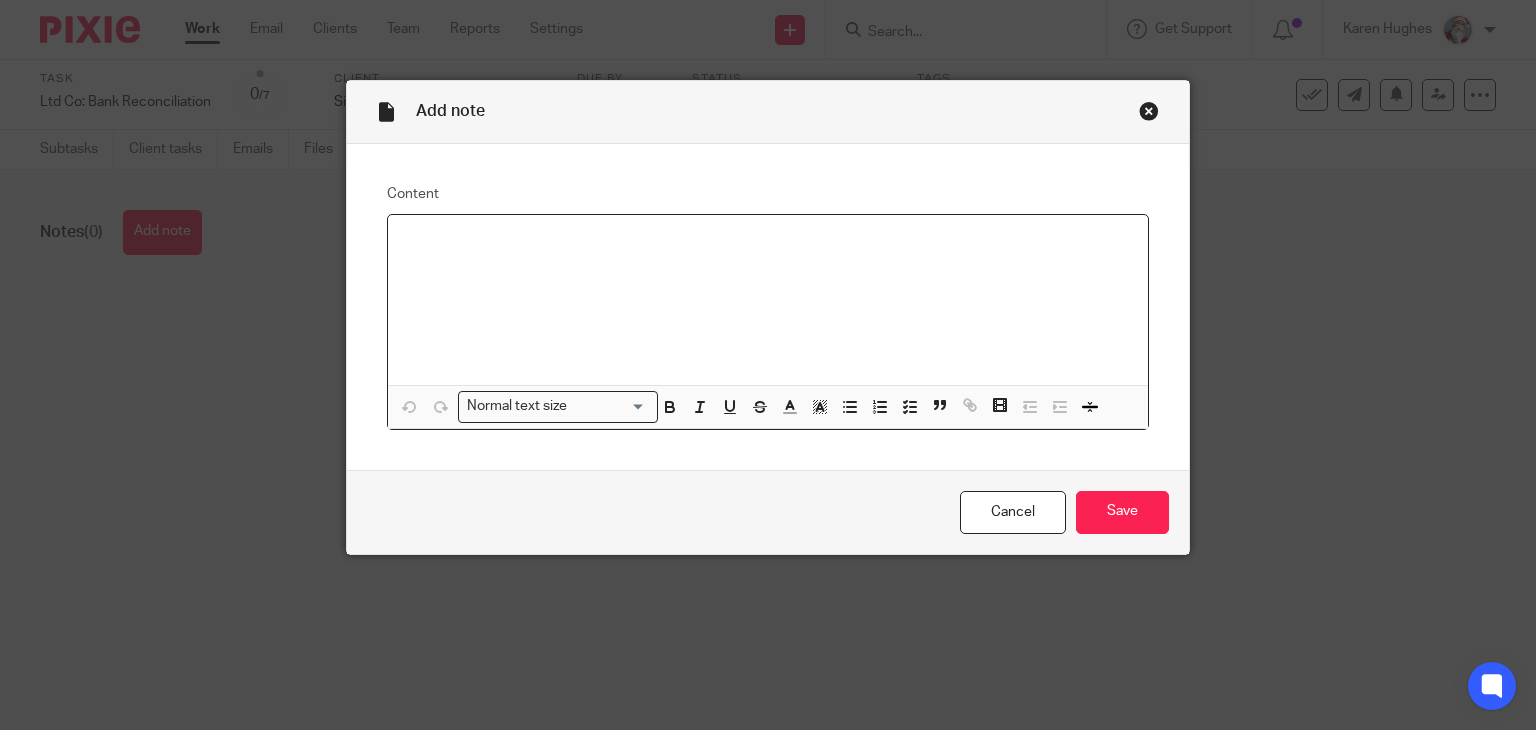 type 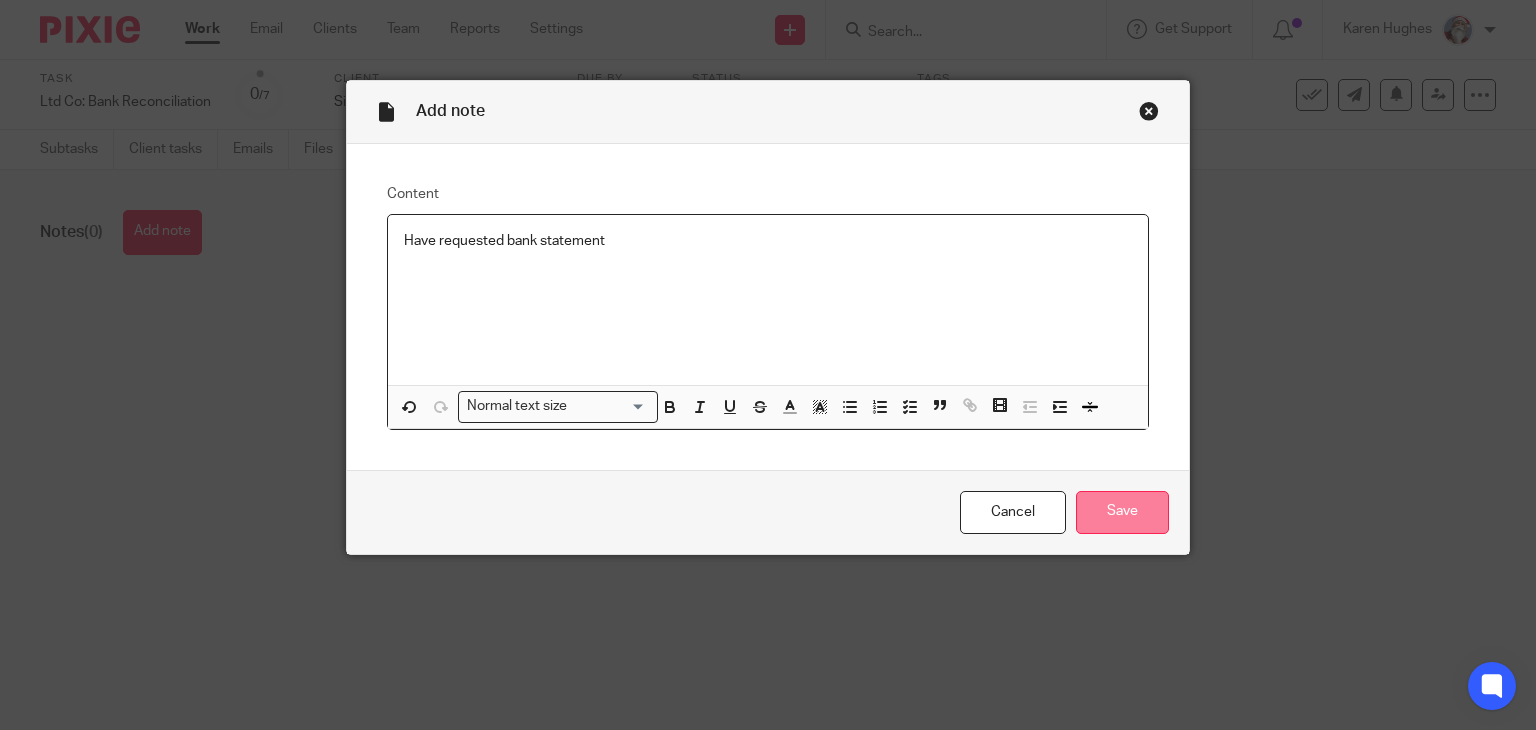 click on "Save" at bounding box center (1122, 512) 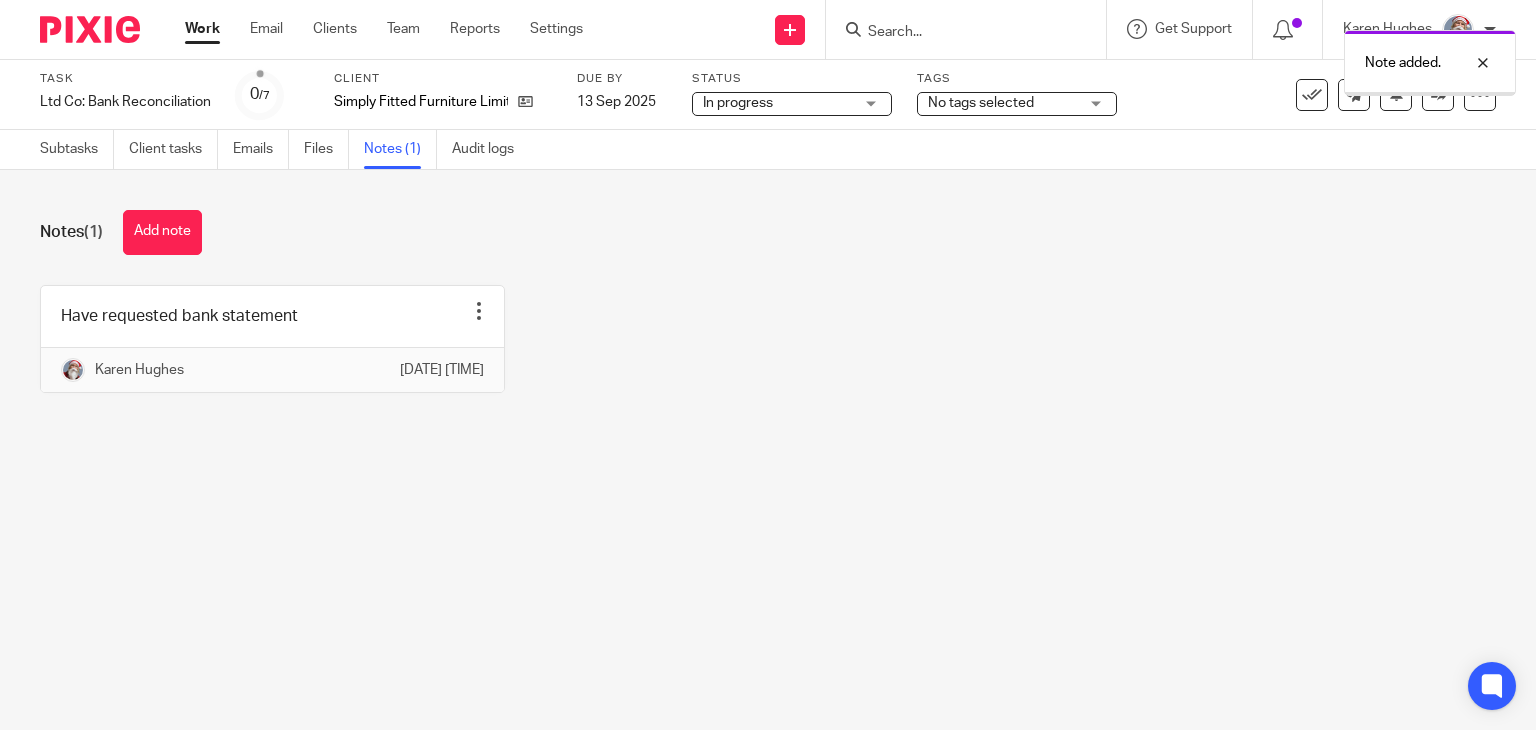 scroll, scrollTop: 0, scrollLeft: 0, axis: both 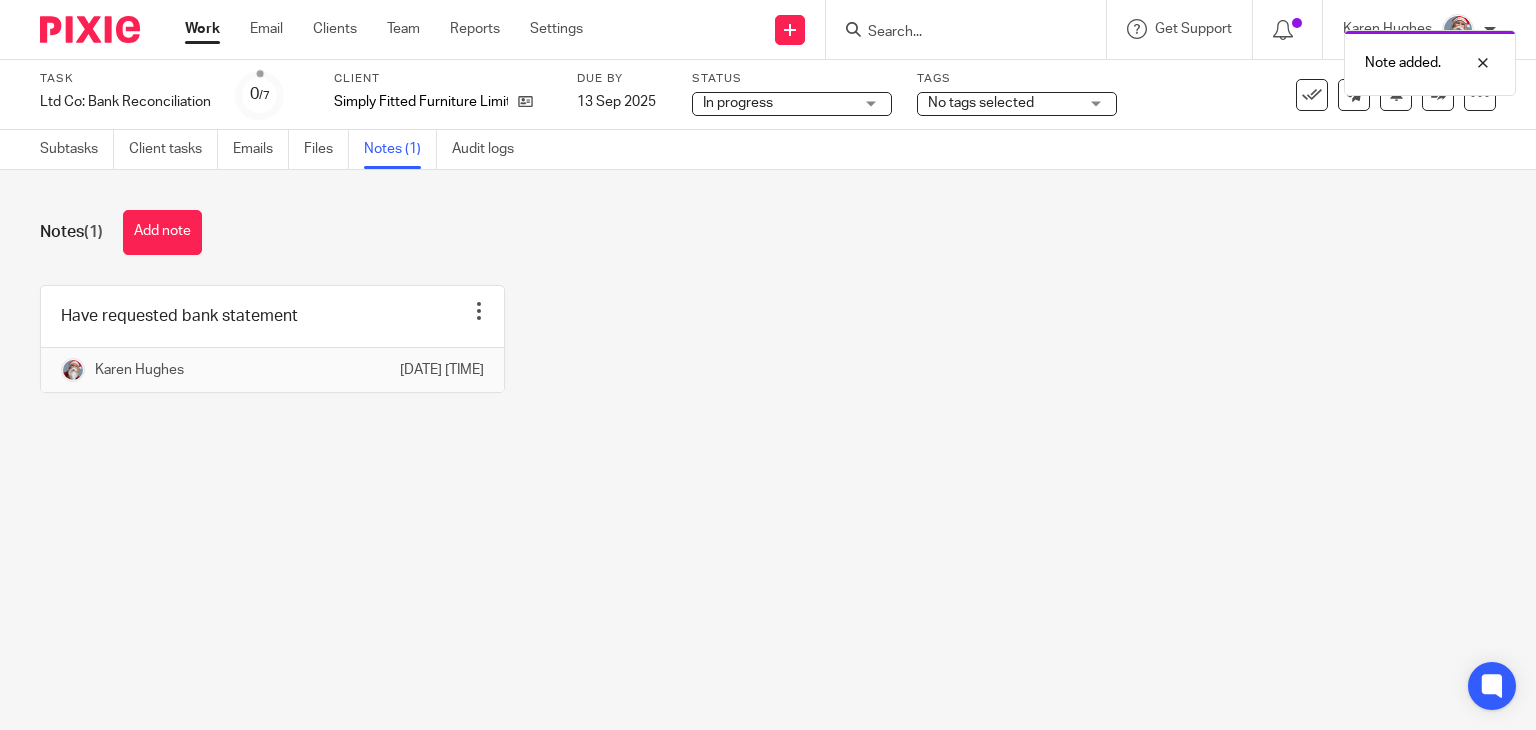 click on "Work" at bounding box center (202, 29) 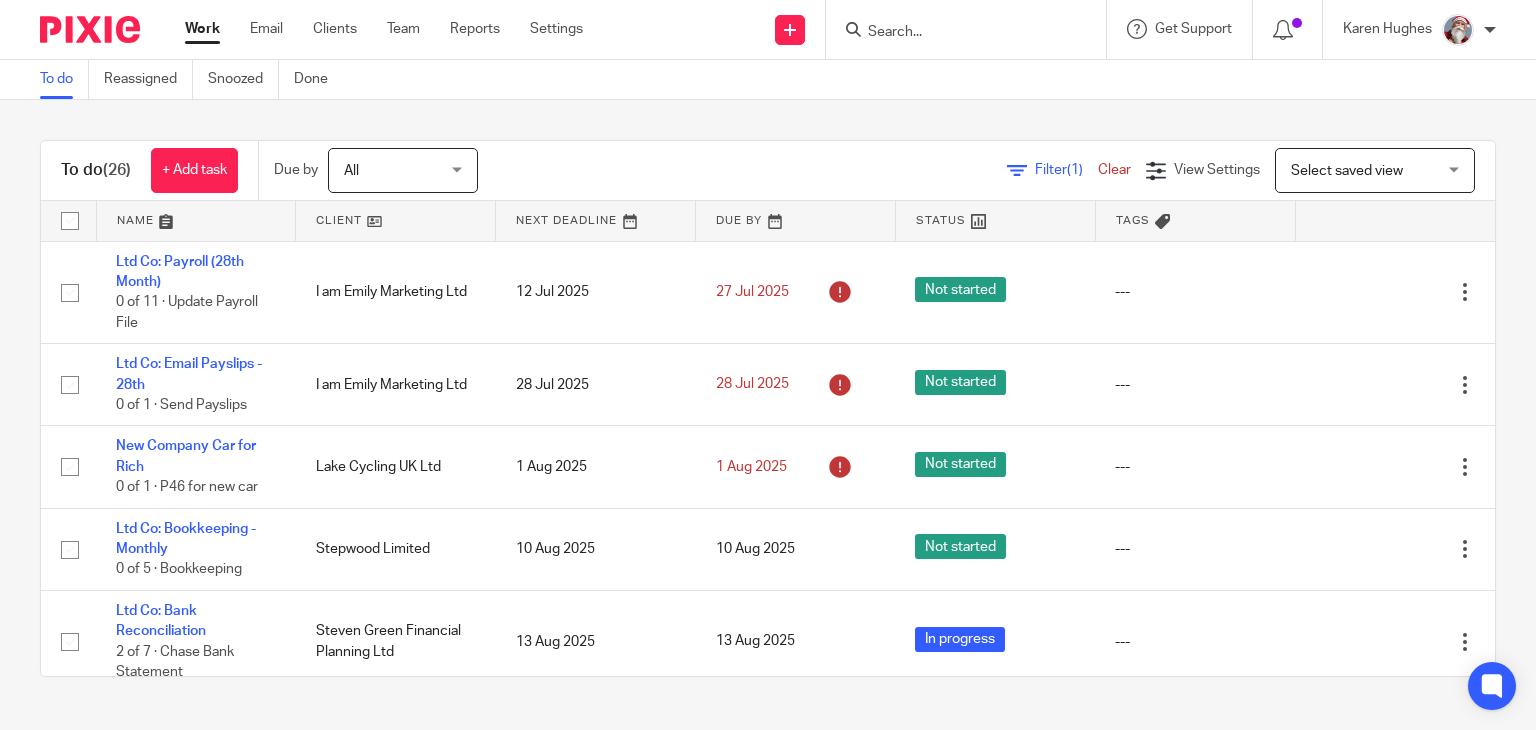 scroll, scrollTop: 0, scrollLeft: 0, axis: both 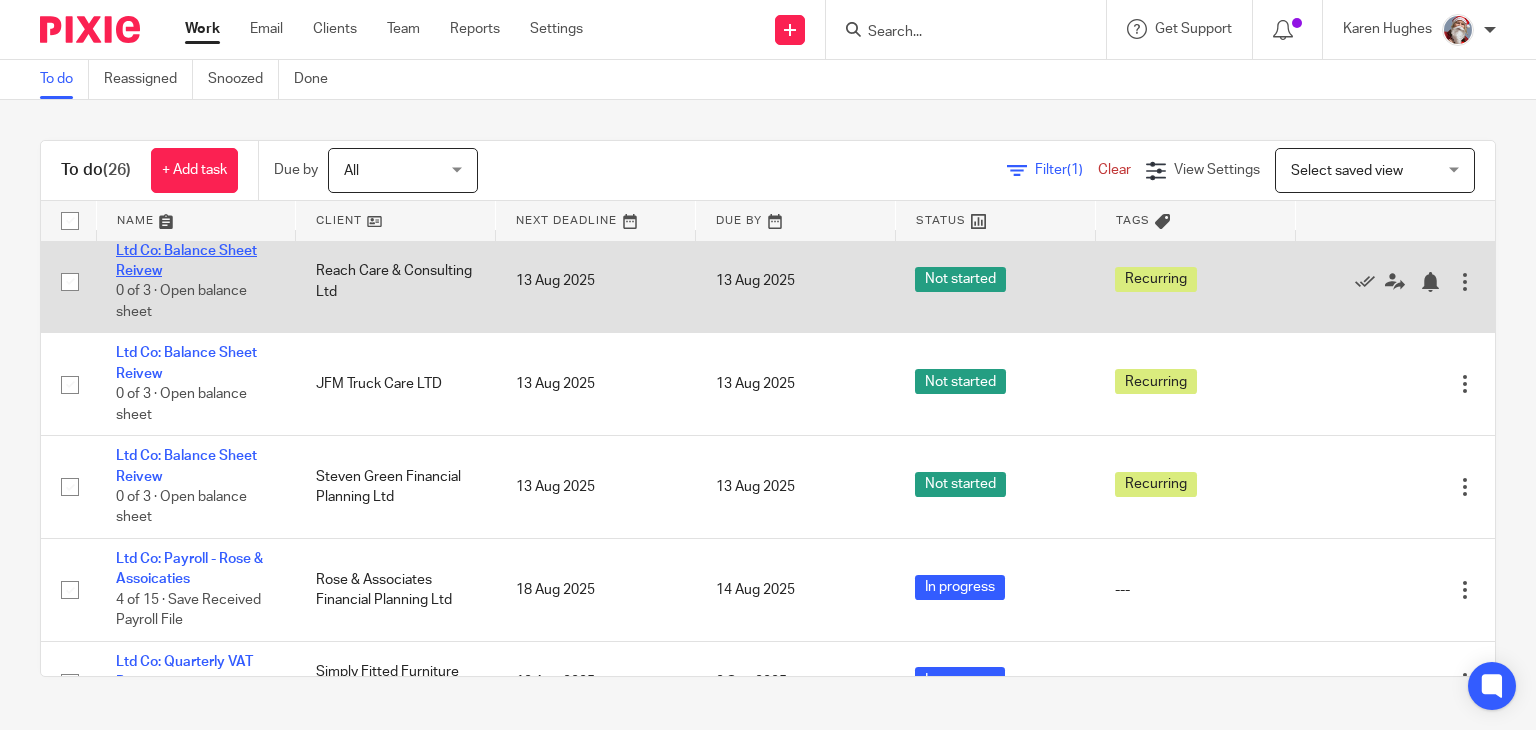 click on "Ltd Co: Balance Sheet Reivew" 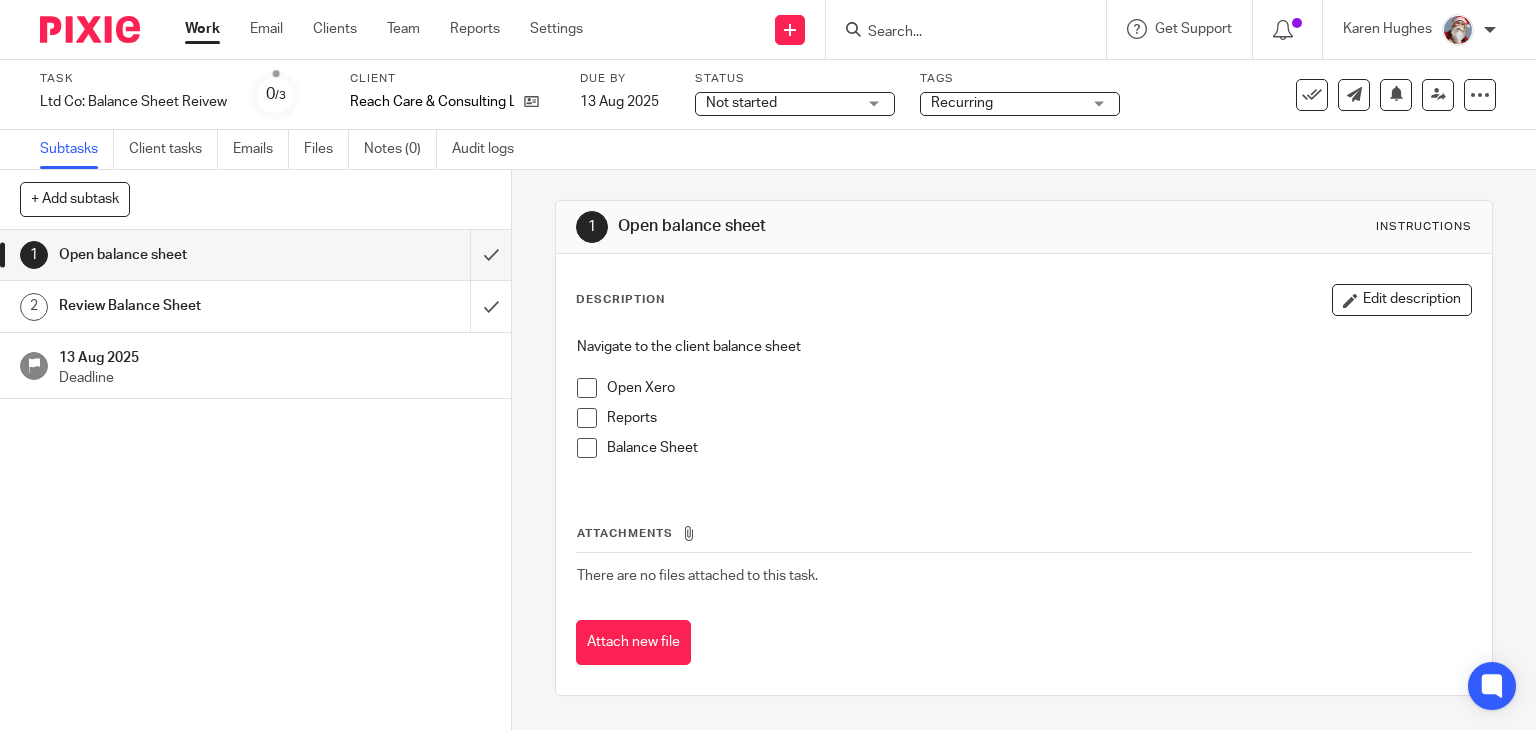 scroll, scrollTop: 0, scrollLeft: 0, axis: both 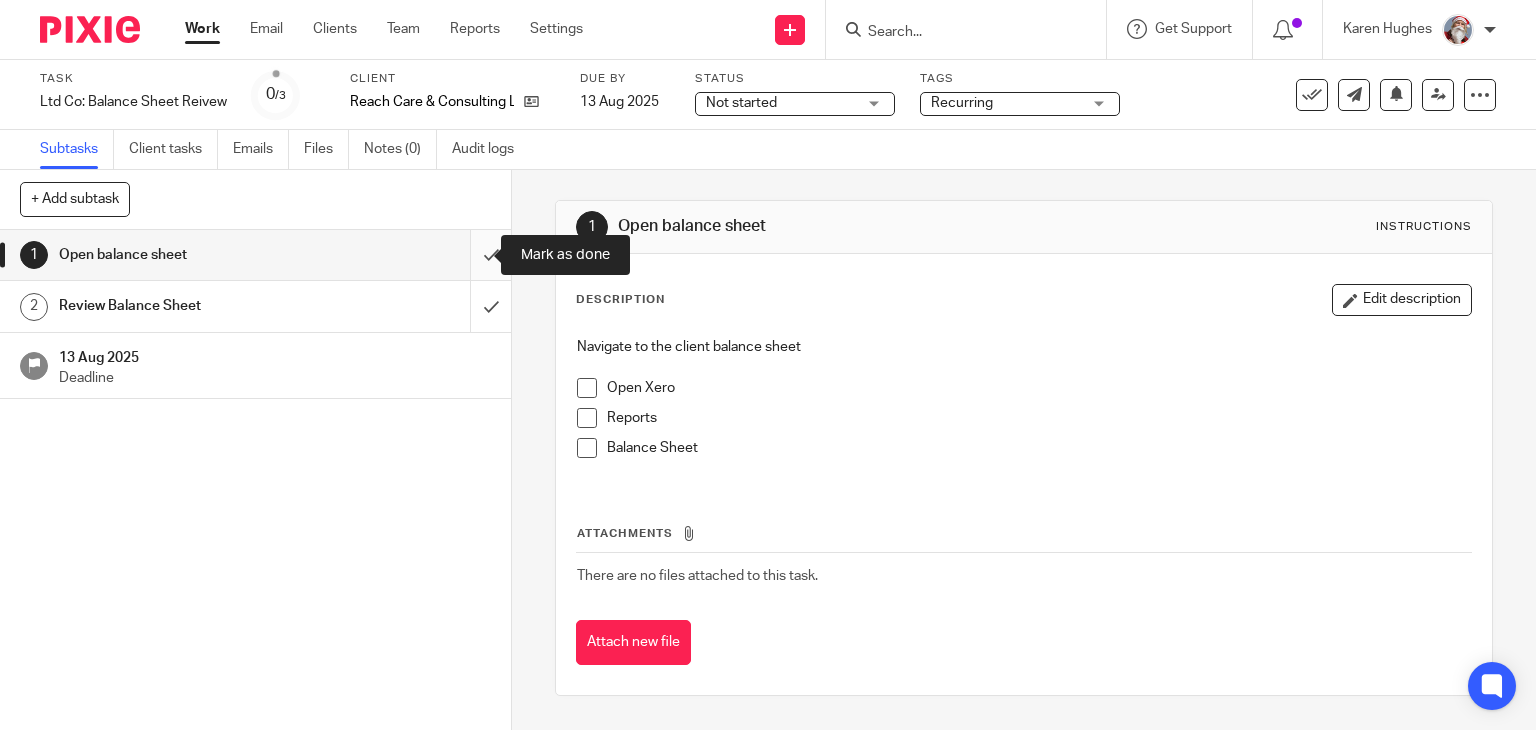 click at bounding box center (255, 255) 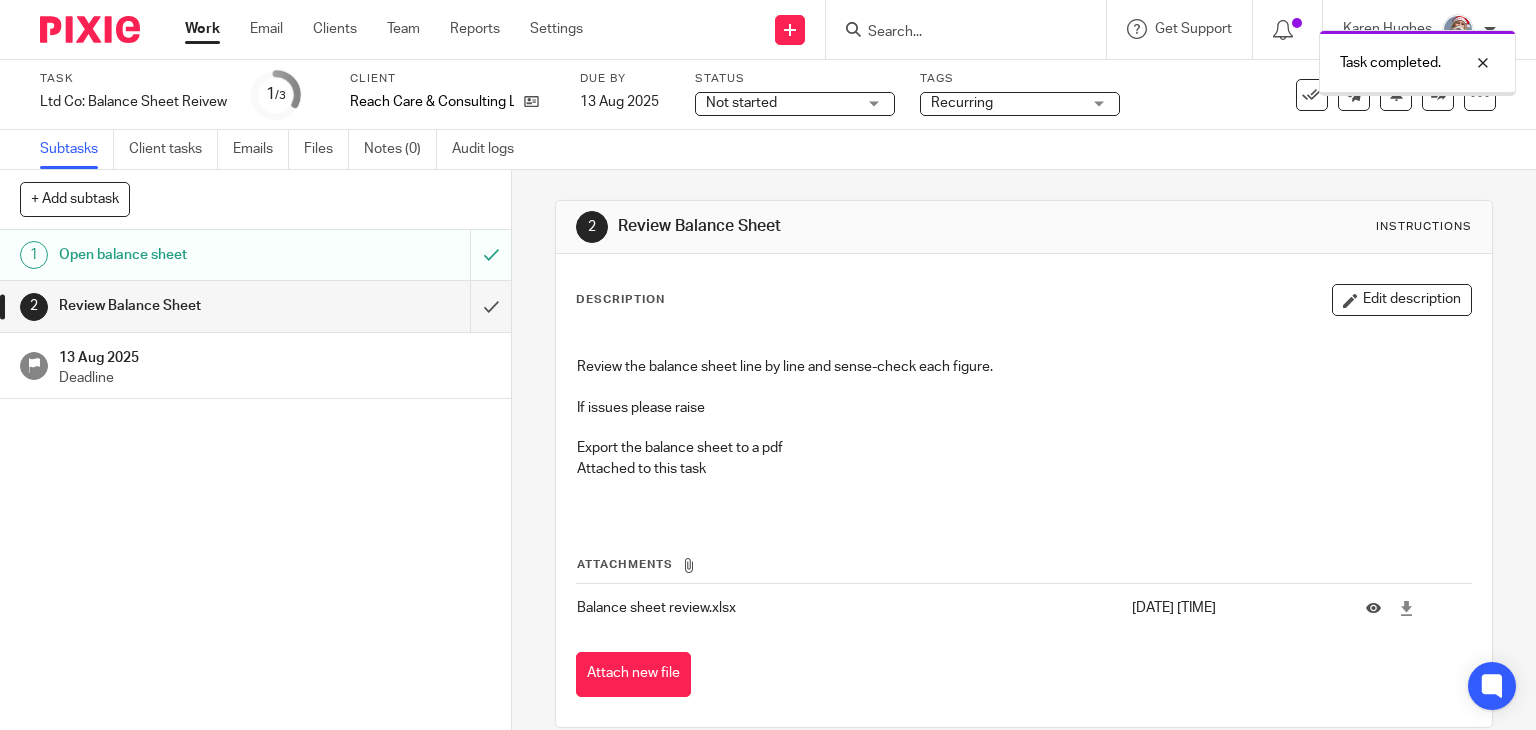 scroll, scrollTop: 0, scrollLeft: 0, axis: both 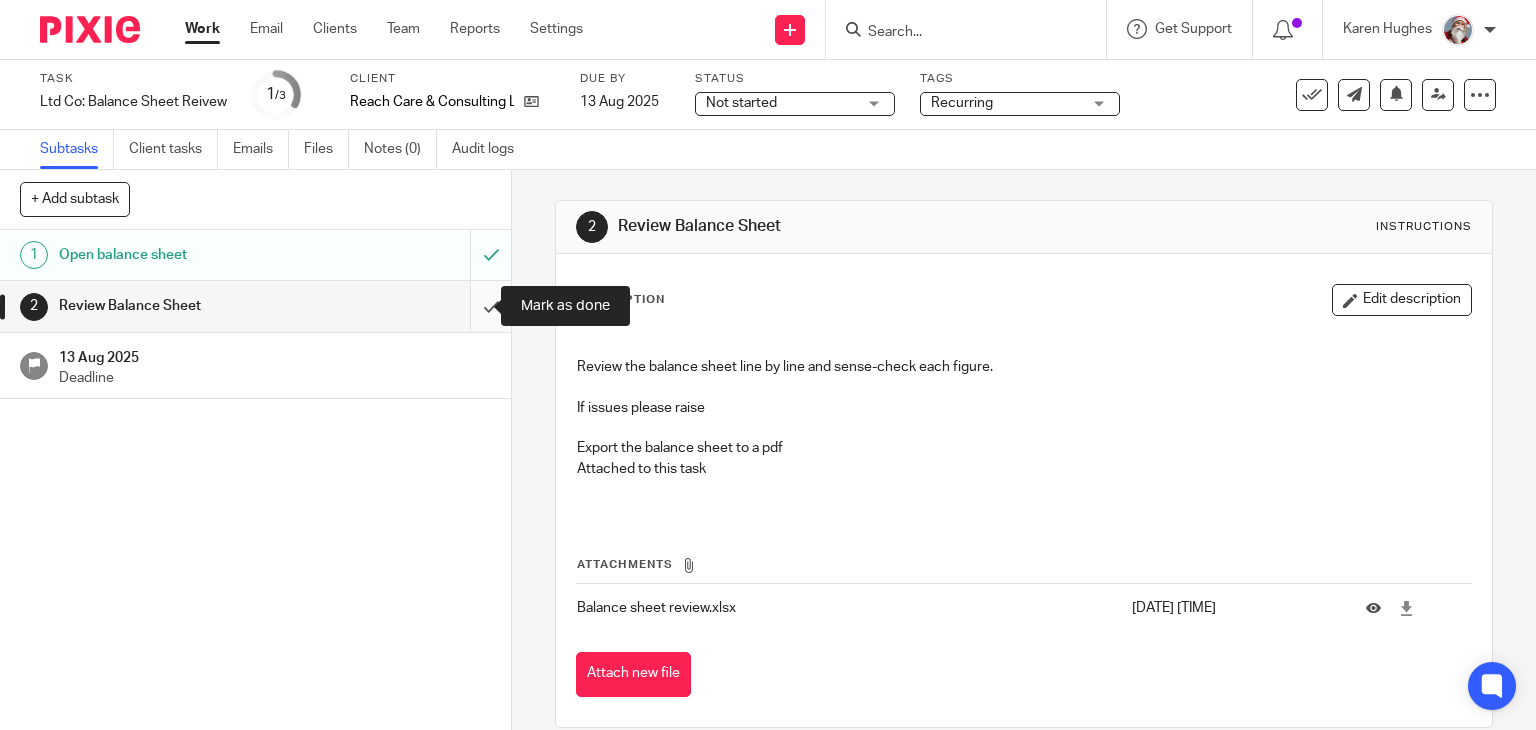 click at bounding box center [255, 306] 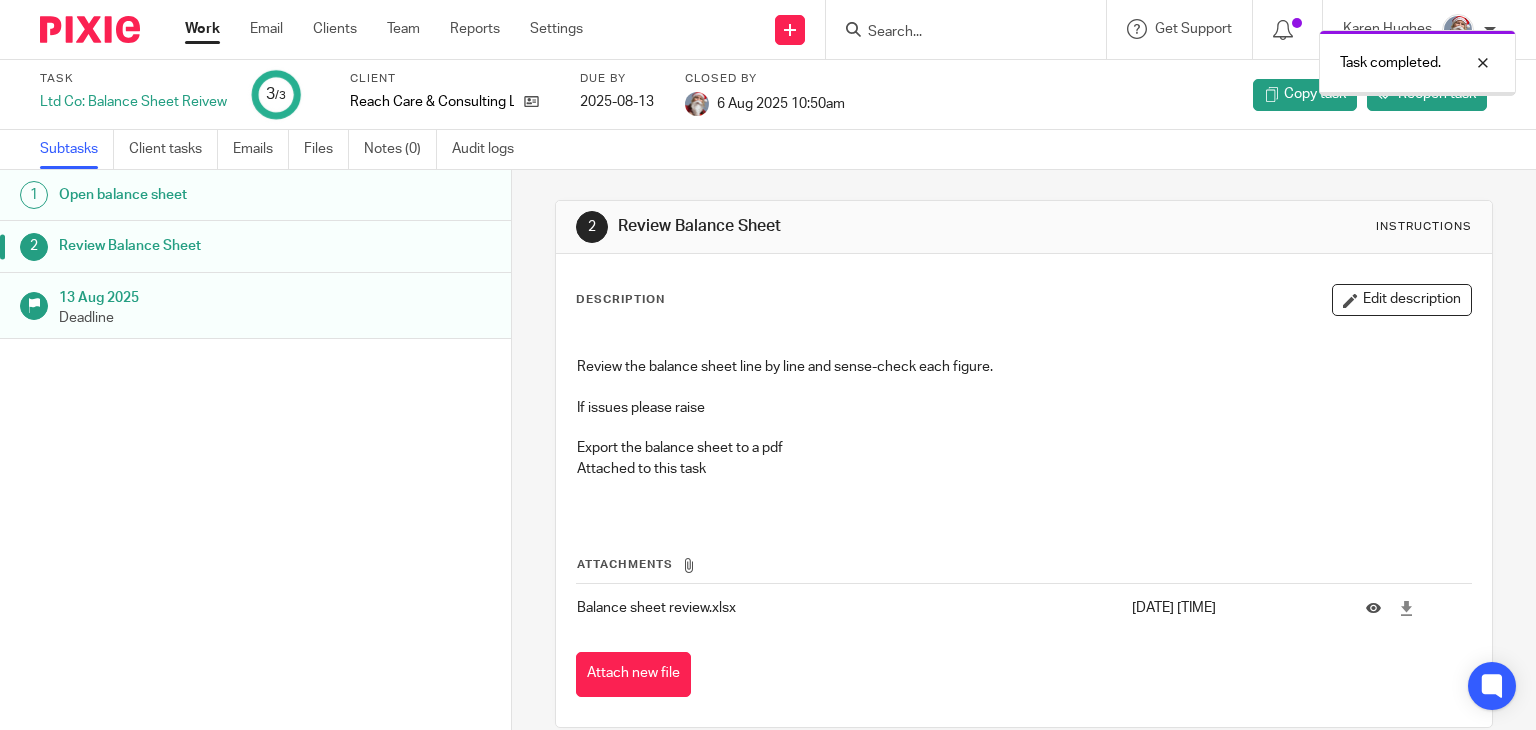 scroll, scrollTop: 0, scrollLeft: 0, axis: both 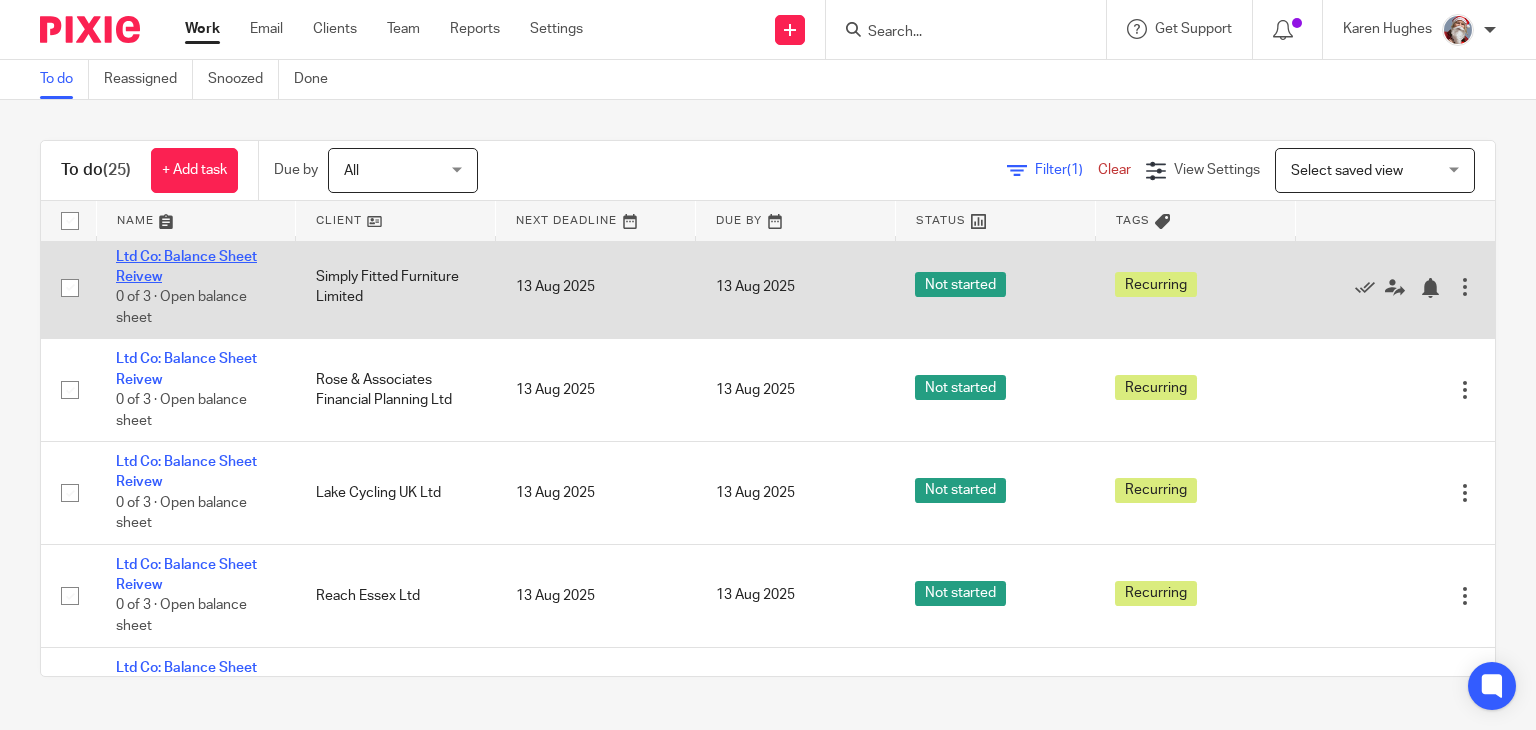 click on "Ltd Co: Balance Sheet Reivew" 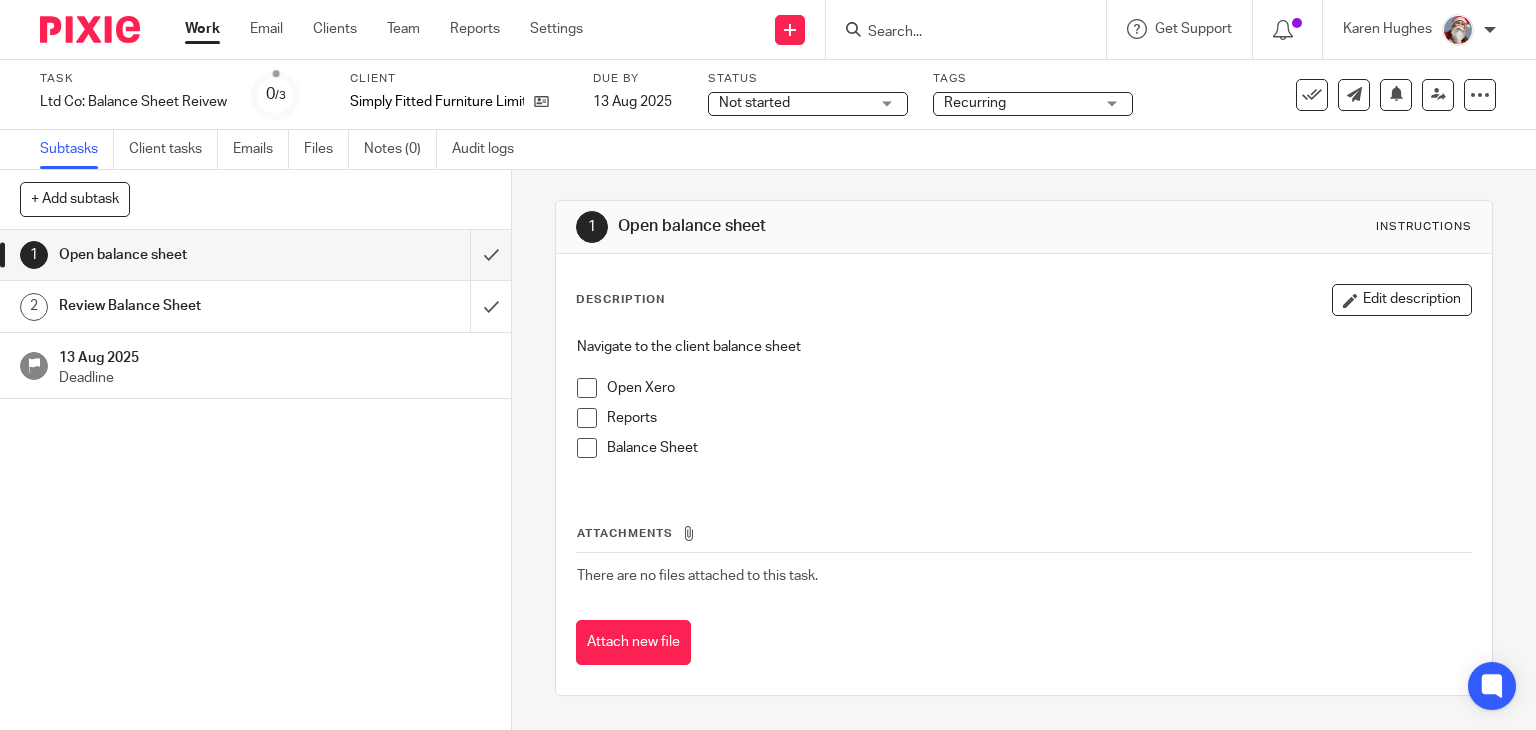 scroll, scrollTop: 0, scrollLeft: 0, axis: both 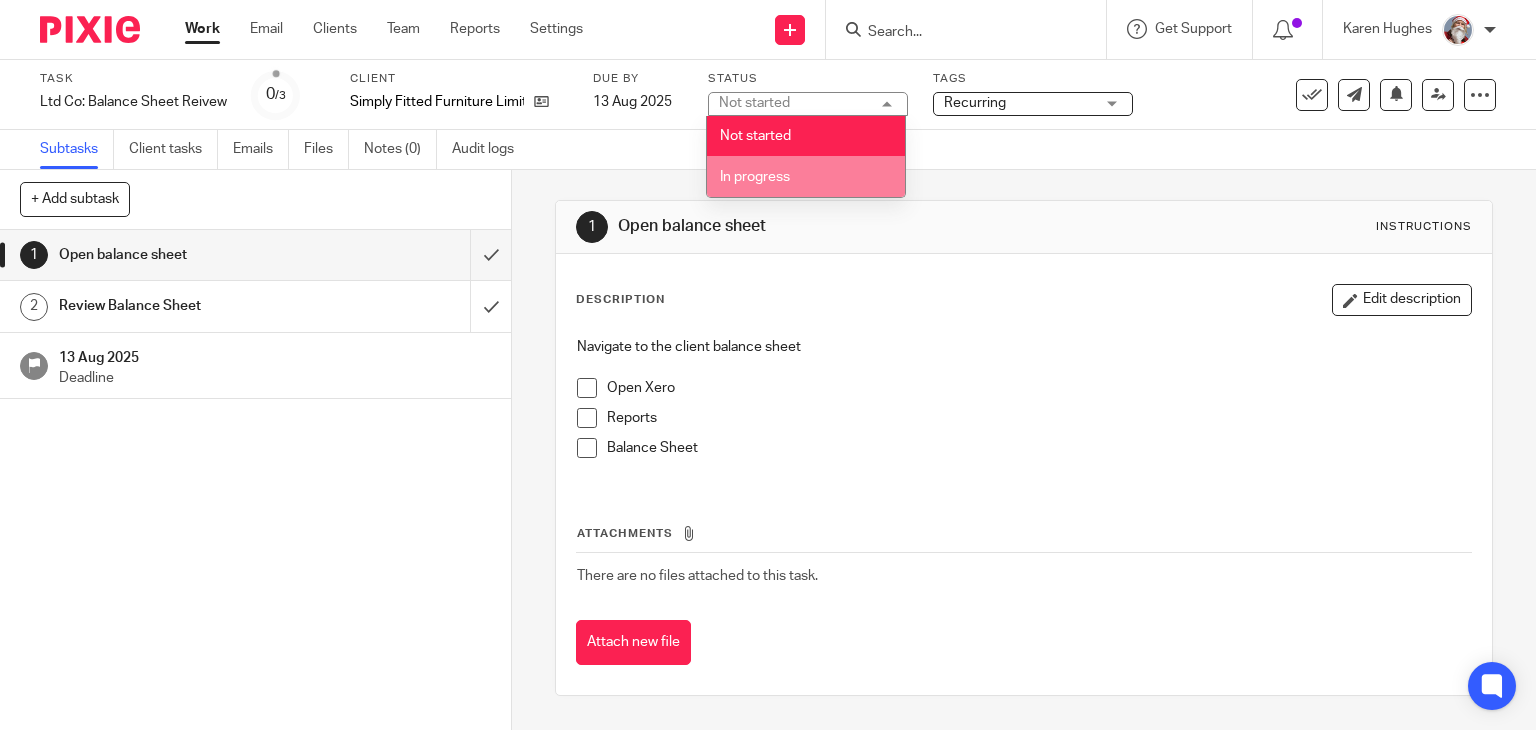 click on "In progress" at bounding box center [755, 177] 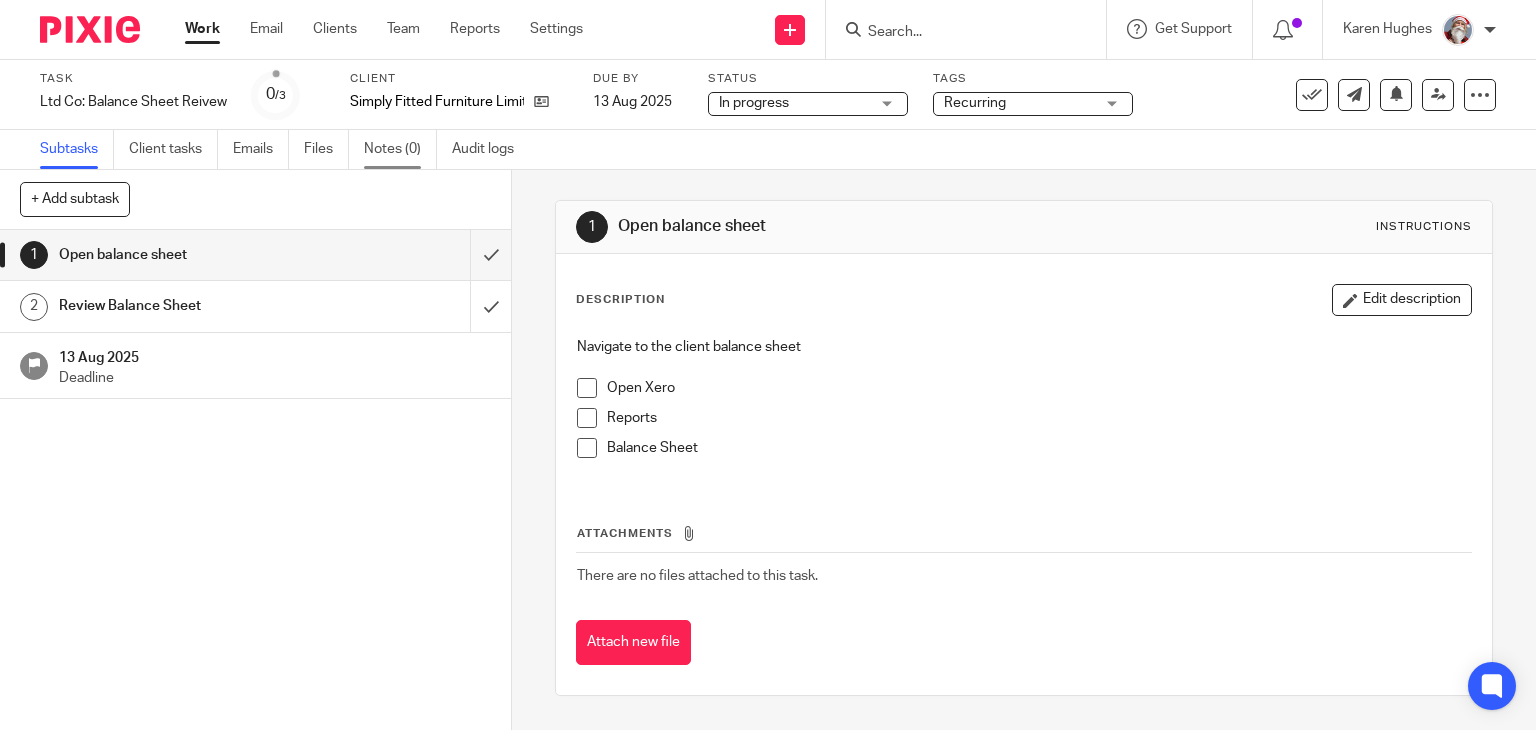 click on "Notes (0)" at bounding box center [400, 149] 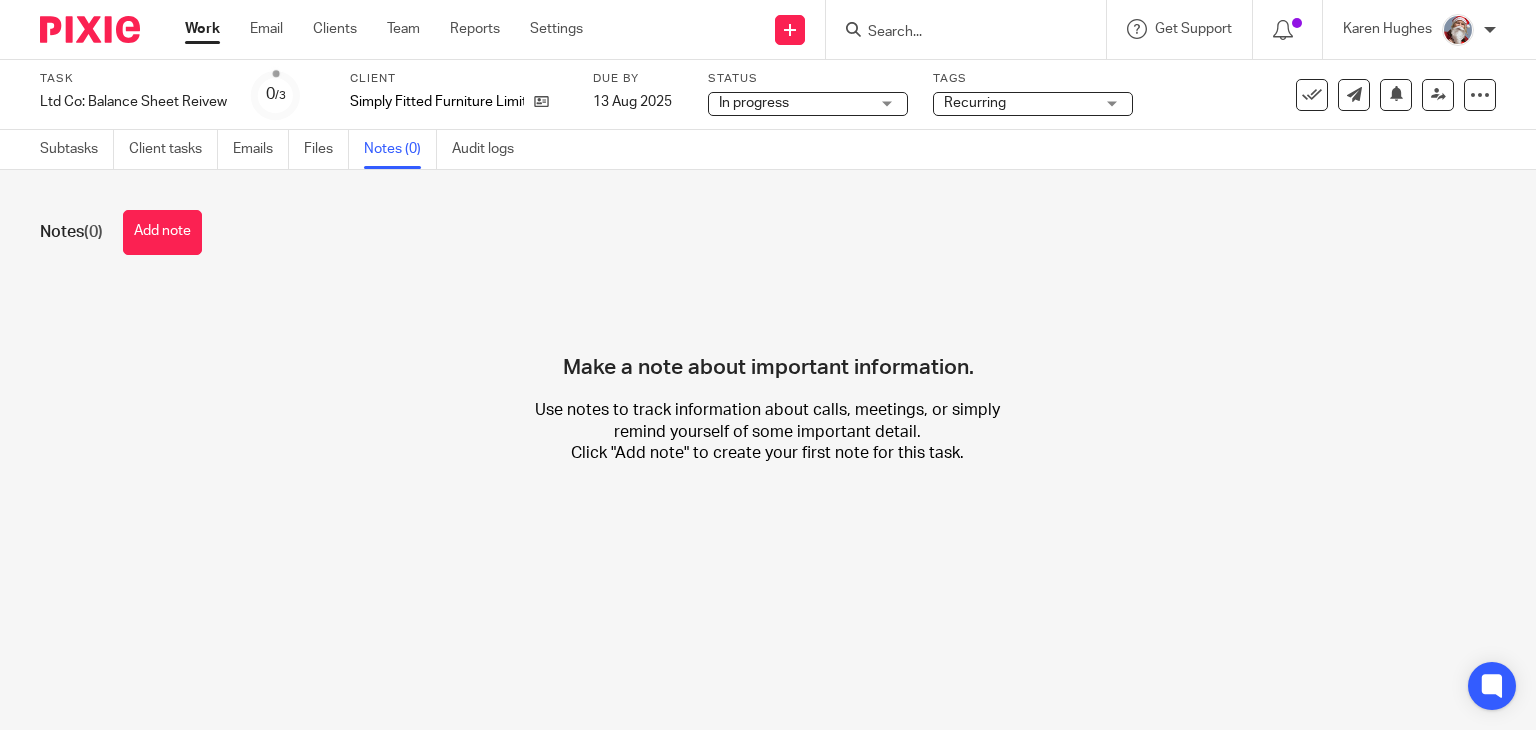 scroll, scrollTop: 0, scrollLeft: 0, axis: both 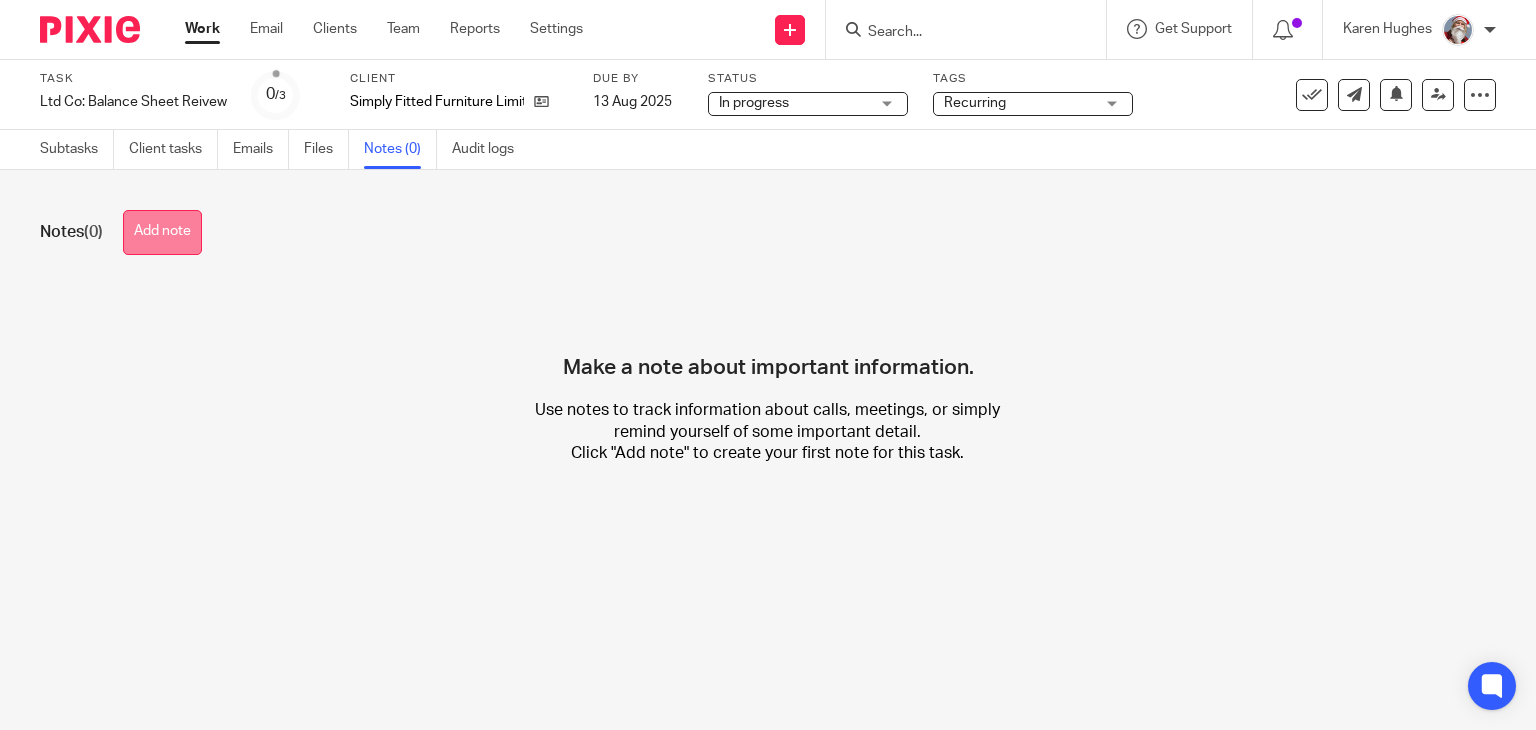 click on "Add note" at bounding box center (162, 232) 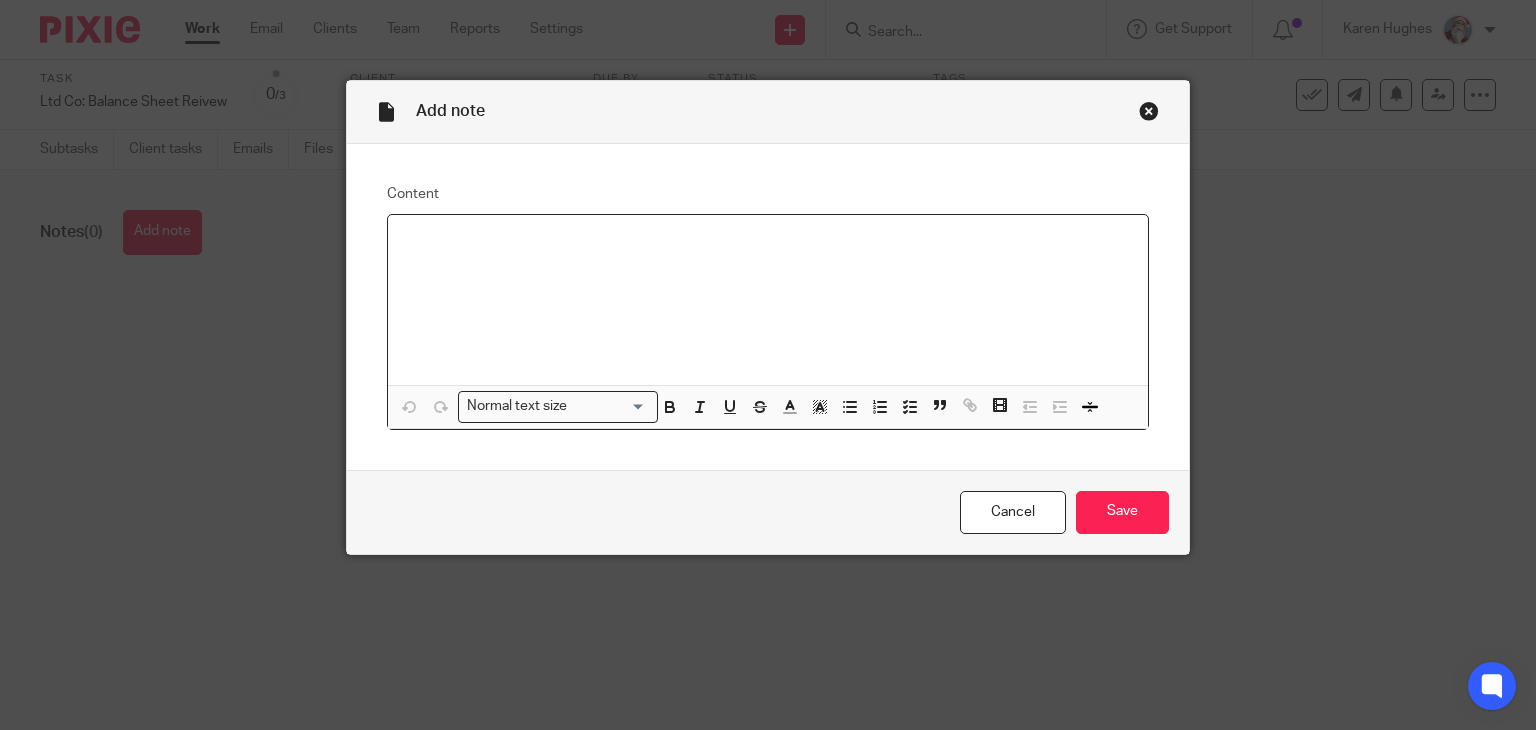 type 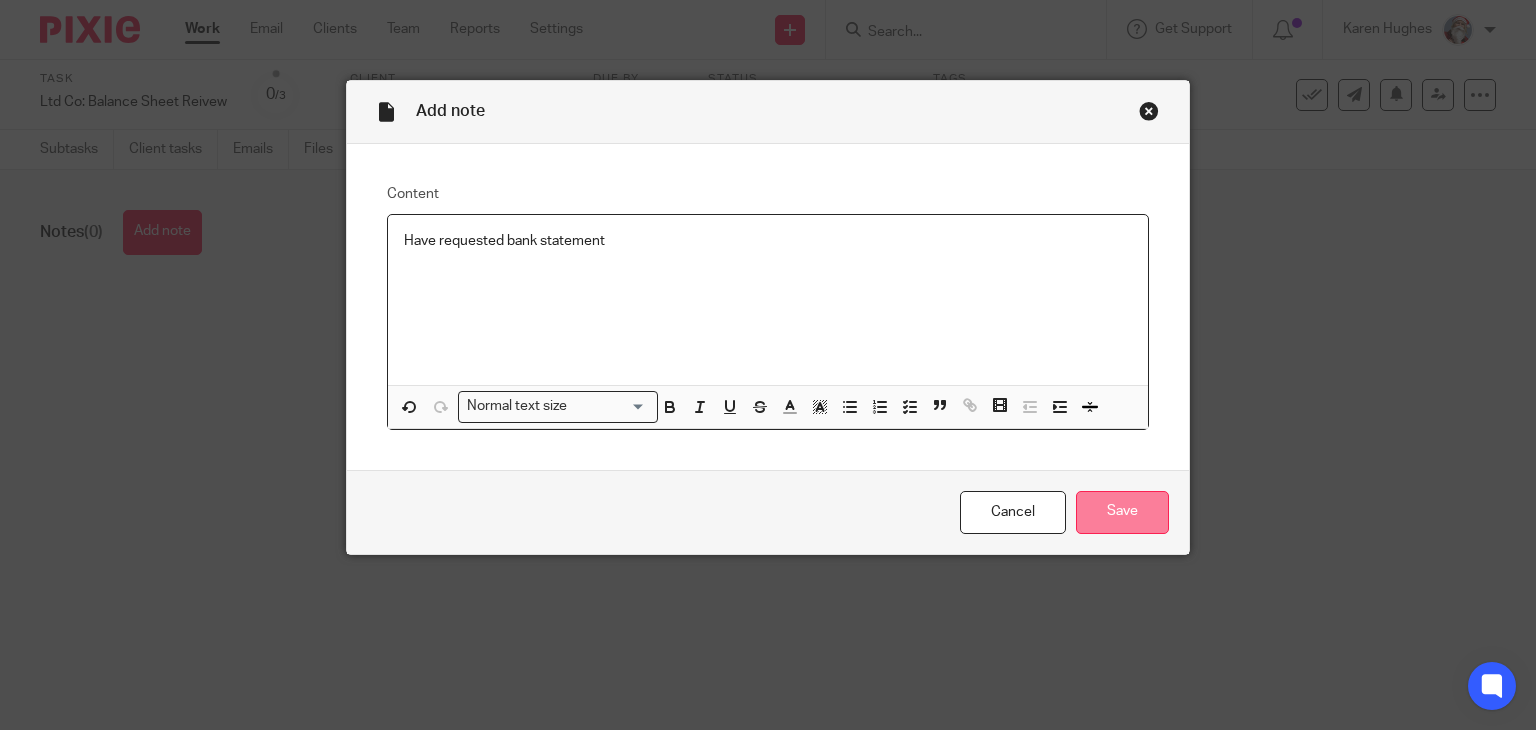 click on "Save" at bounding box center (1122, 512) 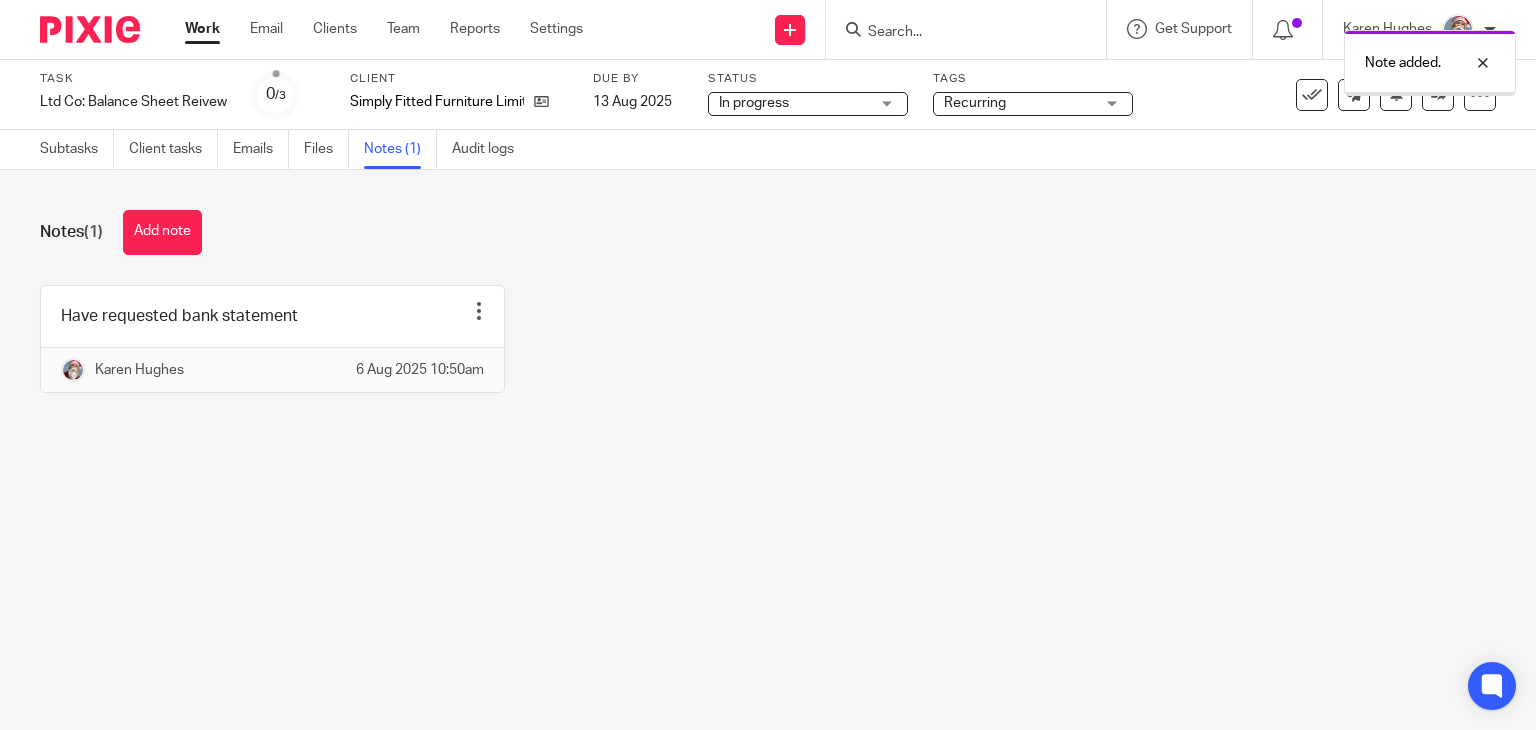 scroll, scrollTop: 0, scrollLeft: 0, axis: both 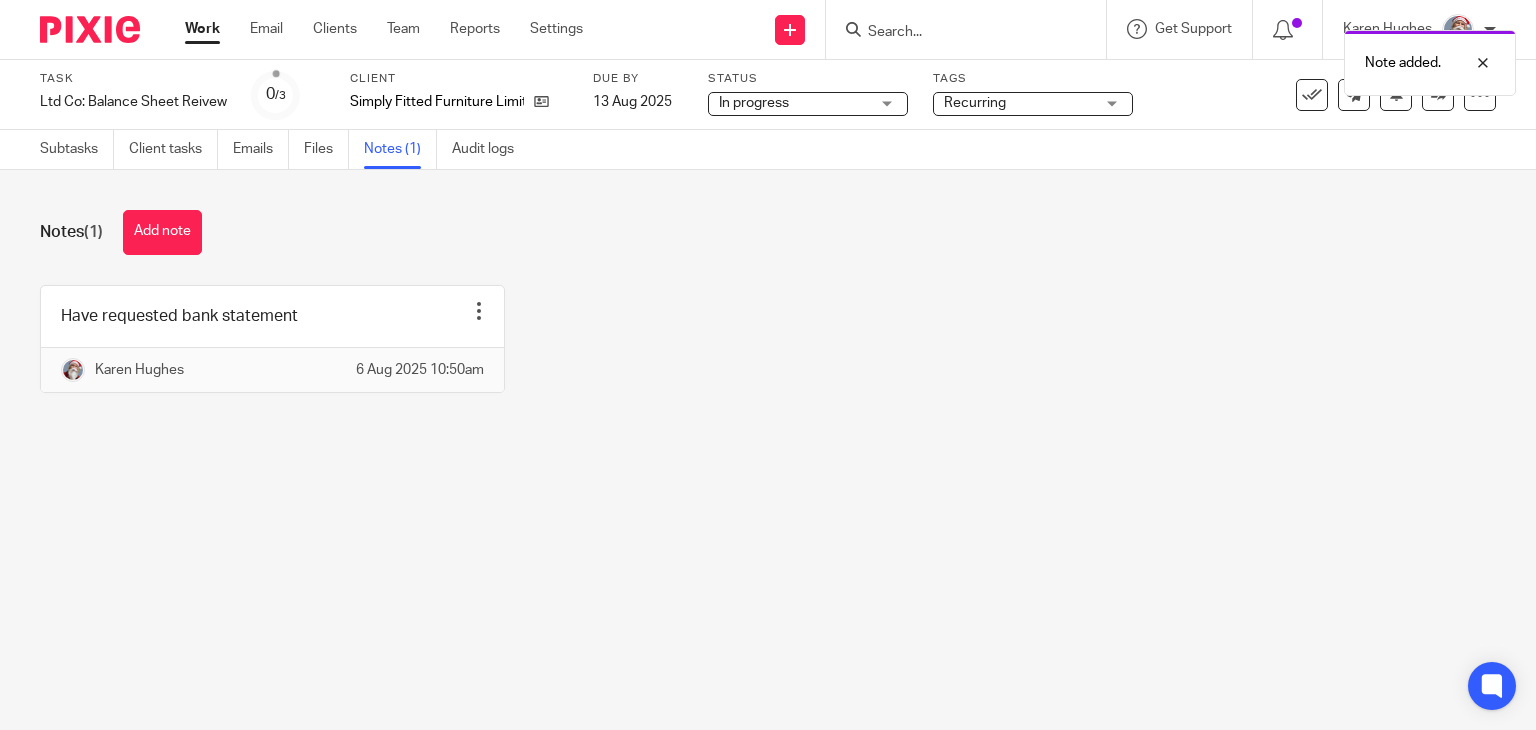 click on "Work" at bounding box center (202, 29) 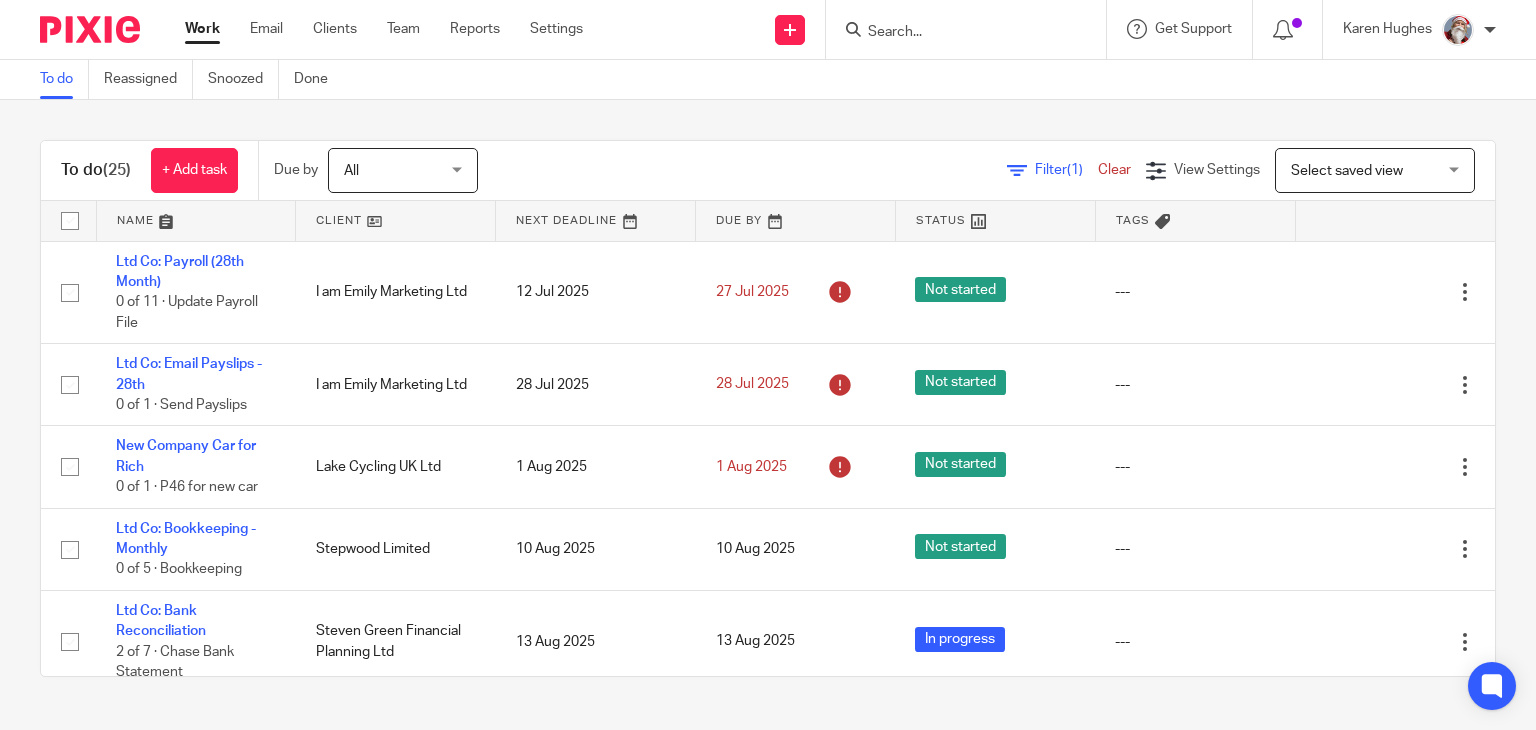 scroll, scrollTop: 0, scrollLeft: 0, axis: both 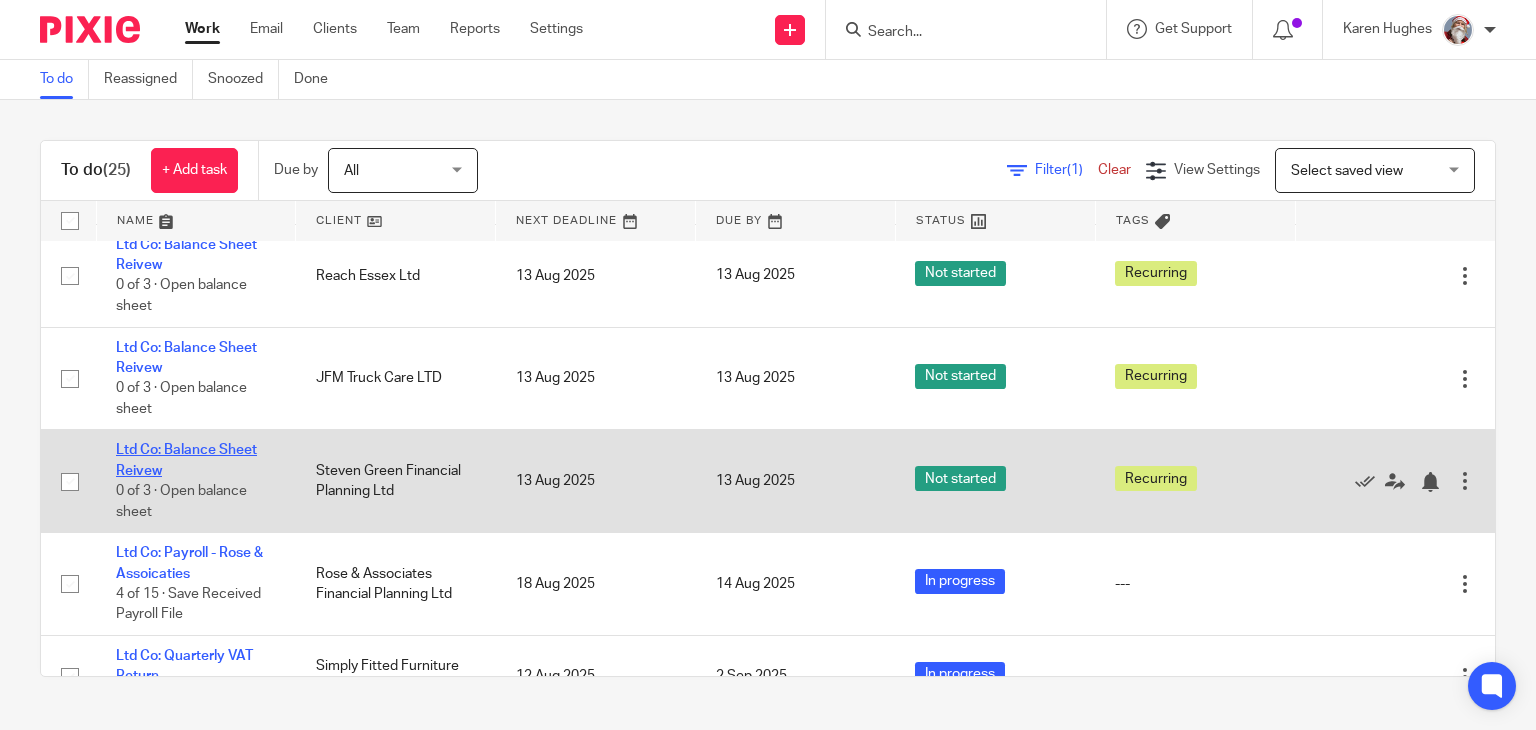 click on "Ltd Co: Balance Sheet Reivew" 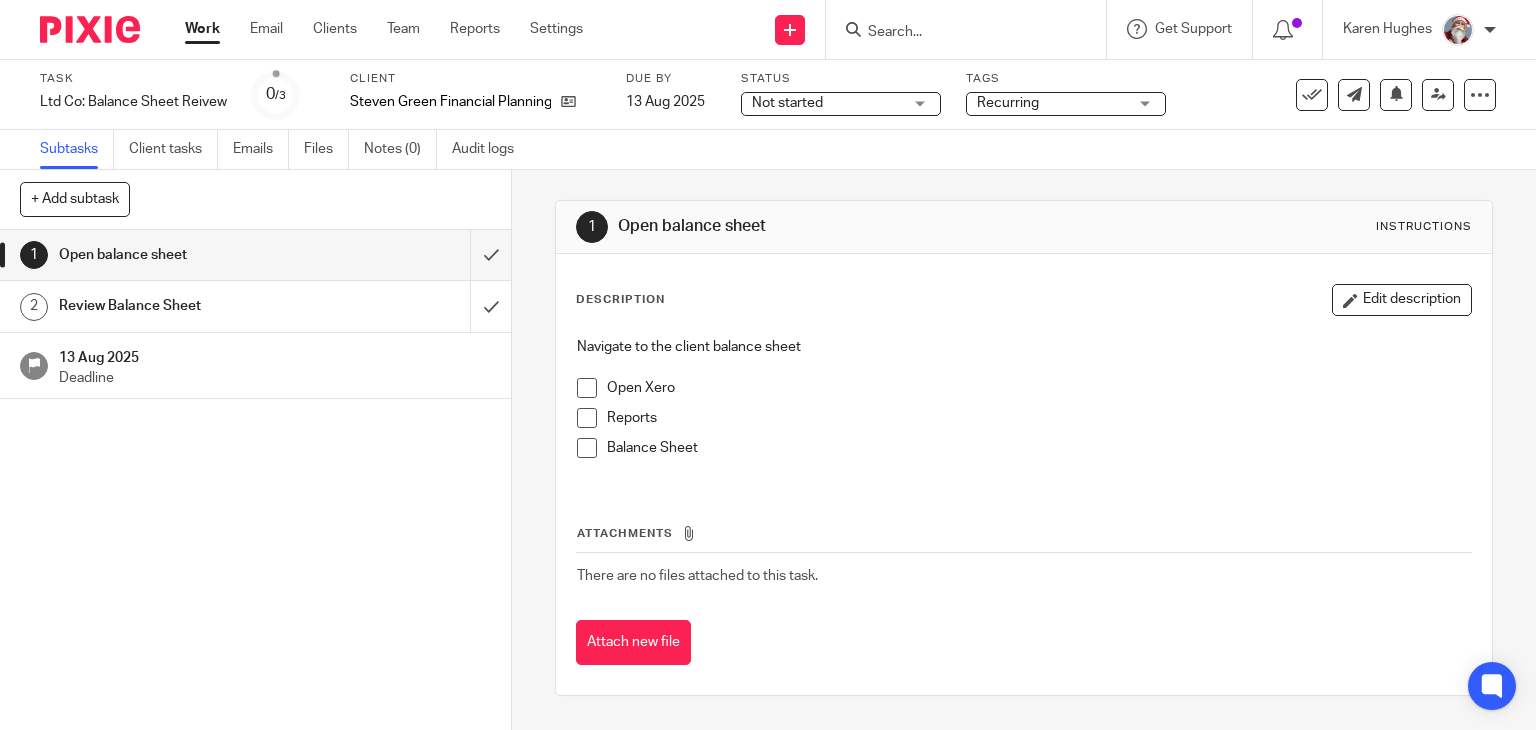 scroll, scrollTop: 0, scrollLeft: 0, axis: both 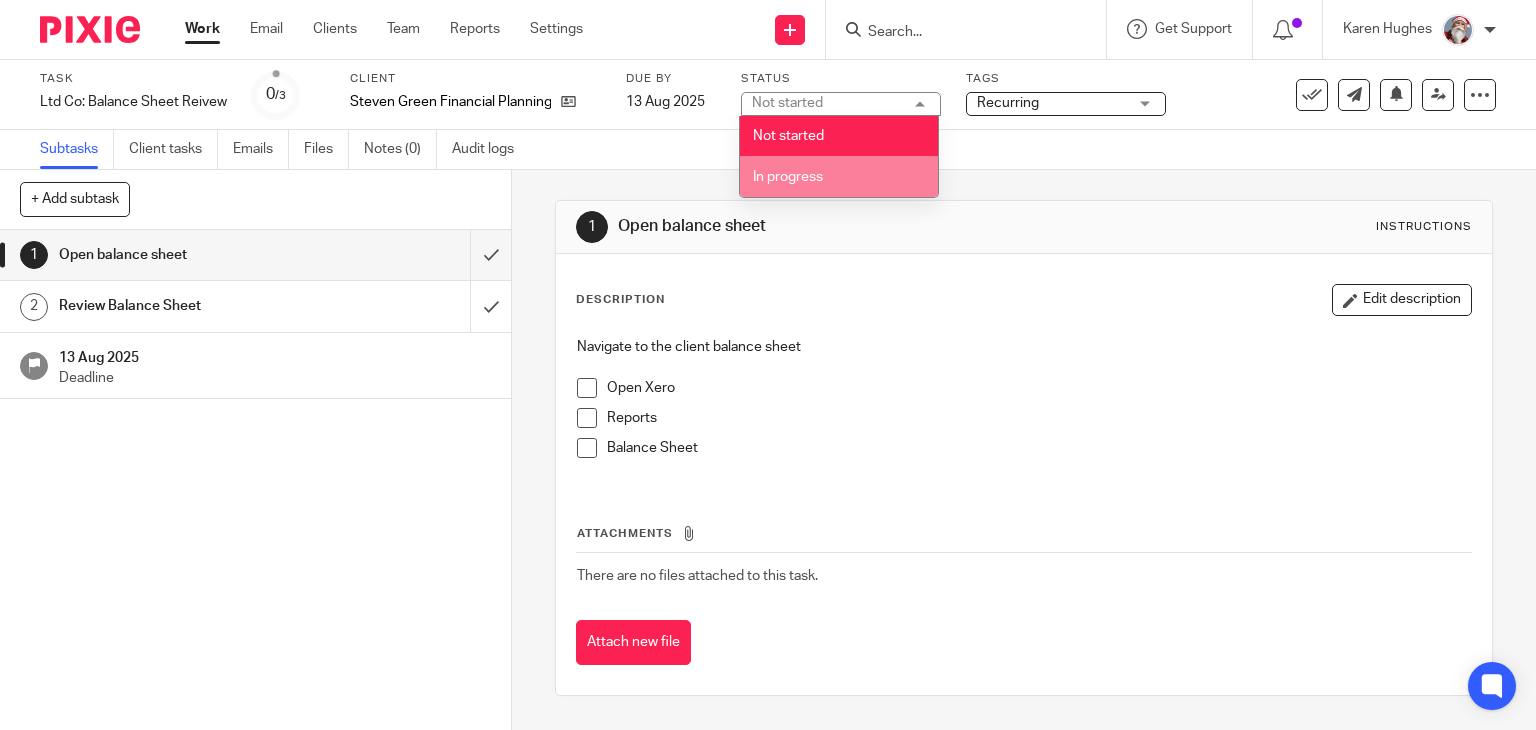 click on "In progress" at bounding box center [788, 177] 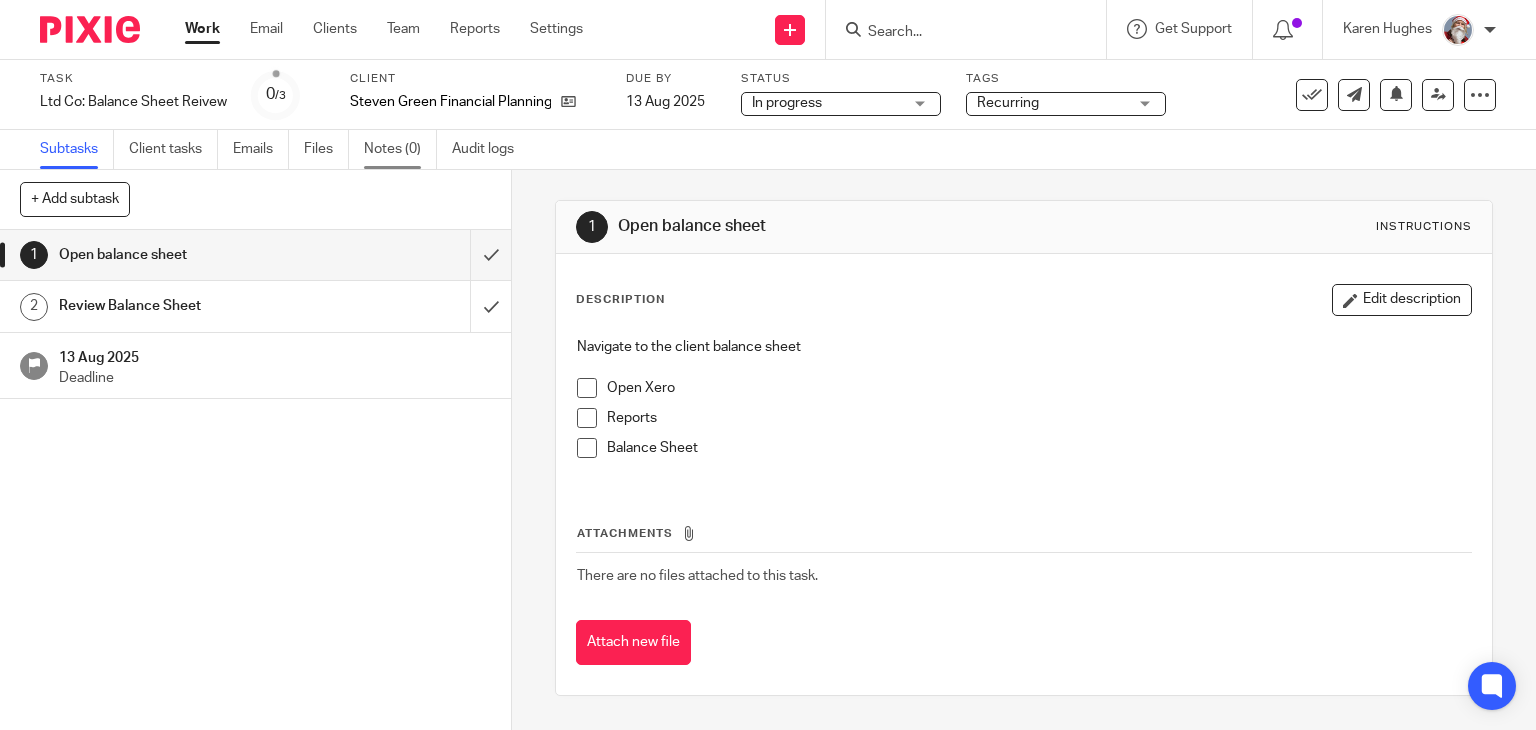click on "Notes (0)" at bounding box center (400, 149) 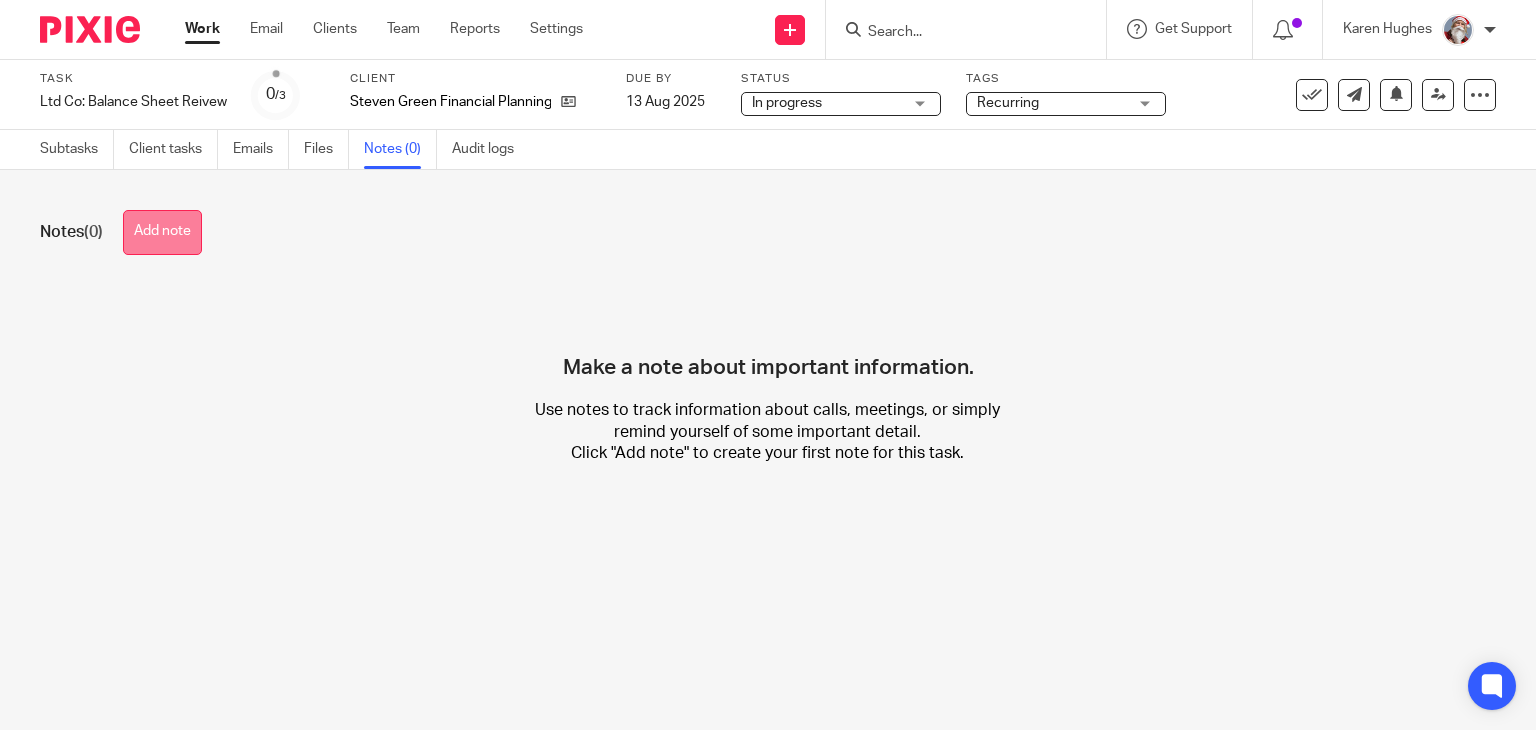 scroll, scrollTop: 0, scrollLeft: 0, axis: both 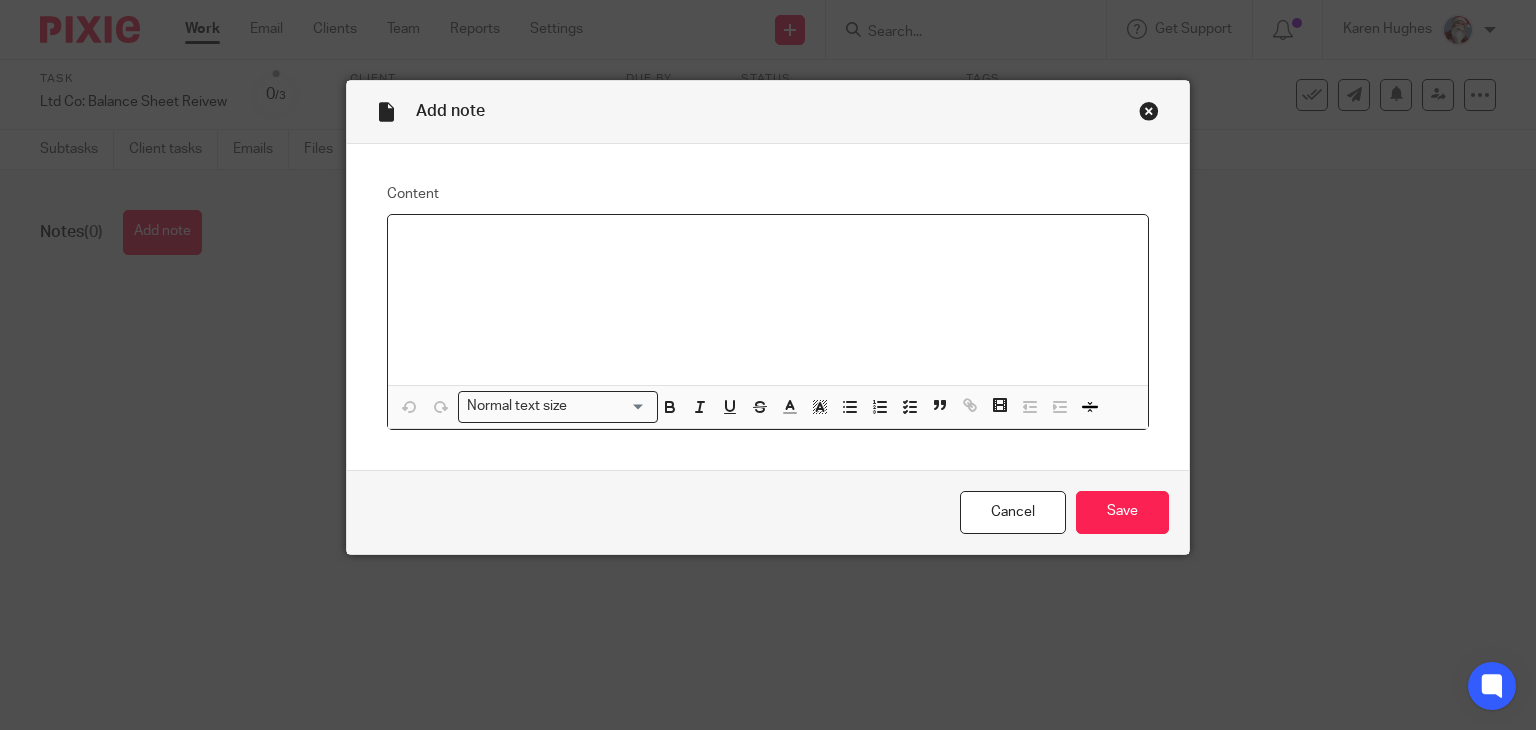 type 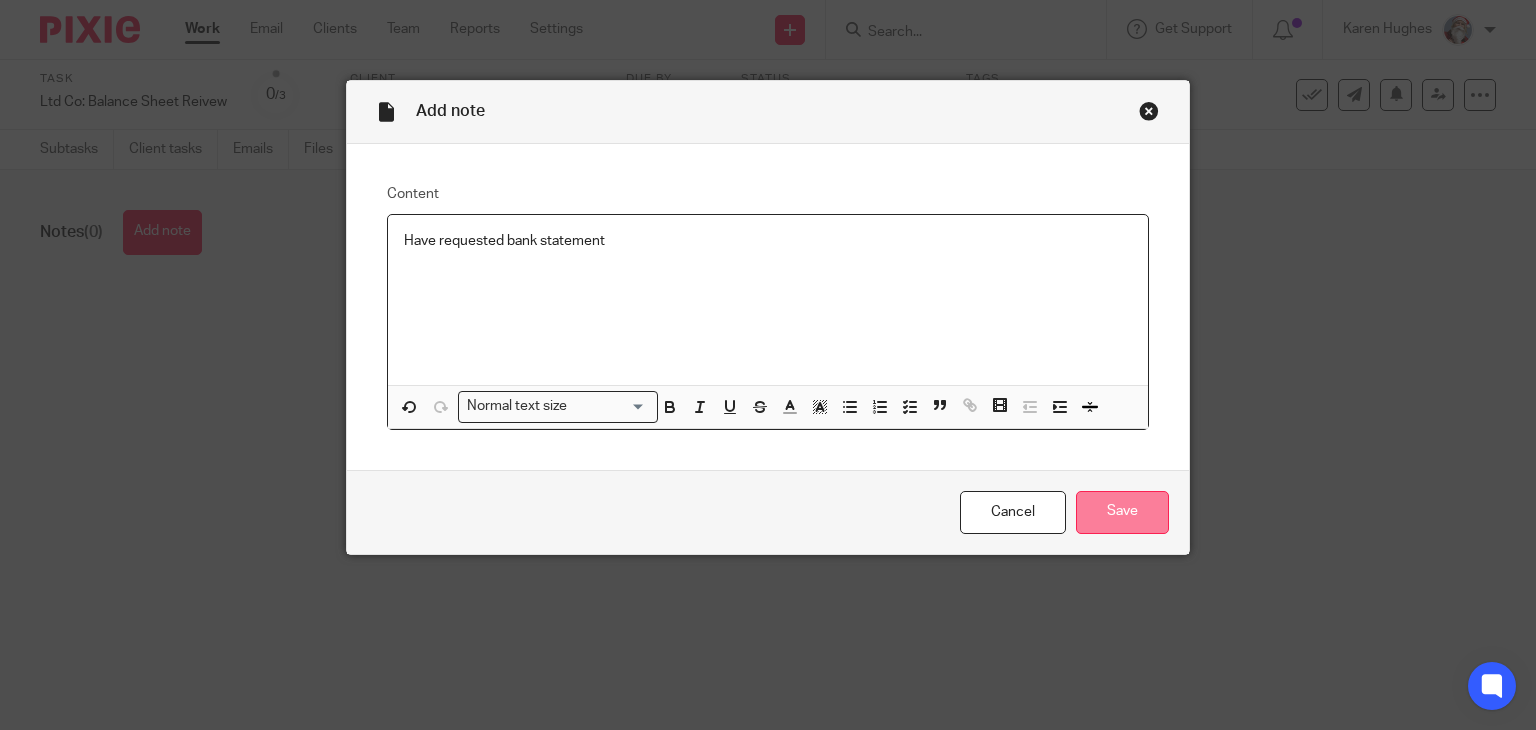 click on "Save" at bounding box center [1122, 512] 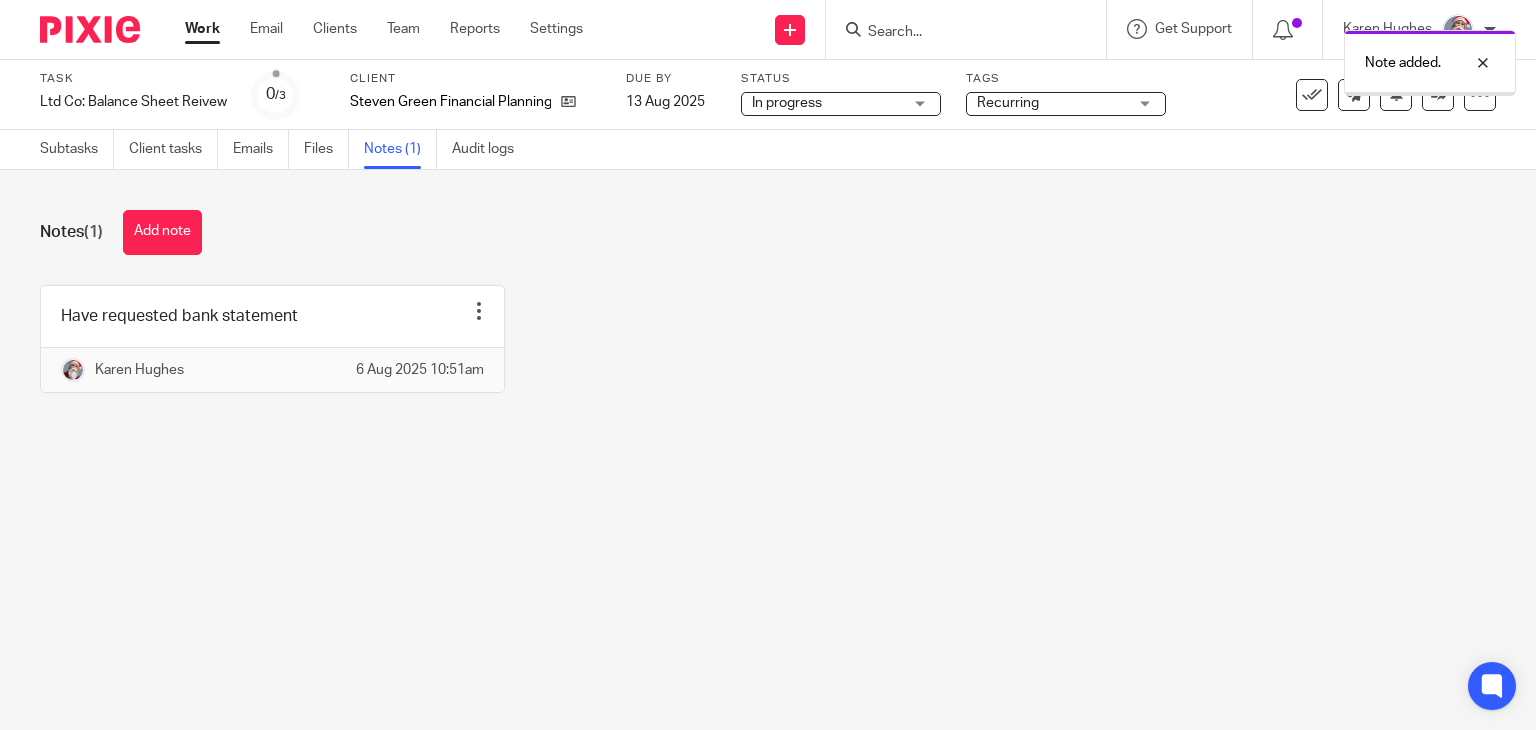 scroll, scrollTop: 0, scrollLeft: 0, axis: both 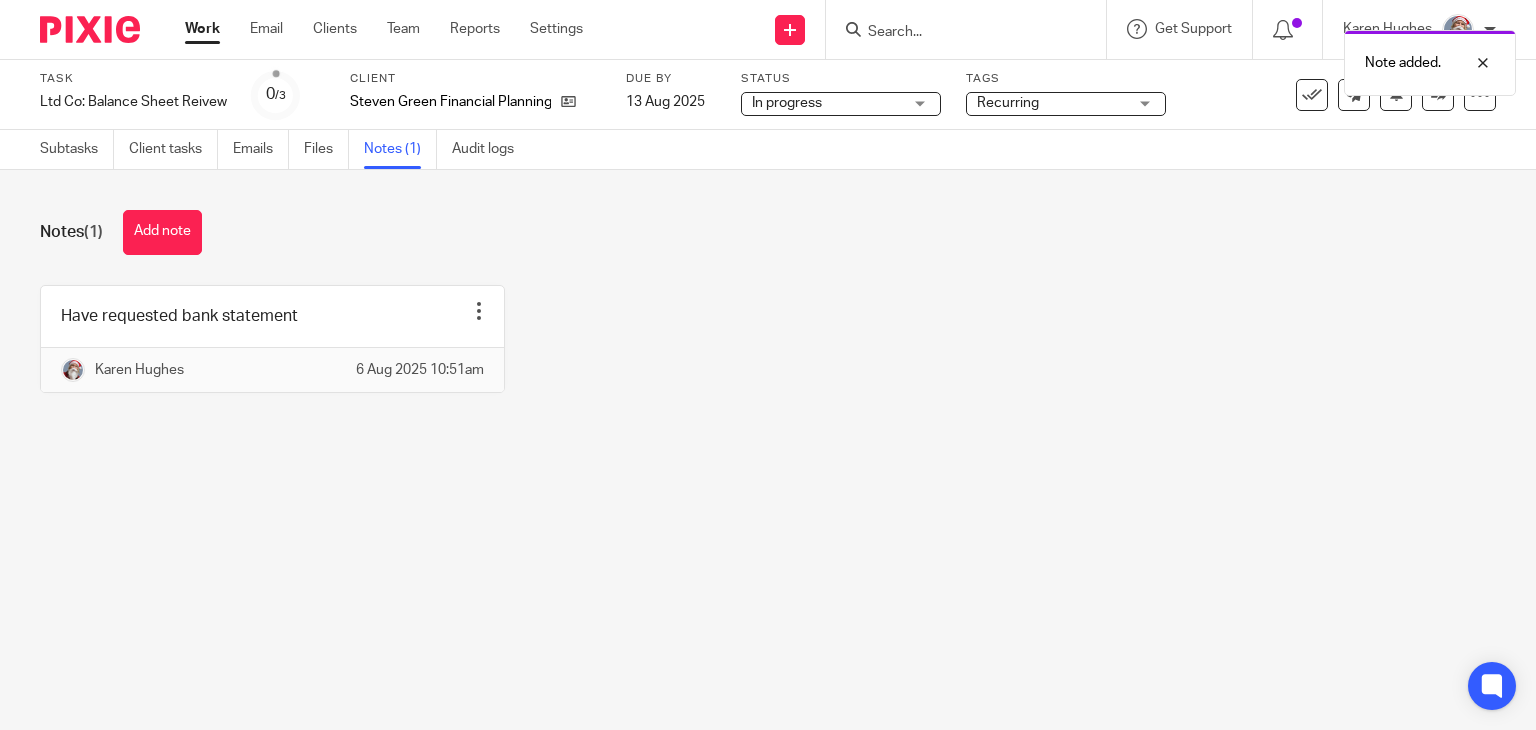 click on "Work" at bounding box center (202, 29) 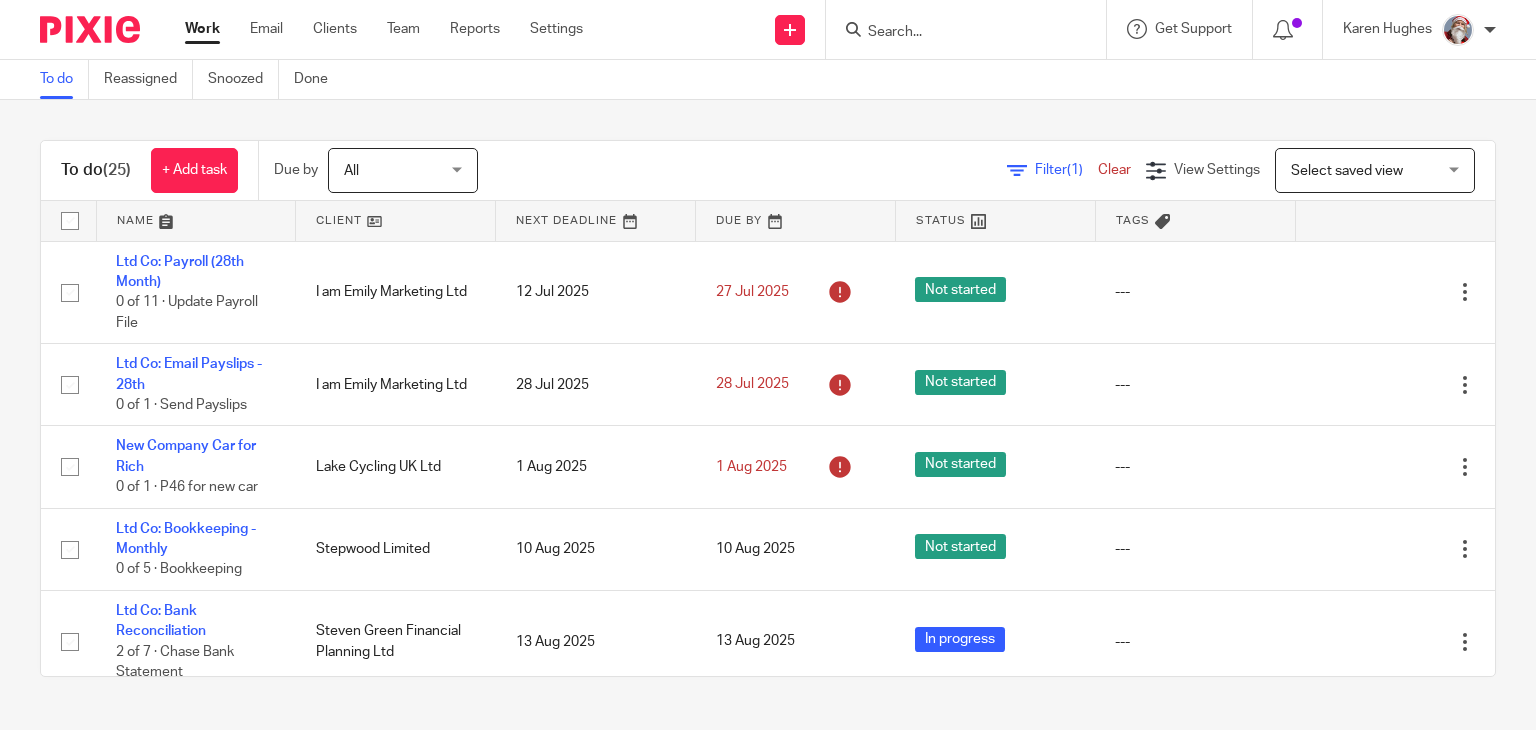 scroll, scrollTop: 0, scrollLeft: 0, axis: both 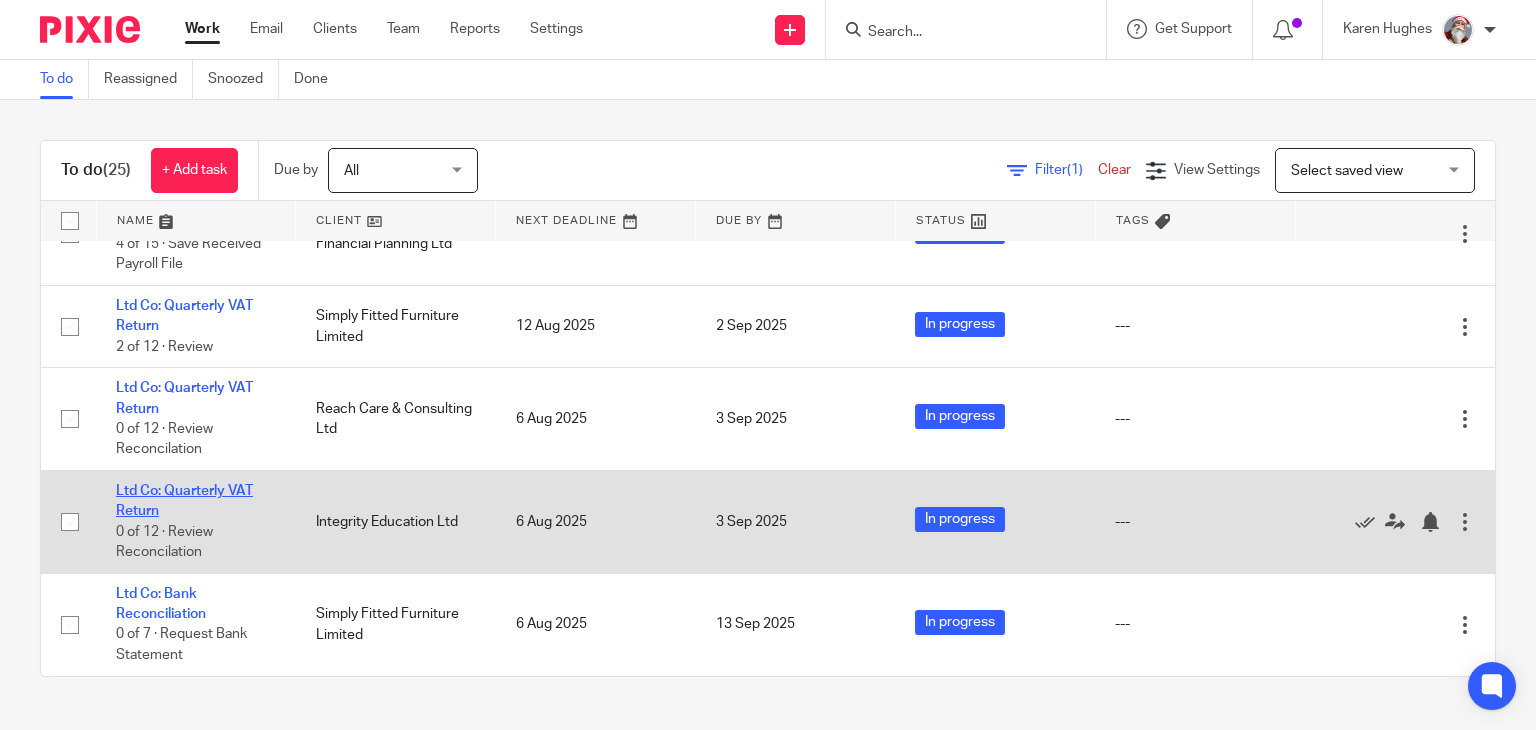 click on "Ltd Co: Quarterly VAT Return" 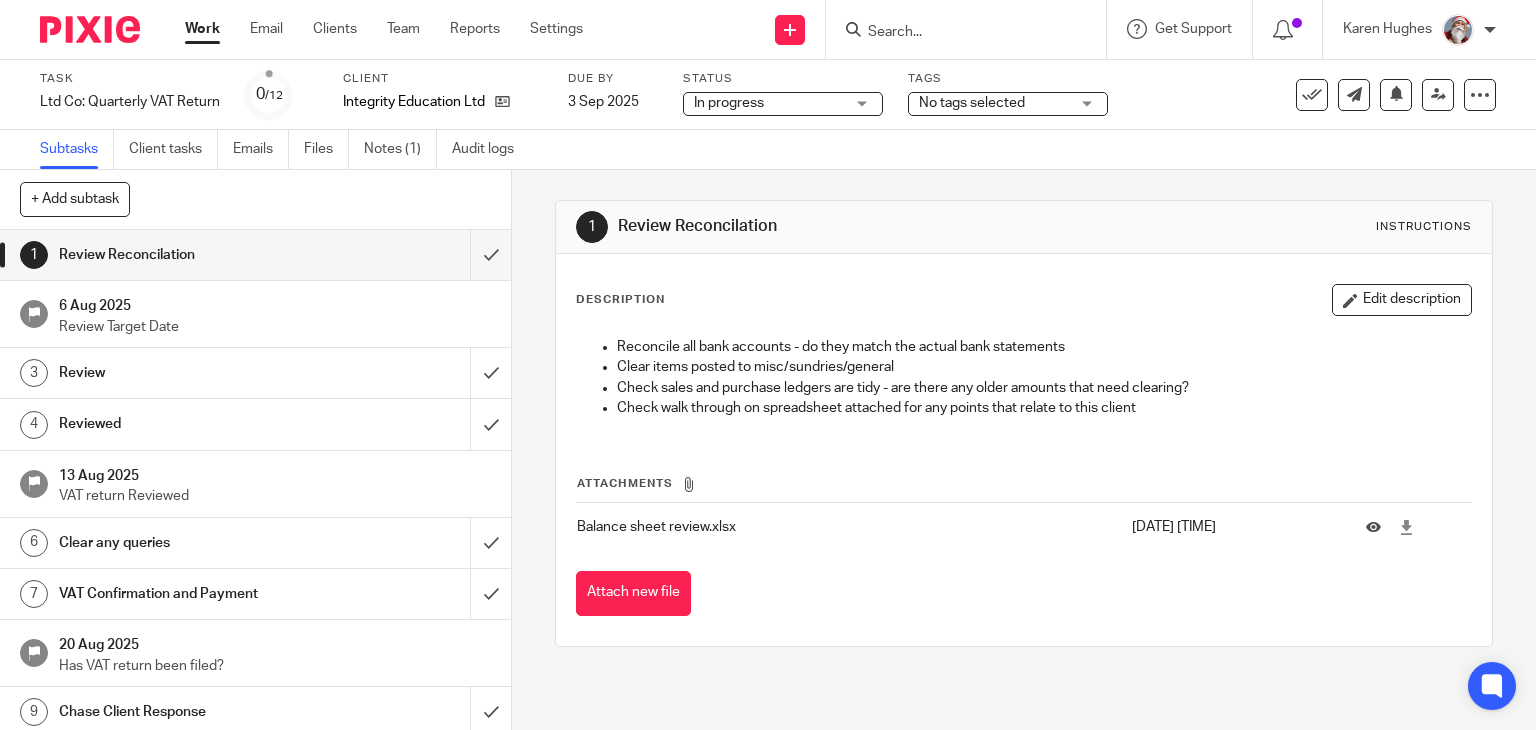 scroll, scrollTop: 0, scrollLeft: 0, axis: both 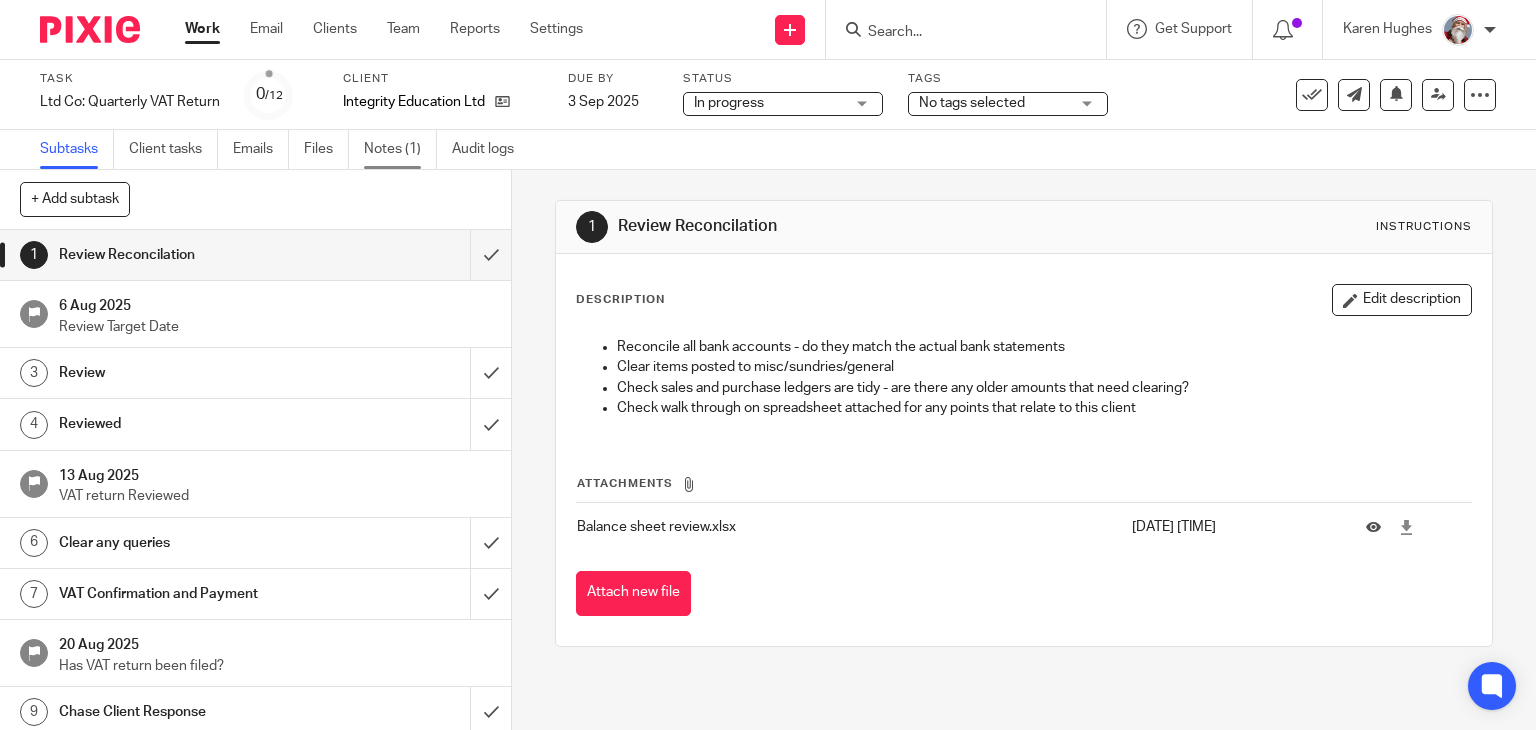click on "Notes (1)" at bounding box center [400, 149] 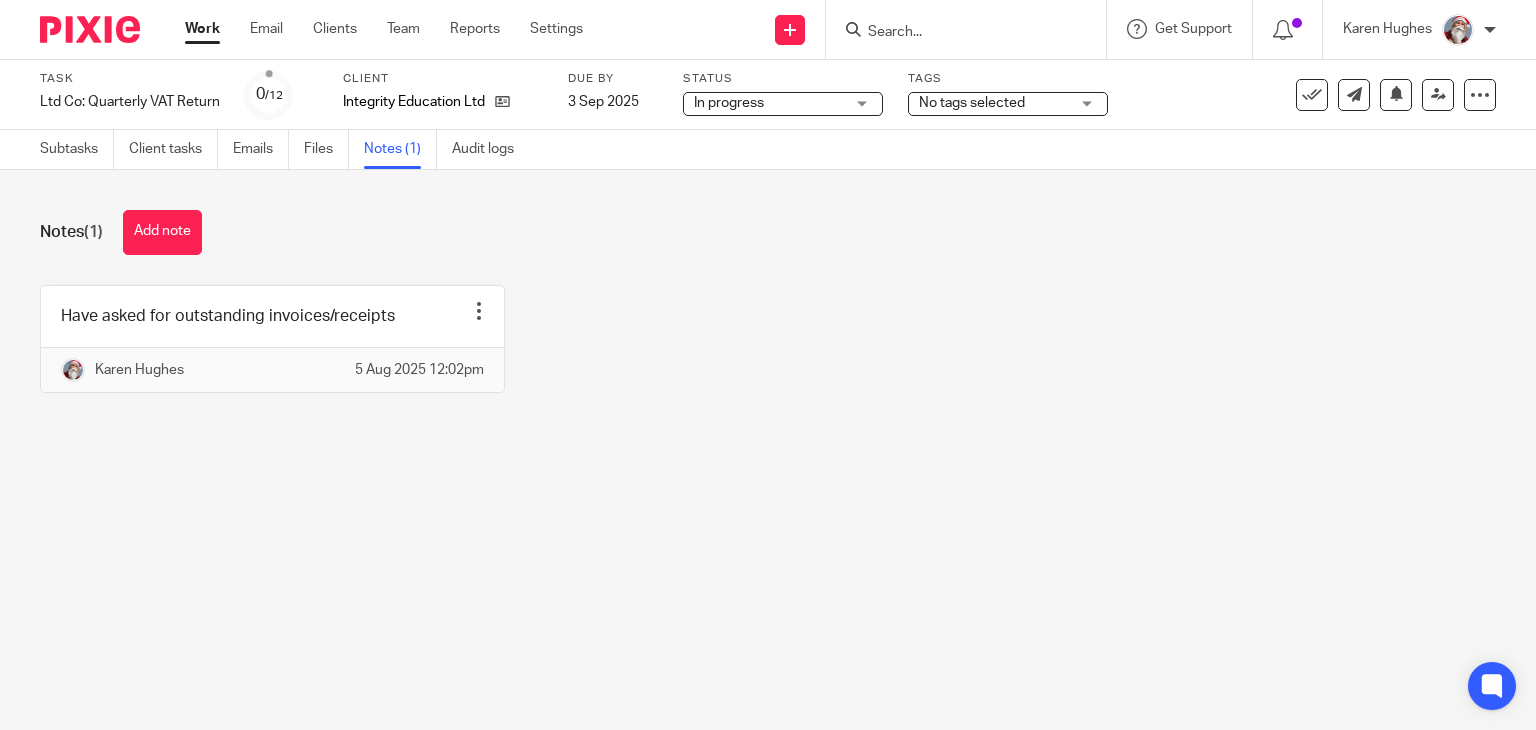 scroll, scrollTop: 0, scrollLeft: 0, axis: both 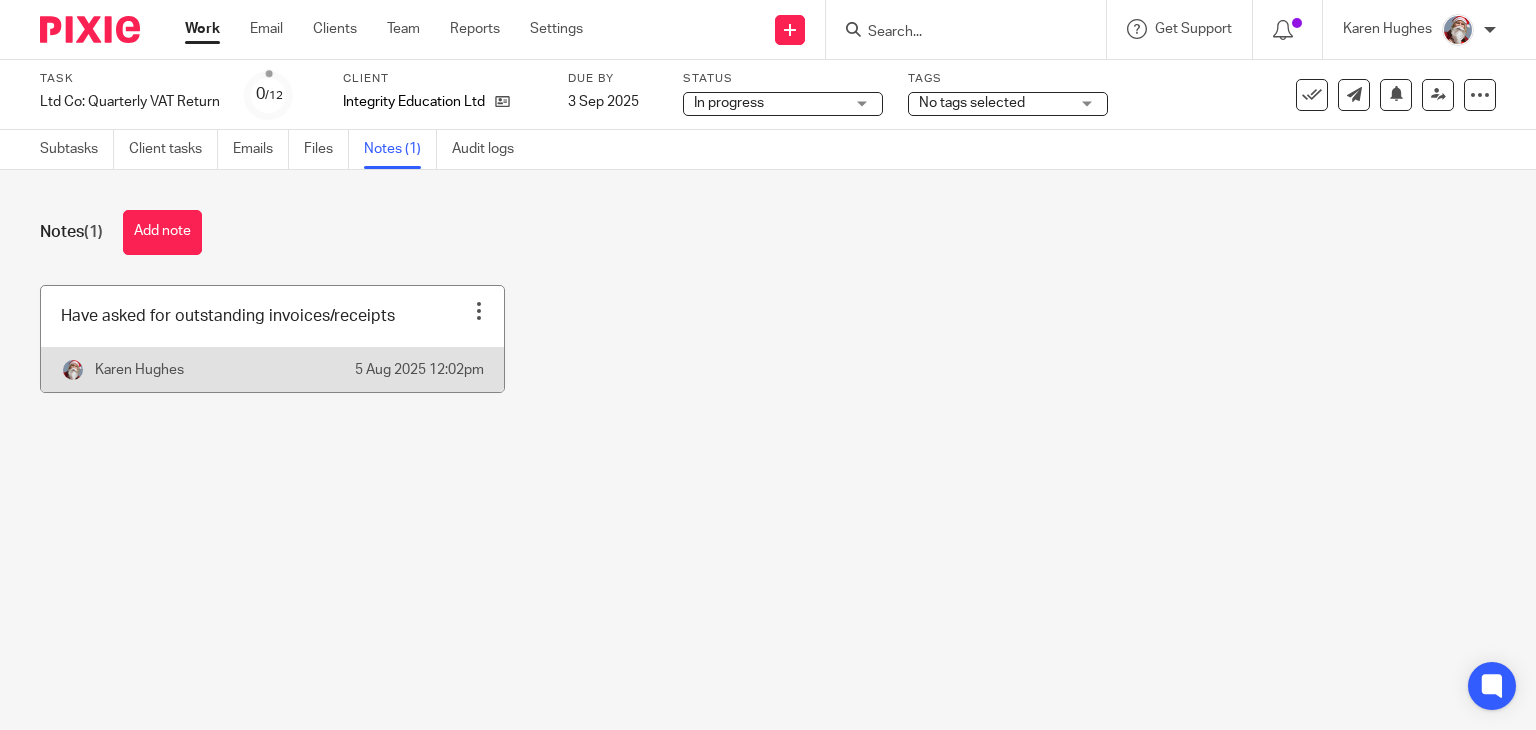click at bounding box center [479, 311] 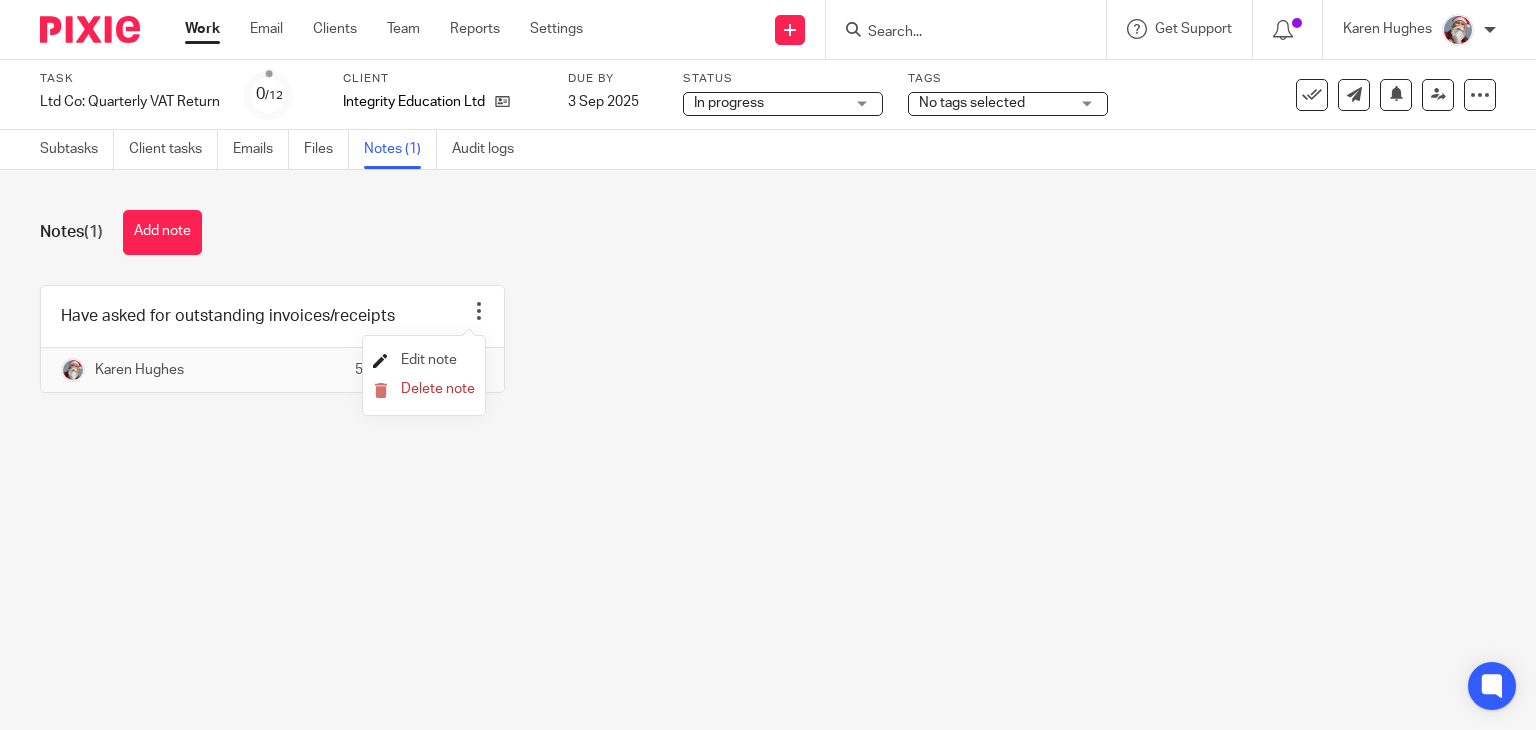 click on "Edit note" at bounding box center [429, 360] 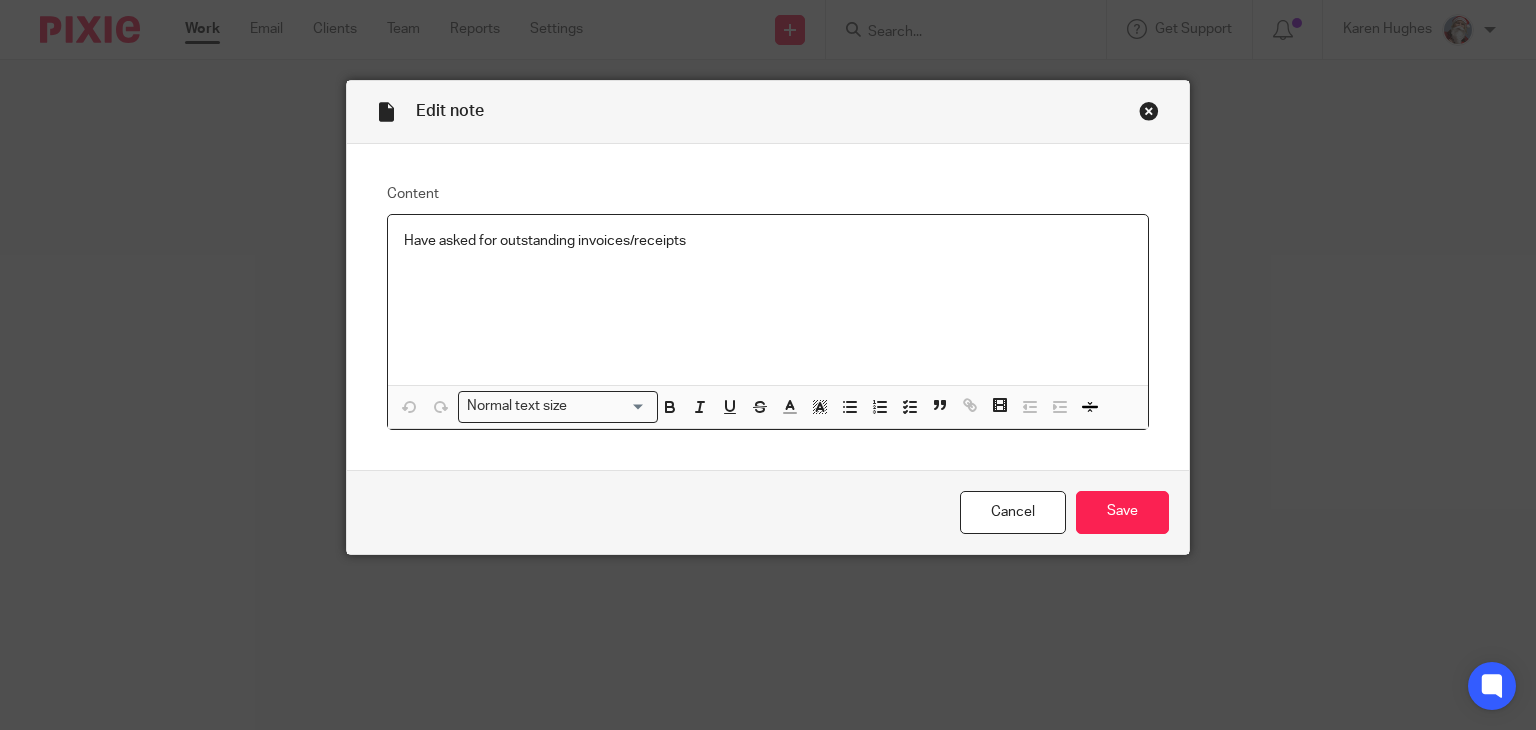 scroll, scrollTop: 0, scrollLeft: 0, axis: both 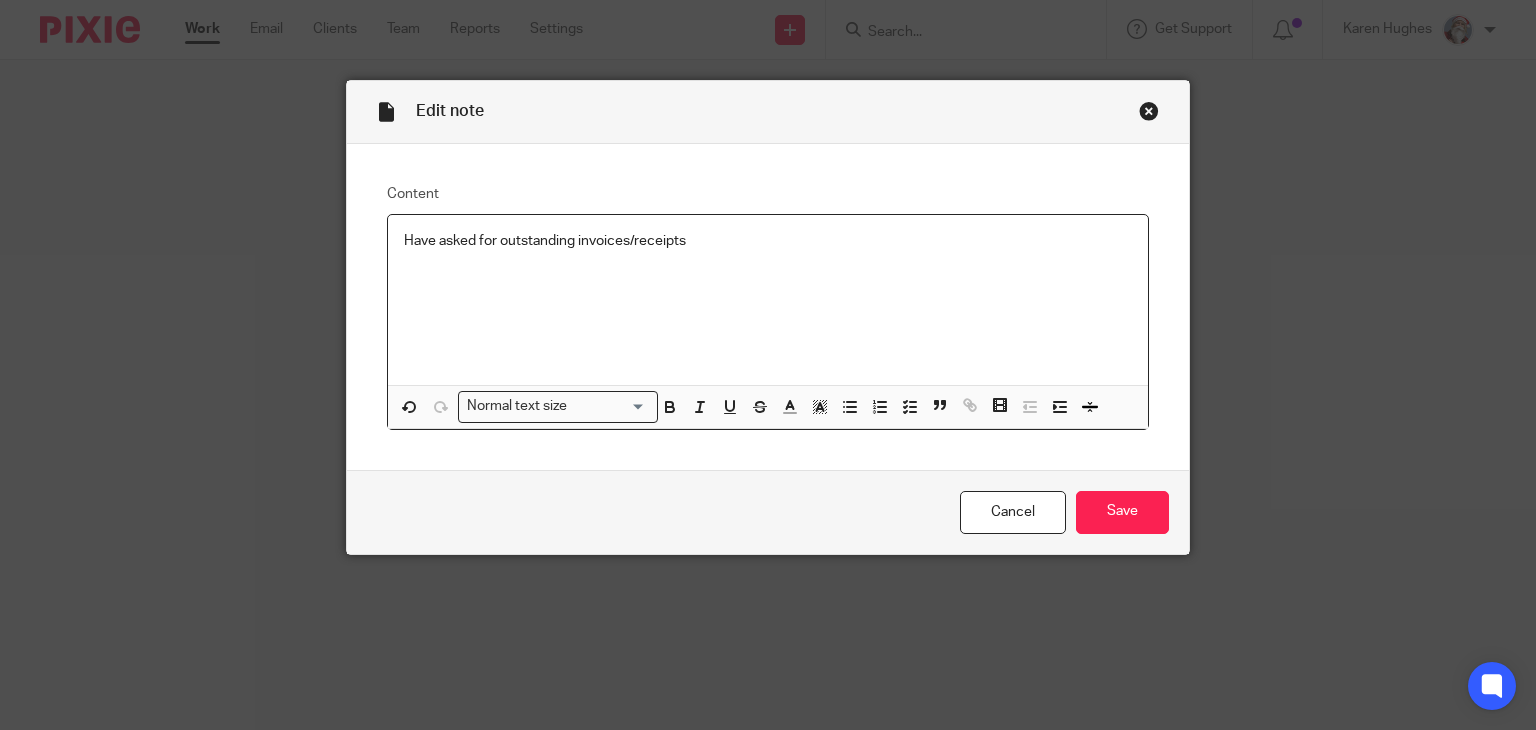 type 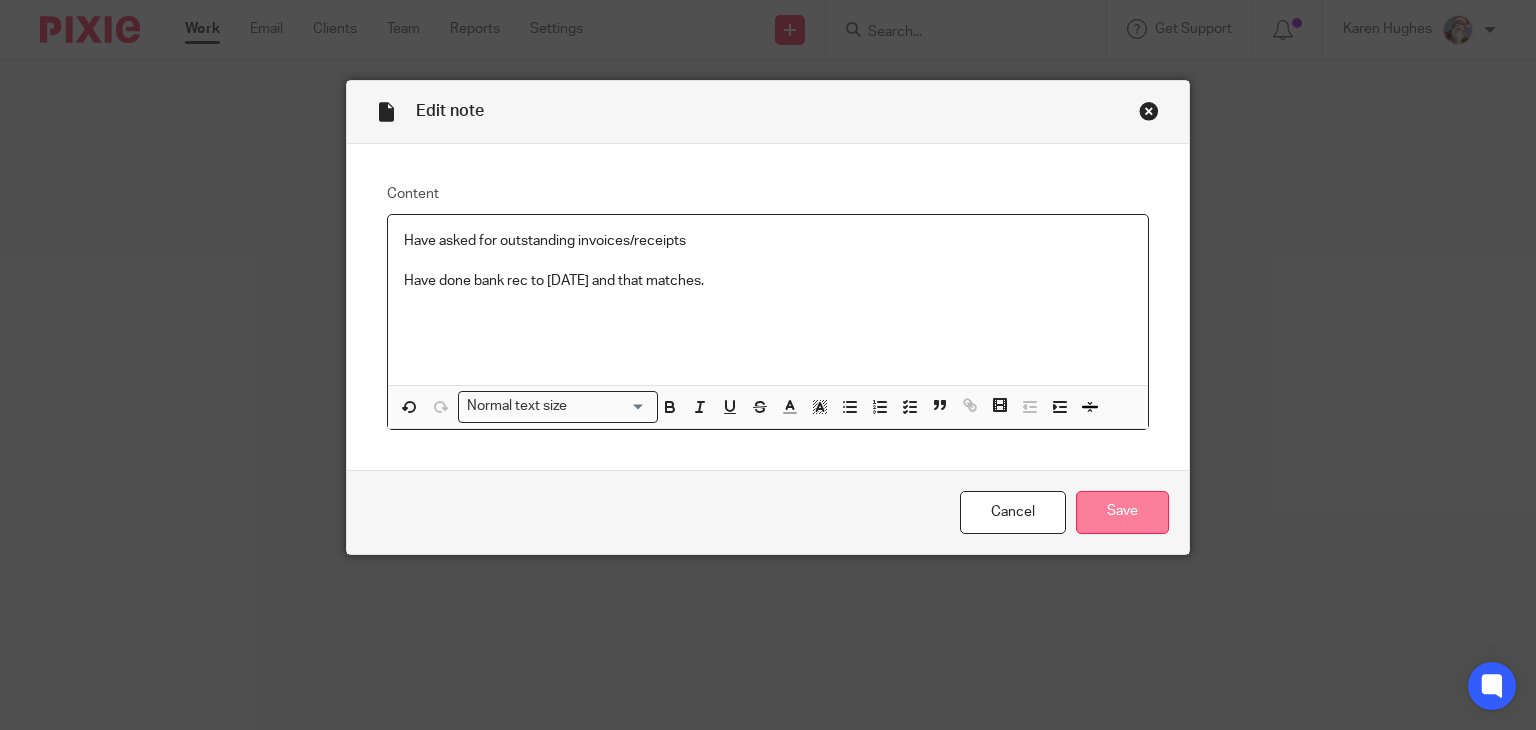 click on "Save" at bounding box center (1122, 512) 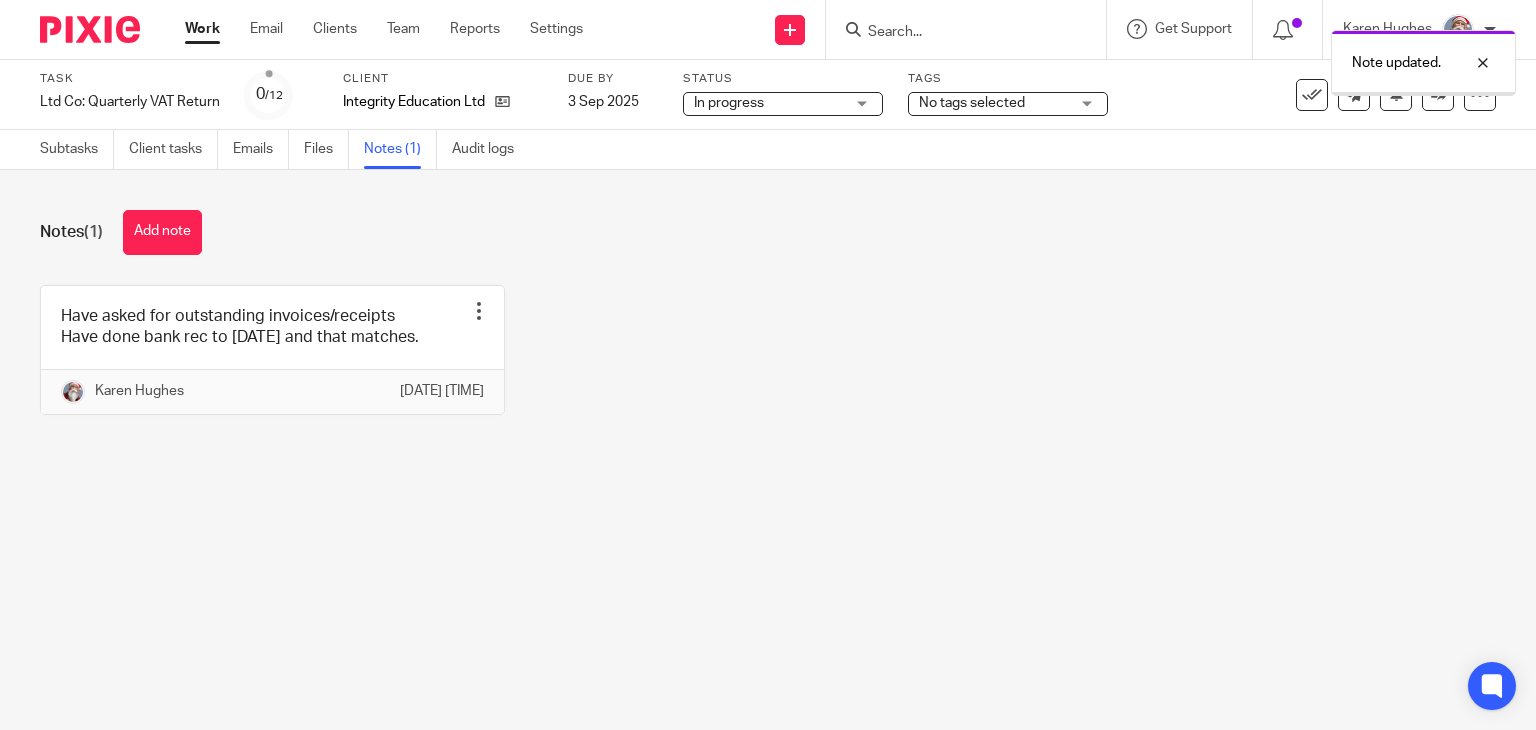 scroll, scrollTop: 0, scrollLeft: 0, axis: both 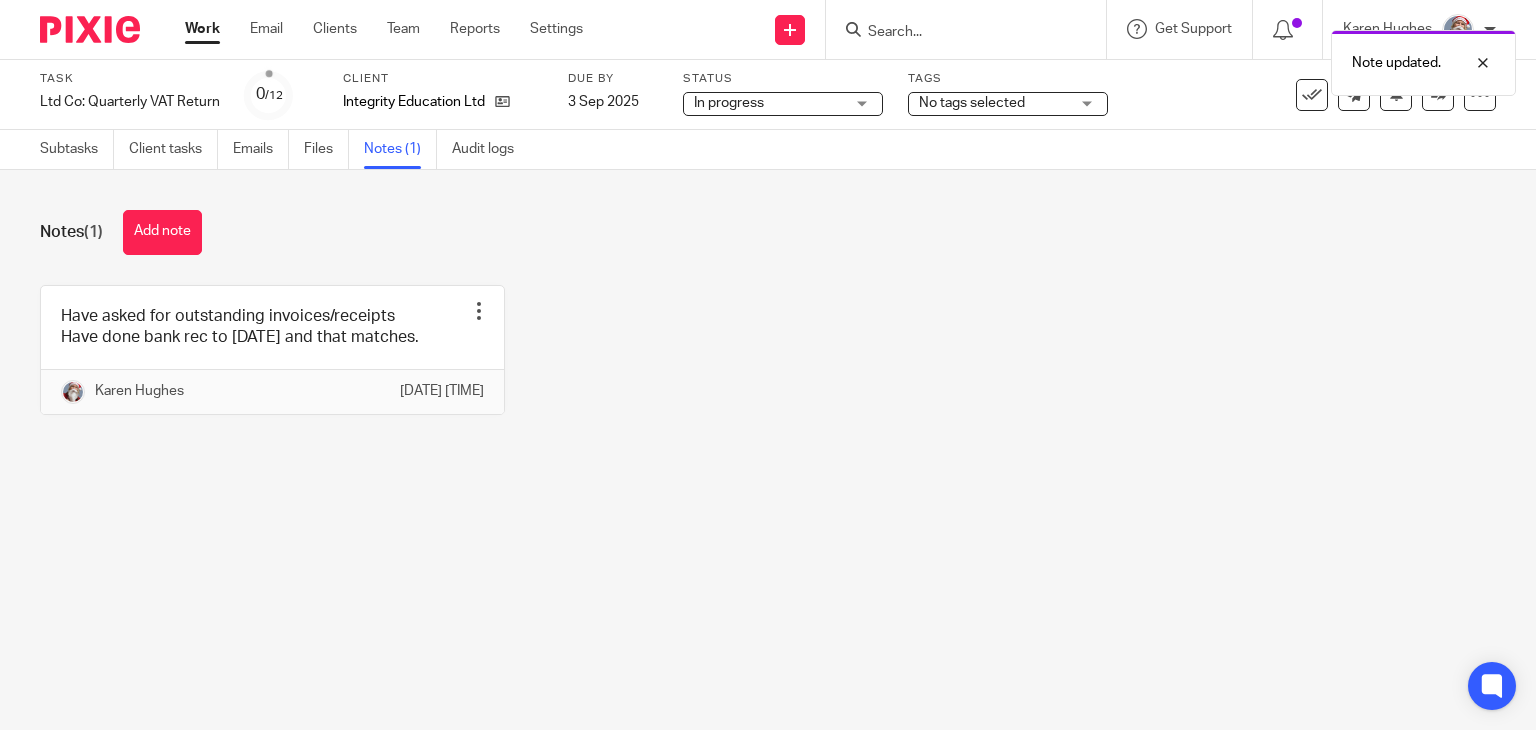 click on "Work" at bounding box center [202, 29] 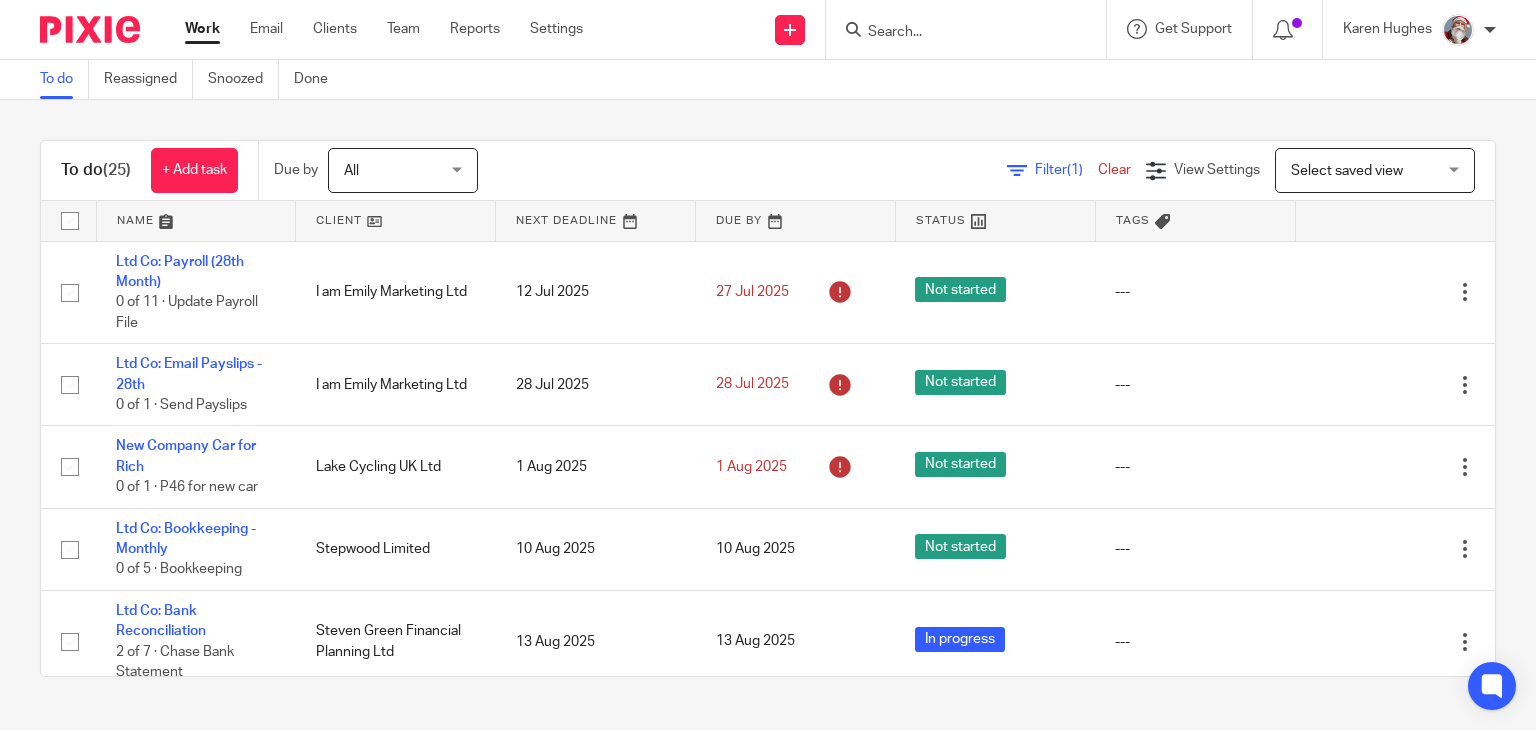 scroll, scrollTop: 0, scrollLeft: 0, axis: both 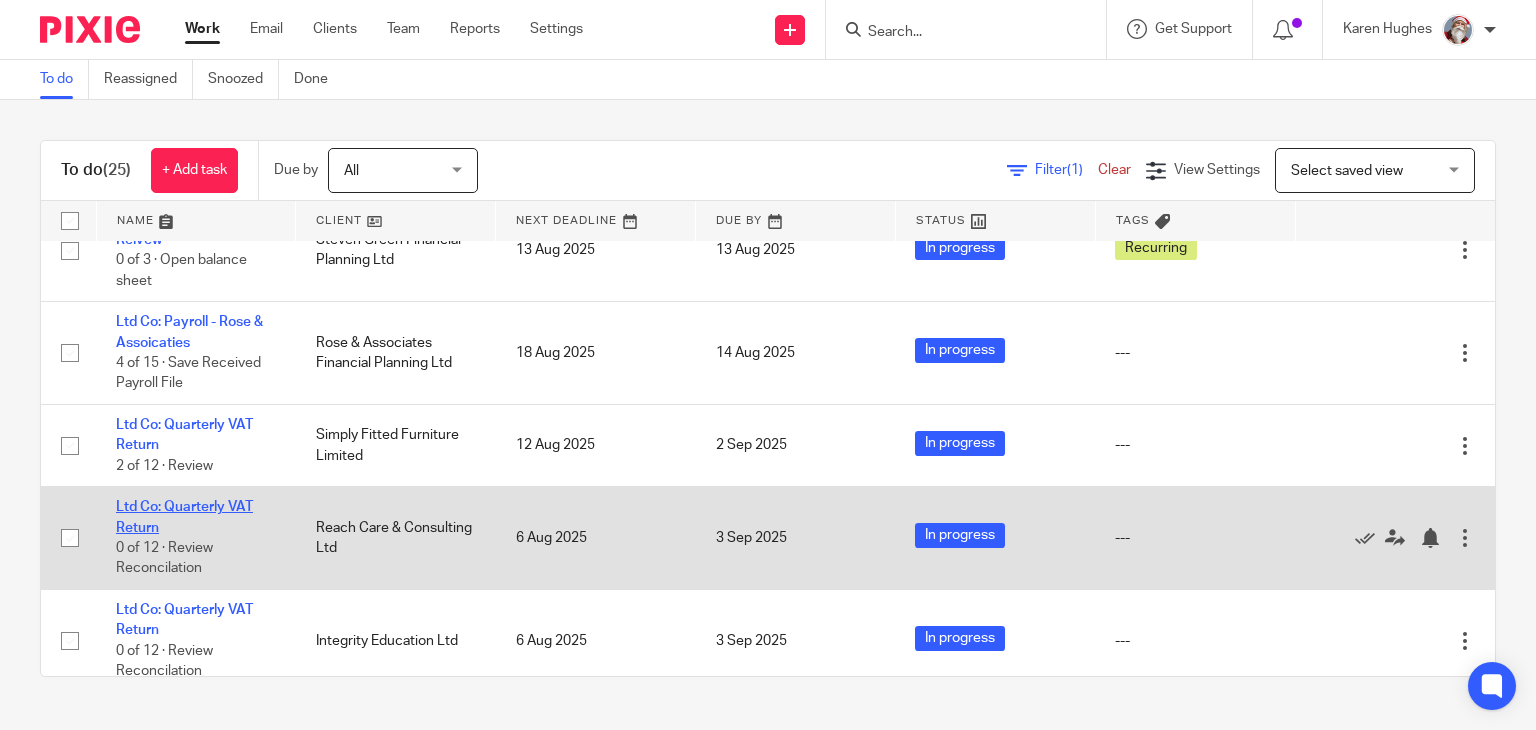 click on "Ltd Co: Quarterly VAT Return" 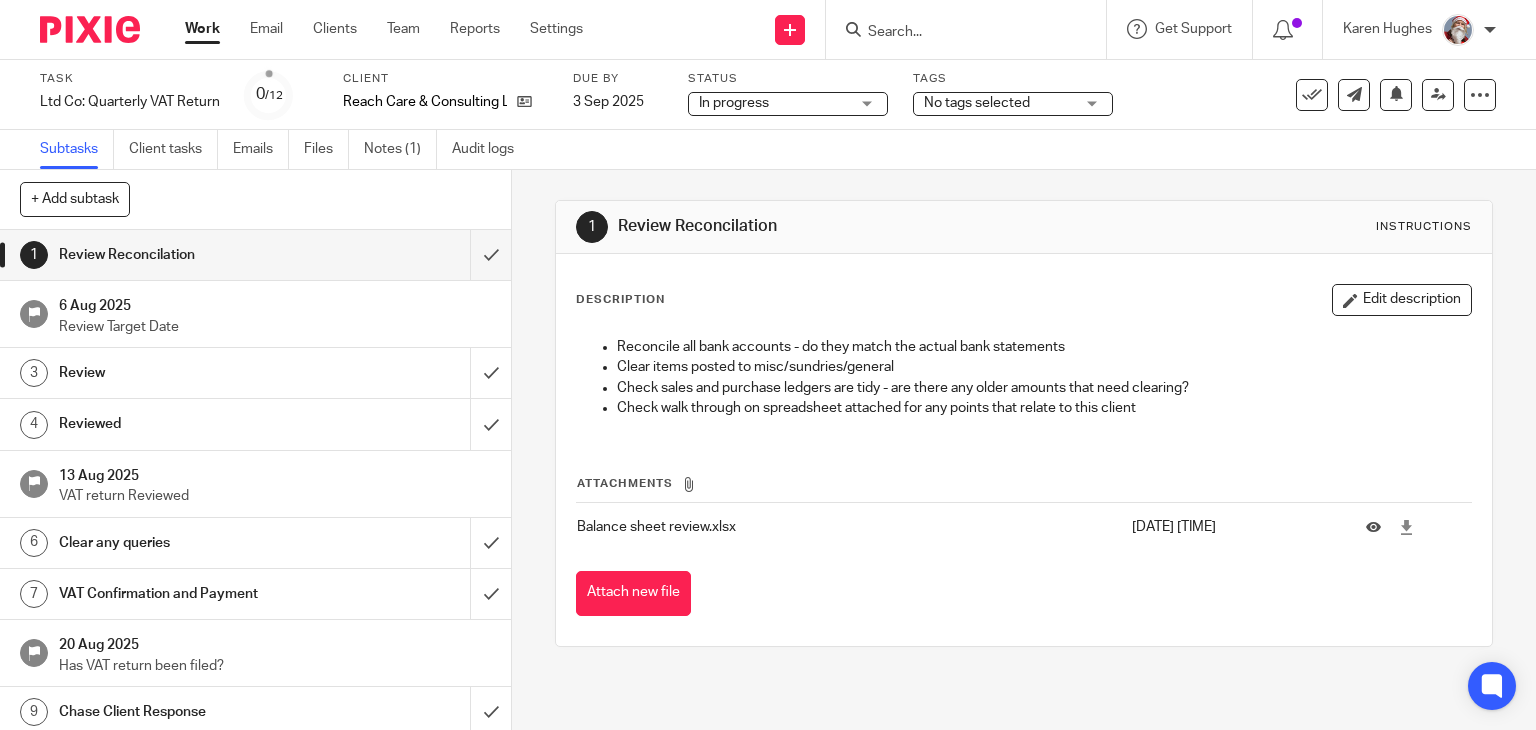 scroll, scrollTop: 0, scrollLeft: 0, axis: both 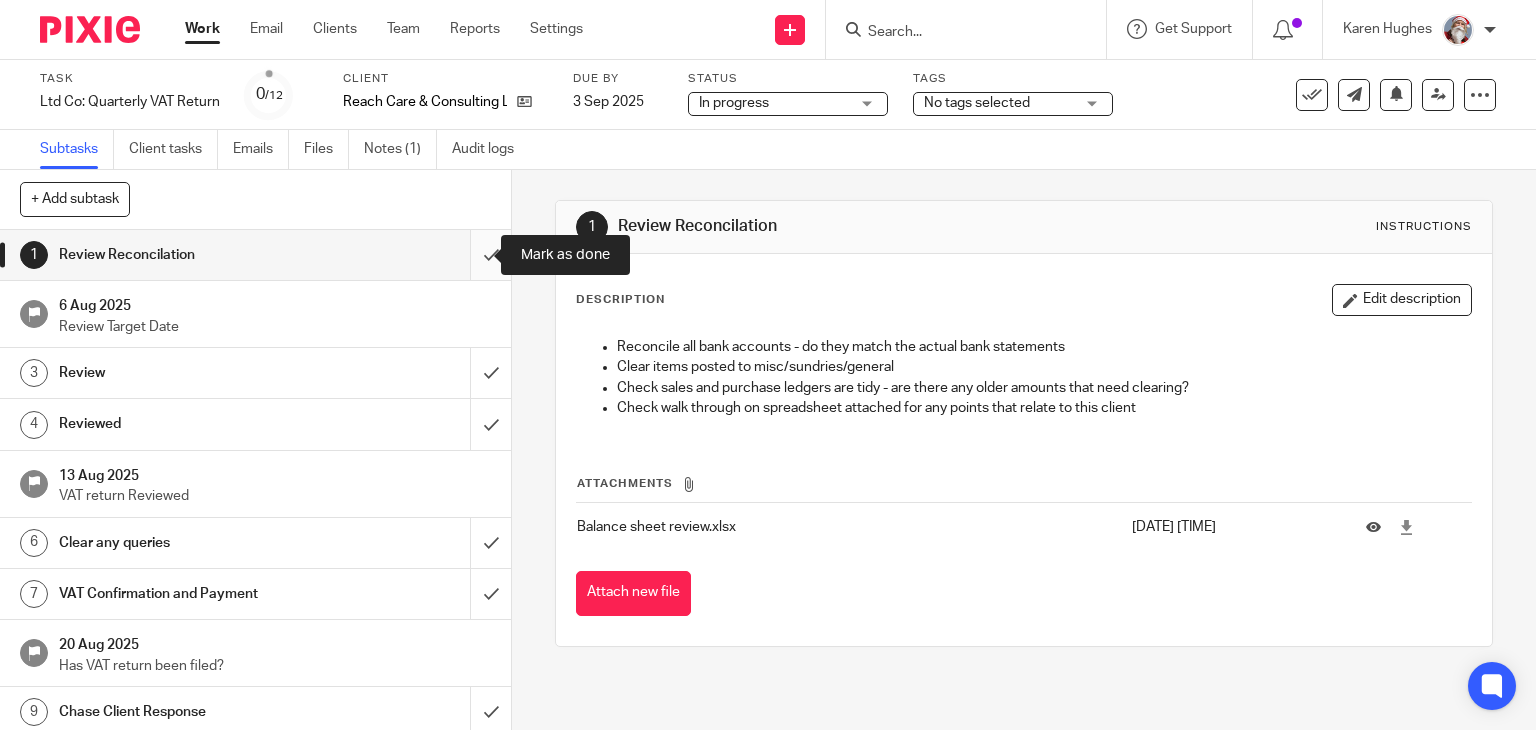 click at bounding box center [255, 255] 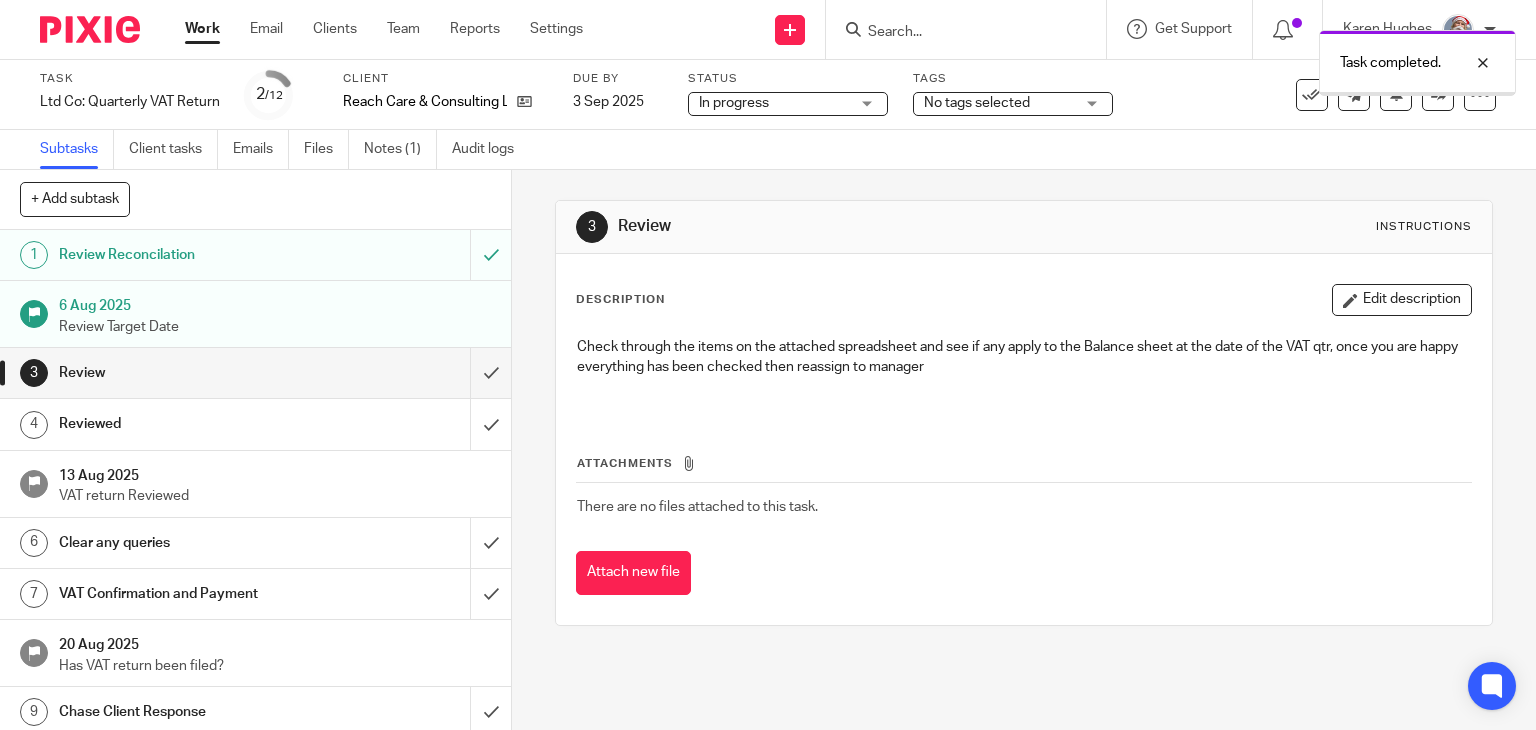 scroll, scrollTop: 0, scrollLeft: 0, axis: both 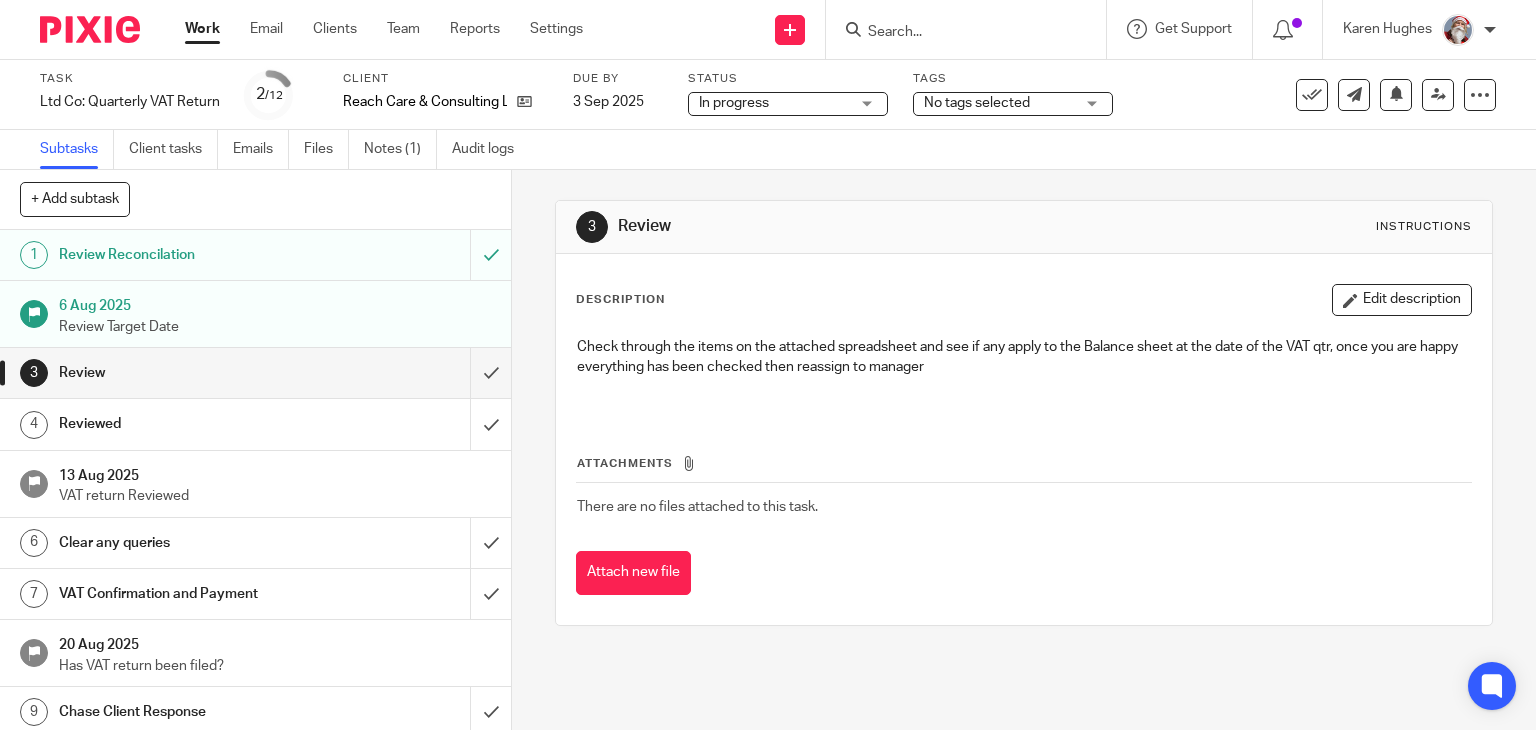 click on "Work" at bounding box center (202, 29) 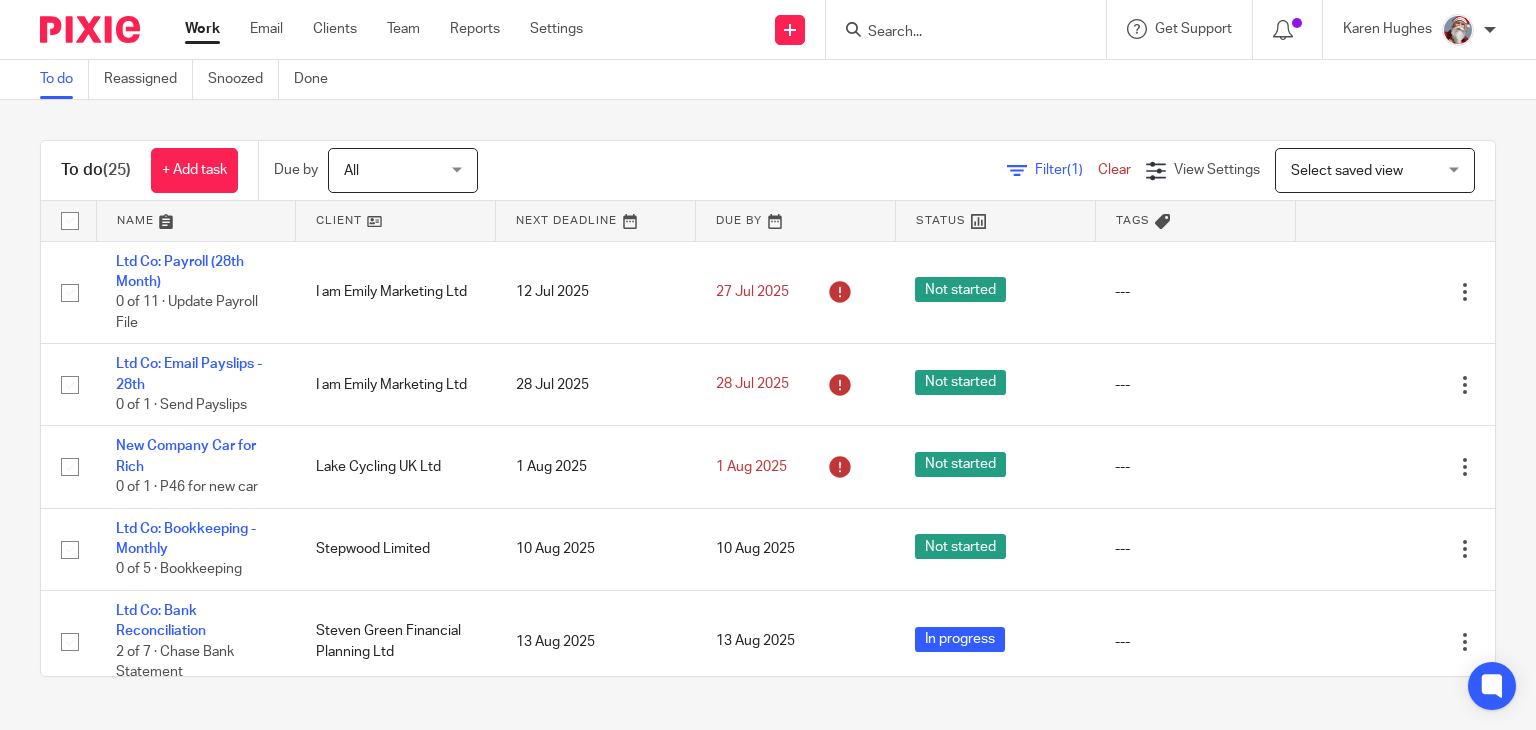 scroll, scrollTop: 0, scrollLeft: 0, axis: both 